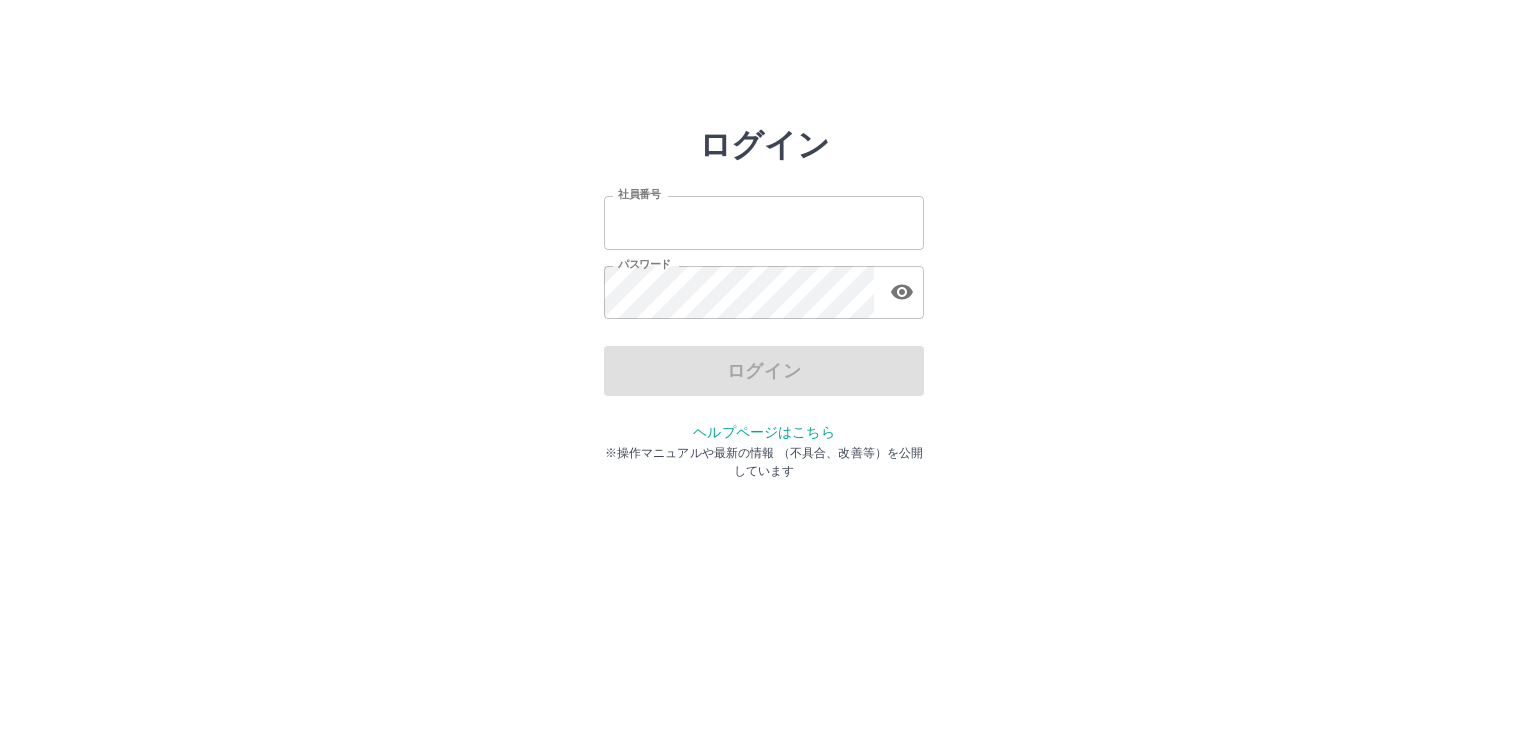 scroll, scrollTop: 0, scrollLeft: 0, axis: both 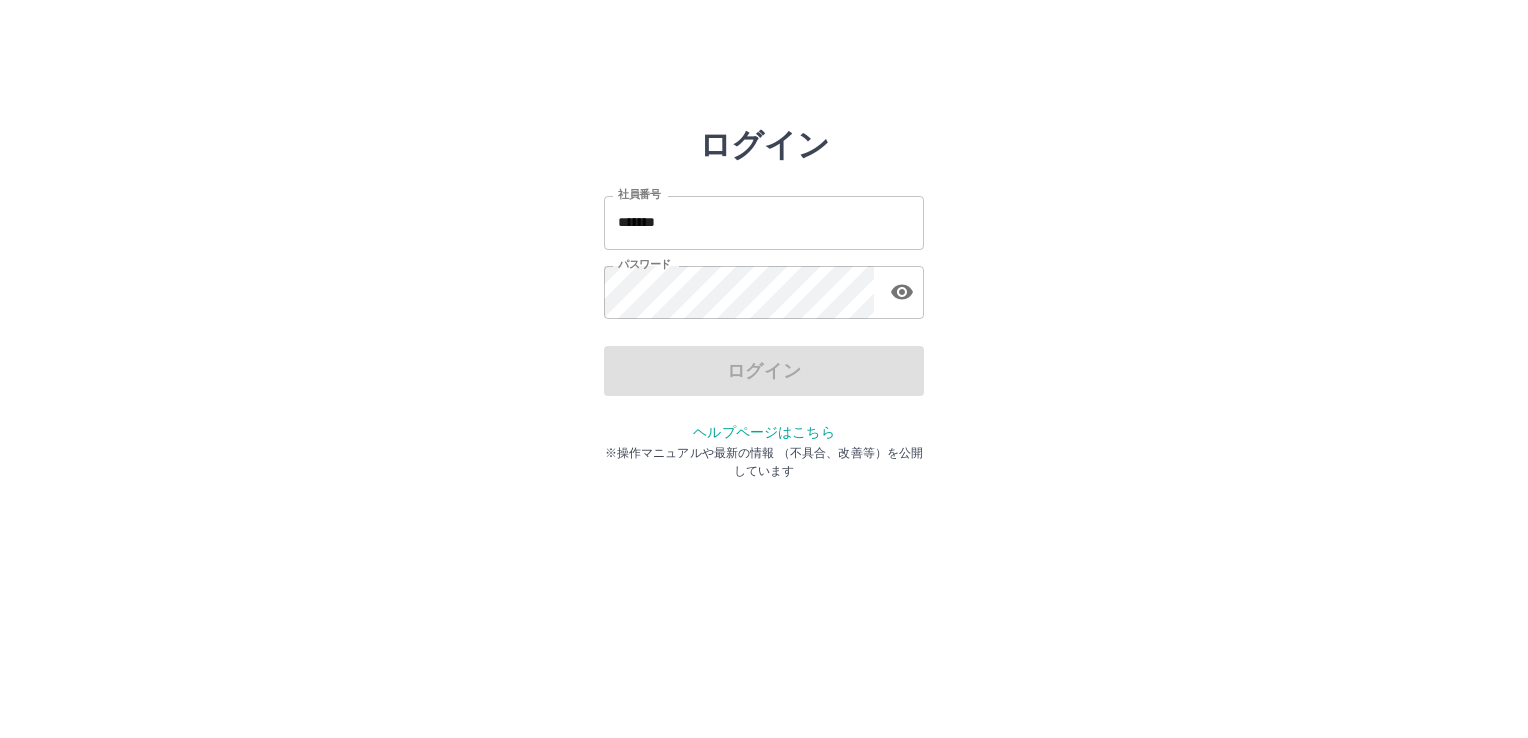 click on "ログイン" at bounding box center (764, 371) 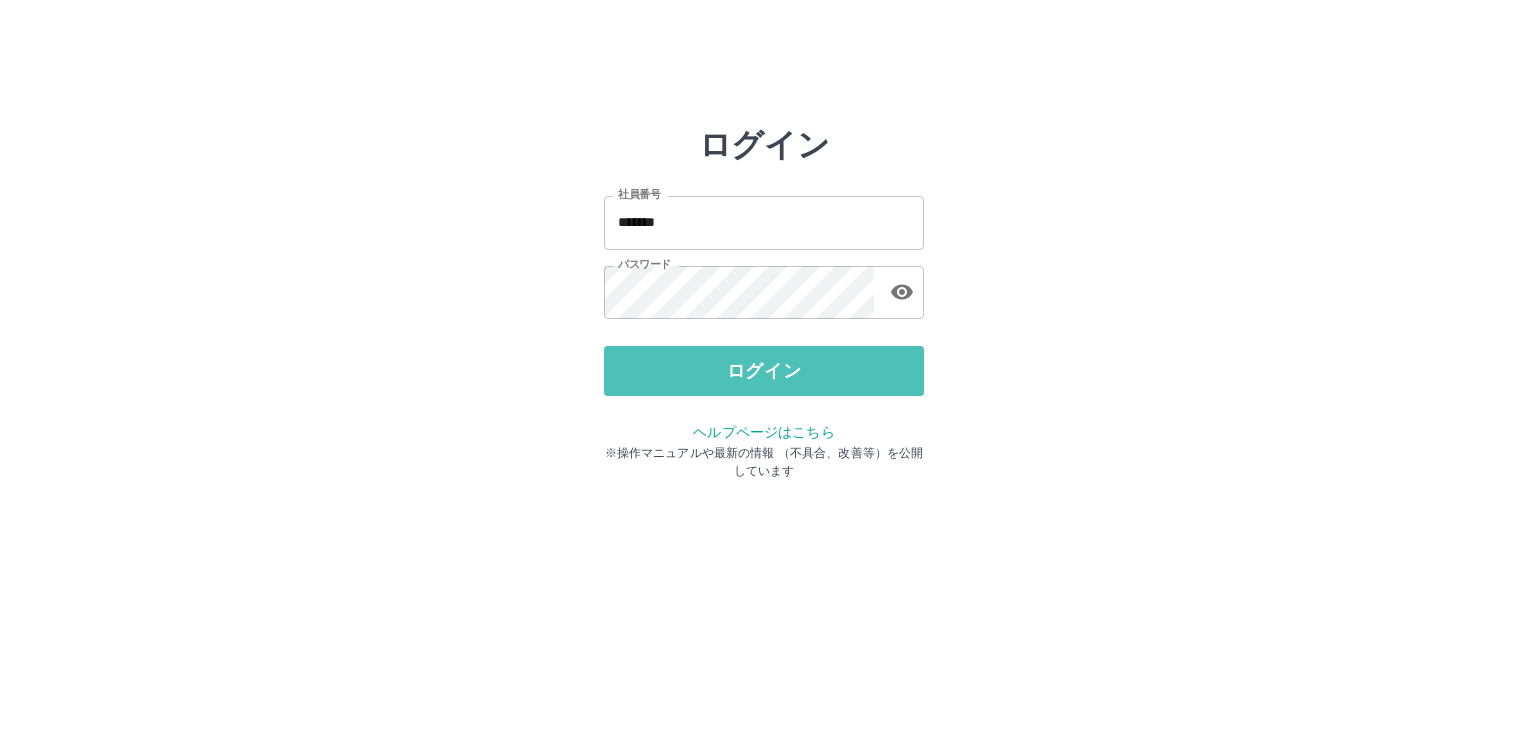 click on "ログイン" at bounding box center (764, 371) 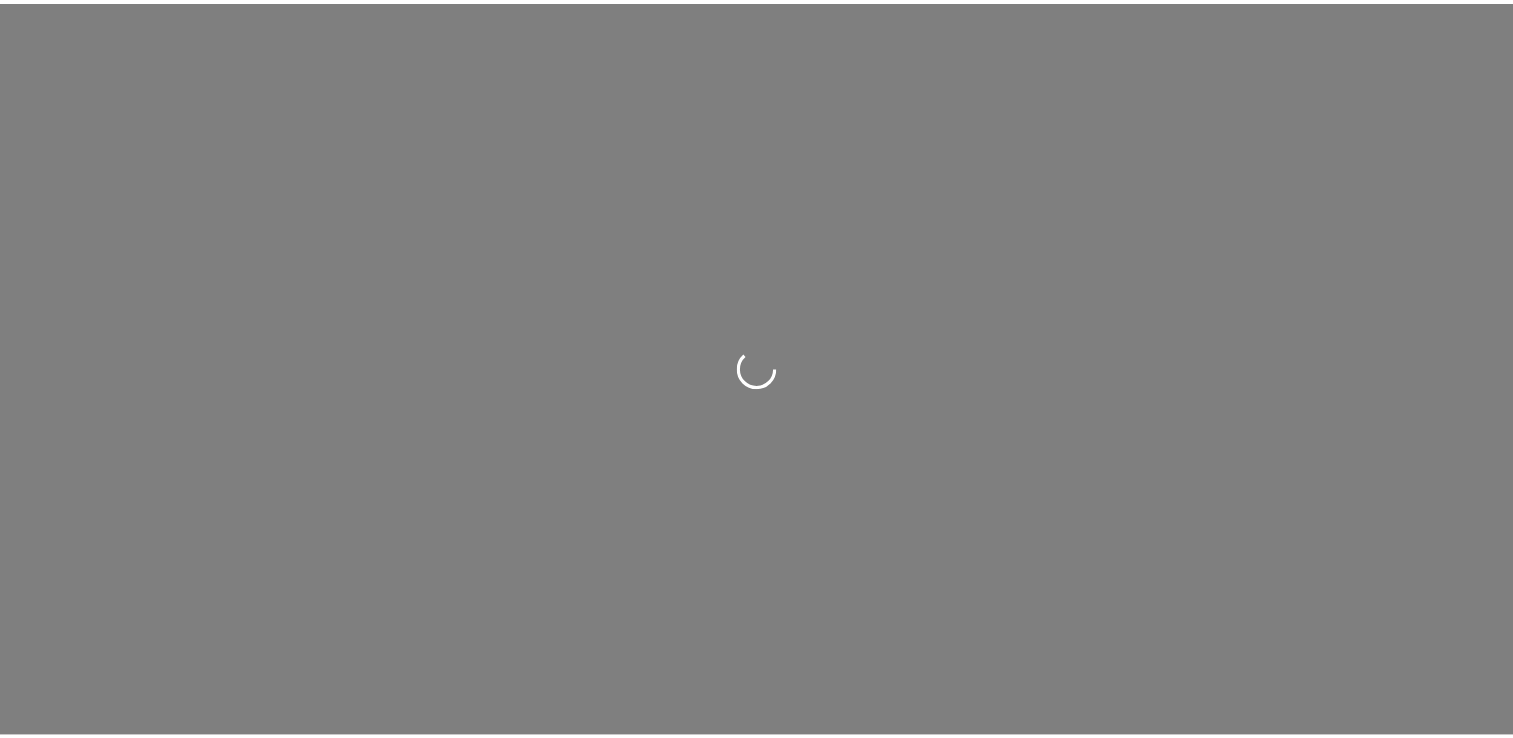 scroll, scrollTop: 0, scrollLeft: 0, axis: both 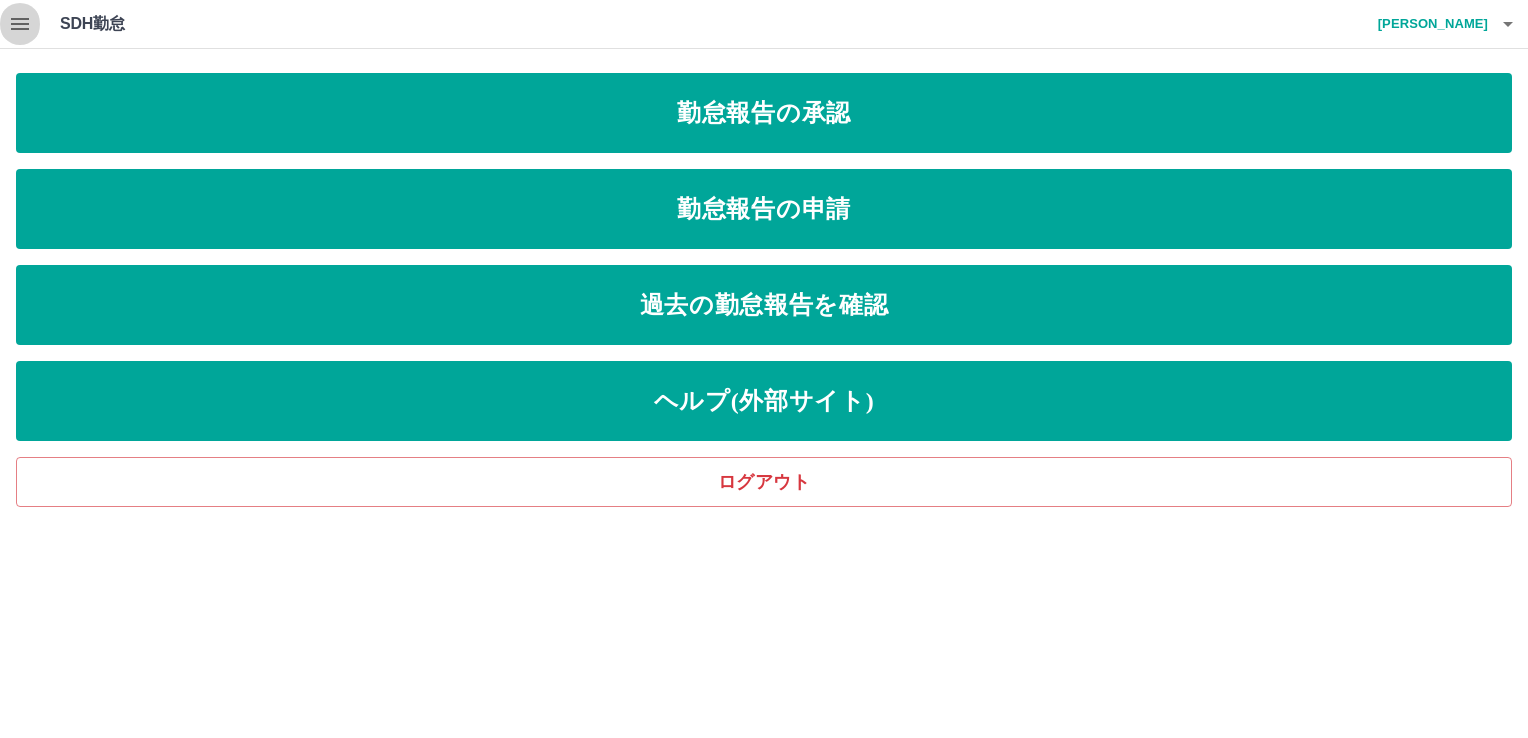 click at bounding box center [20, 24] 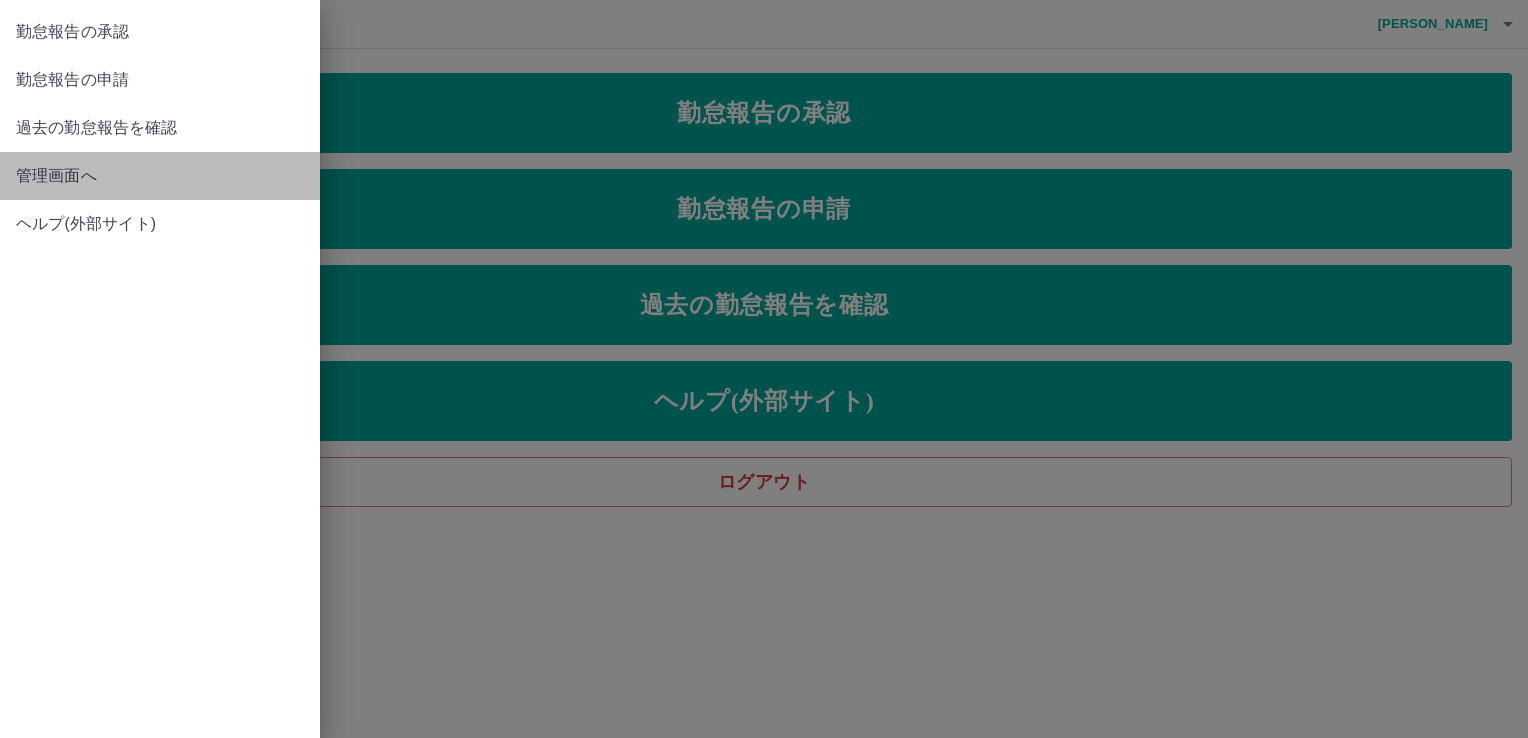 click on "管理画面へ" at bounding box center [160, 176] 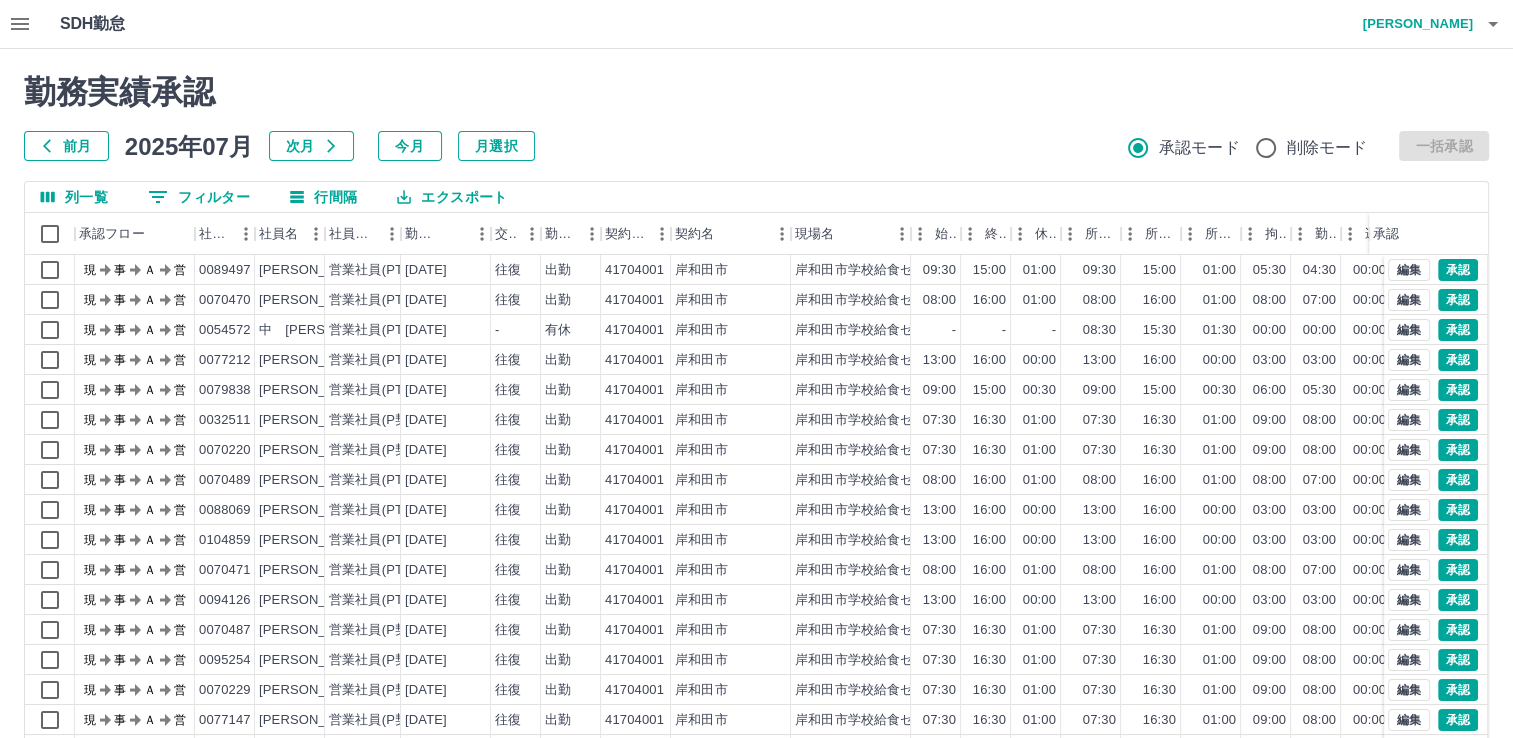 scroll, scrollTop: 107, scrollLeft: 0, axis: vertical 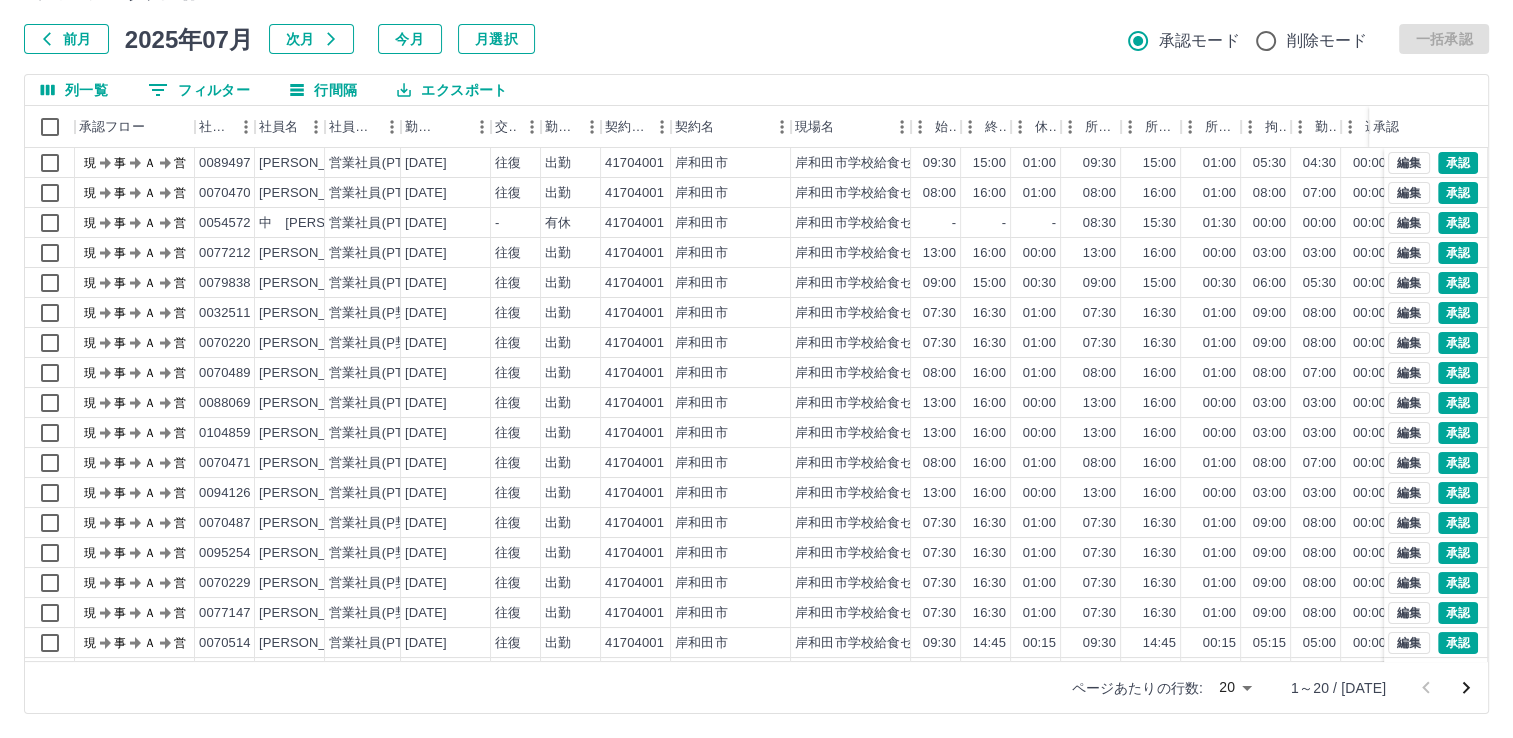 click on "SDH勤怠 [PERSON_NAME] 勤務実績承認 前月 [DATE] 次月 今月 月選択 承認モード 削除モード 一括承認 列一覧 0 フィルター 行間隔 エクスポート 承認フロー 社員番号 社員名 社員区分 勤務日 交通費 勤務区分 契約コード 契約名 現場名 始業 終業 休憩 所定開始 所定終業 所定休憩 拘束 勤務 遅刻等 コメント ステータス 承認 現 事 Ａ 営 0089497 [PERSON_NAME] 営業社員(PT契約) [DATE] 往復 出勤 41704001 [GEOGRAPHIC_DATA] [GEOGRAPHIC_DATA]学校給食センター 09:30 15:00 01:00 09:30 15:00 01:00 05:30 04:30 00:00 現場責任者承認待 現 事 Ａ 営 0070470 [PERSON_NAME] 営業社員(PT契約) [DATE] 往復 出勤 41704001 [GEOGRAPHIC_DATA] [GEOGRAPHIC_DATA]学校給食センター 08:00 16:00 01:00 08:00 16:00 01:00 08:00 07:00 00:00 現場責任者承認待 現 事 Ａ 営 0054572 中　[PERSON_NAME] 営業社員(PT契約) [DATE]  -  有休 41704001 [GEOGRAPHIC_DATA] - - - 08:30 15:30 01:30 00:00 現" at bounding box center [756, 315] 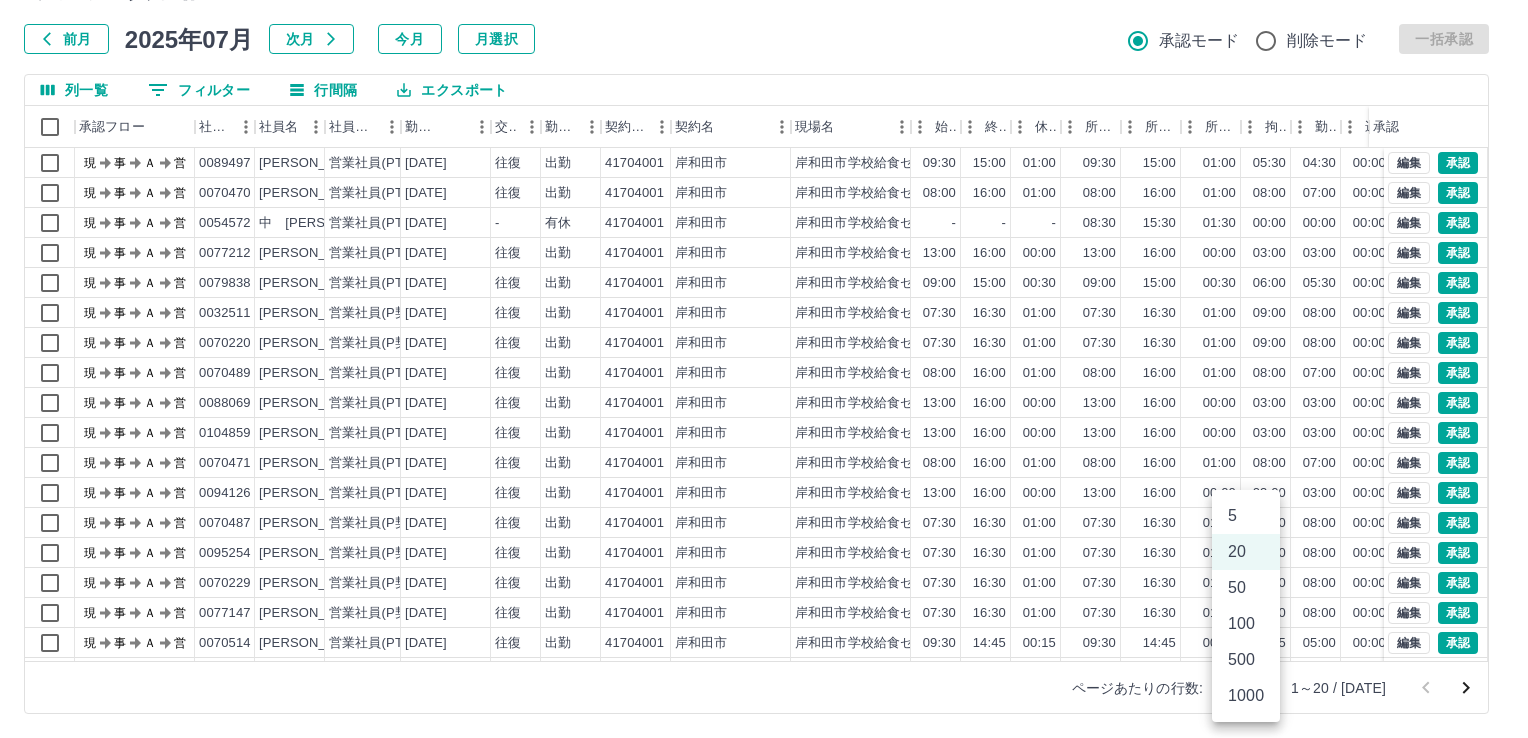 click on "1000" at bounding box center (1246, 696) 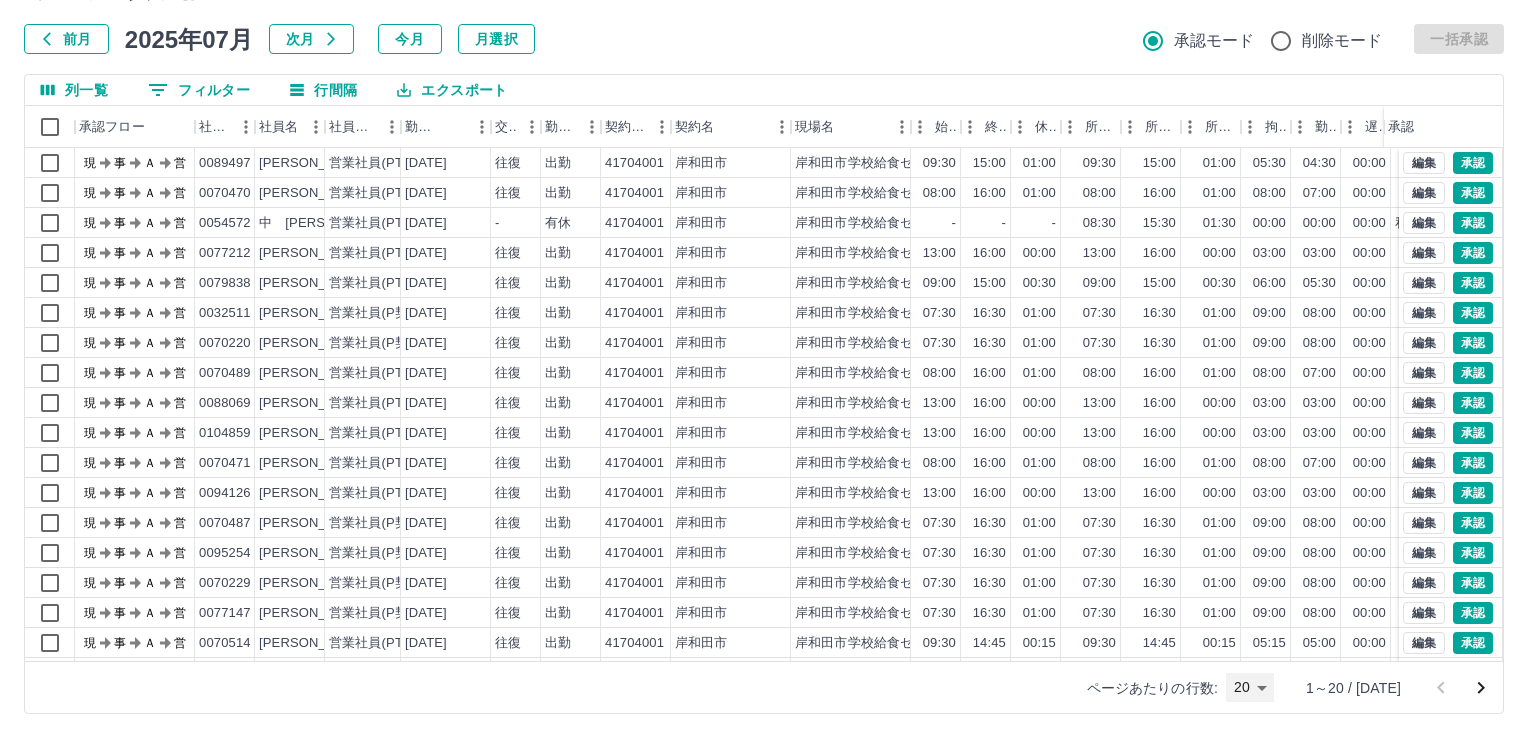 type on "****" 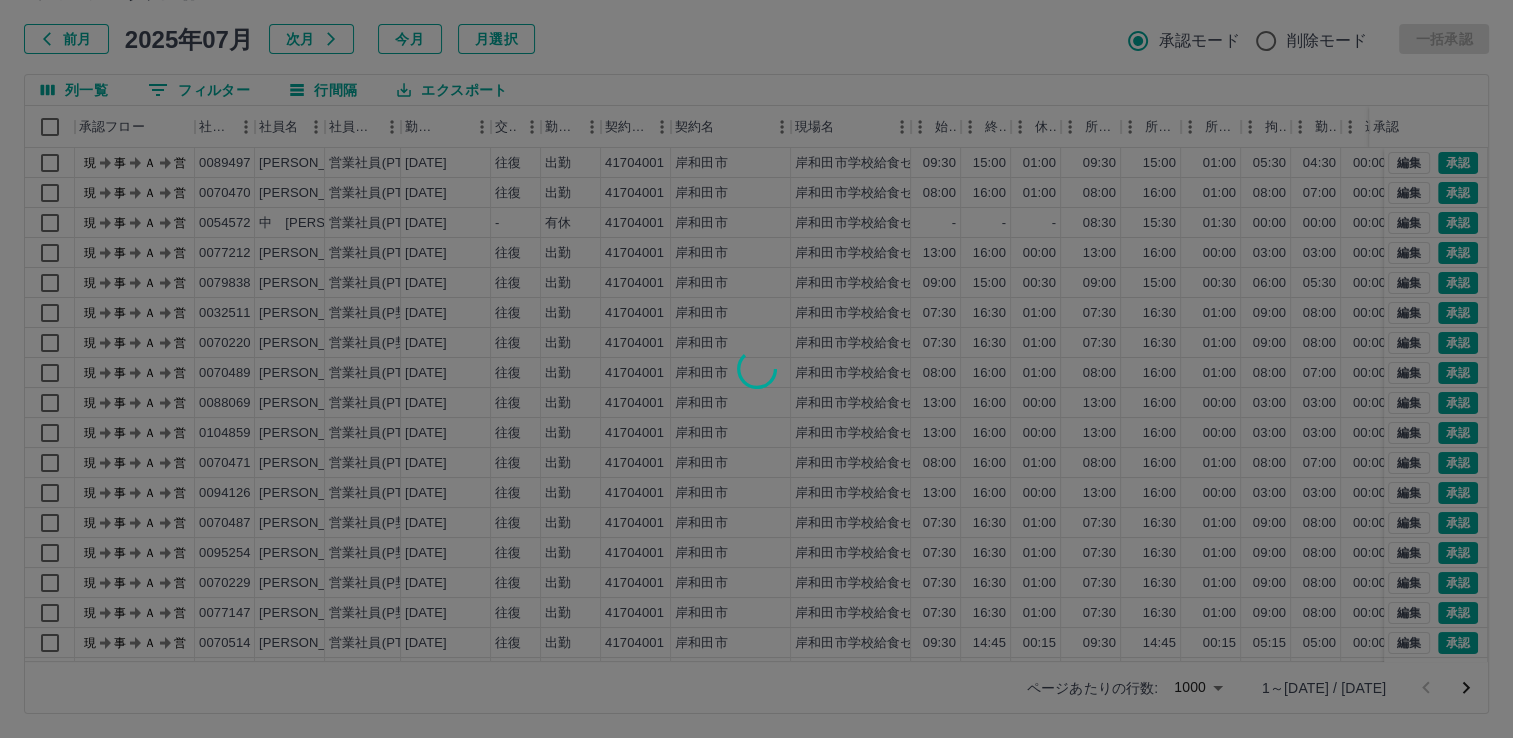 click at bounding box center [756, 369] 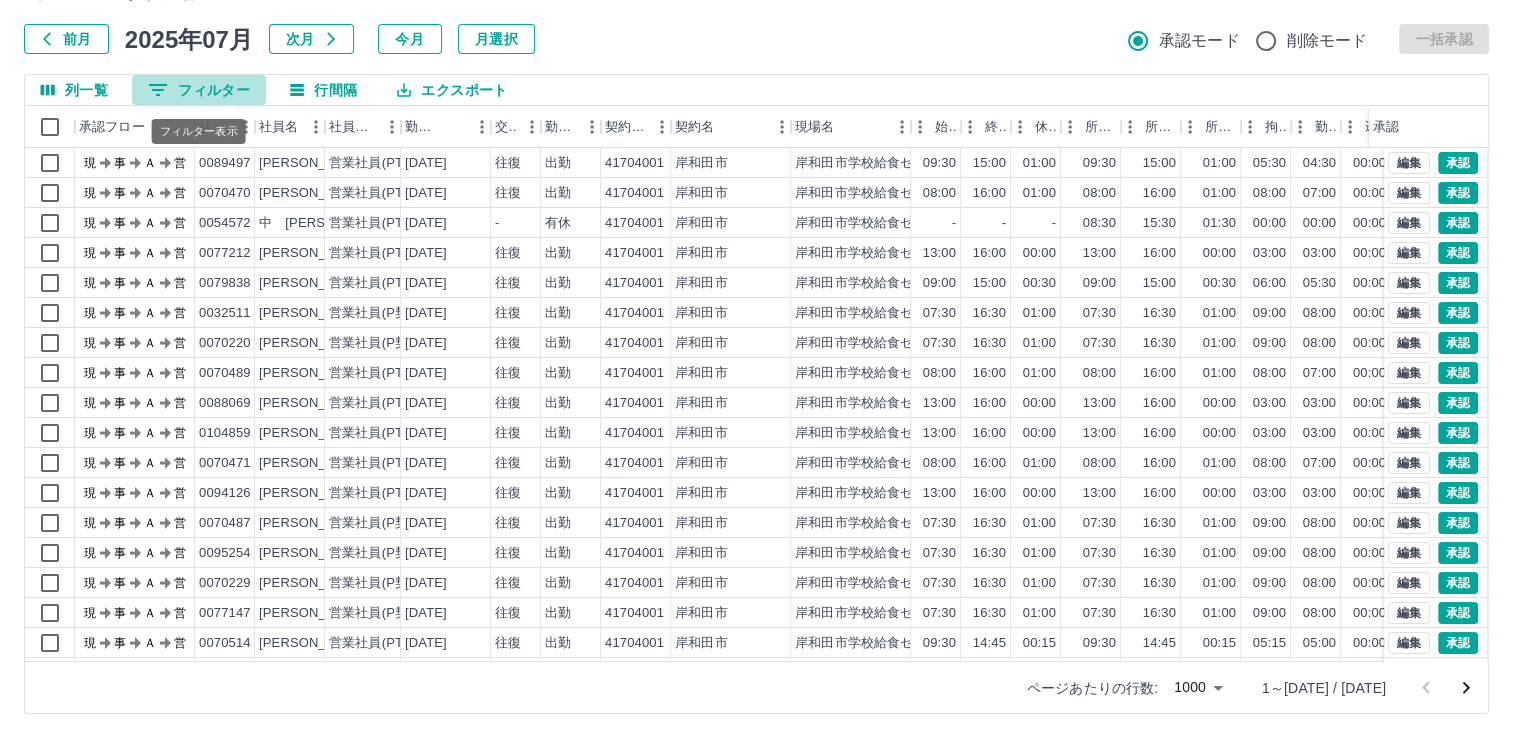 click on "0 フィルター" at bounding box center [199, 90] 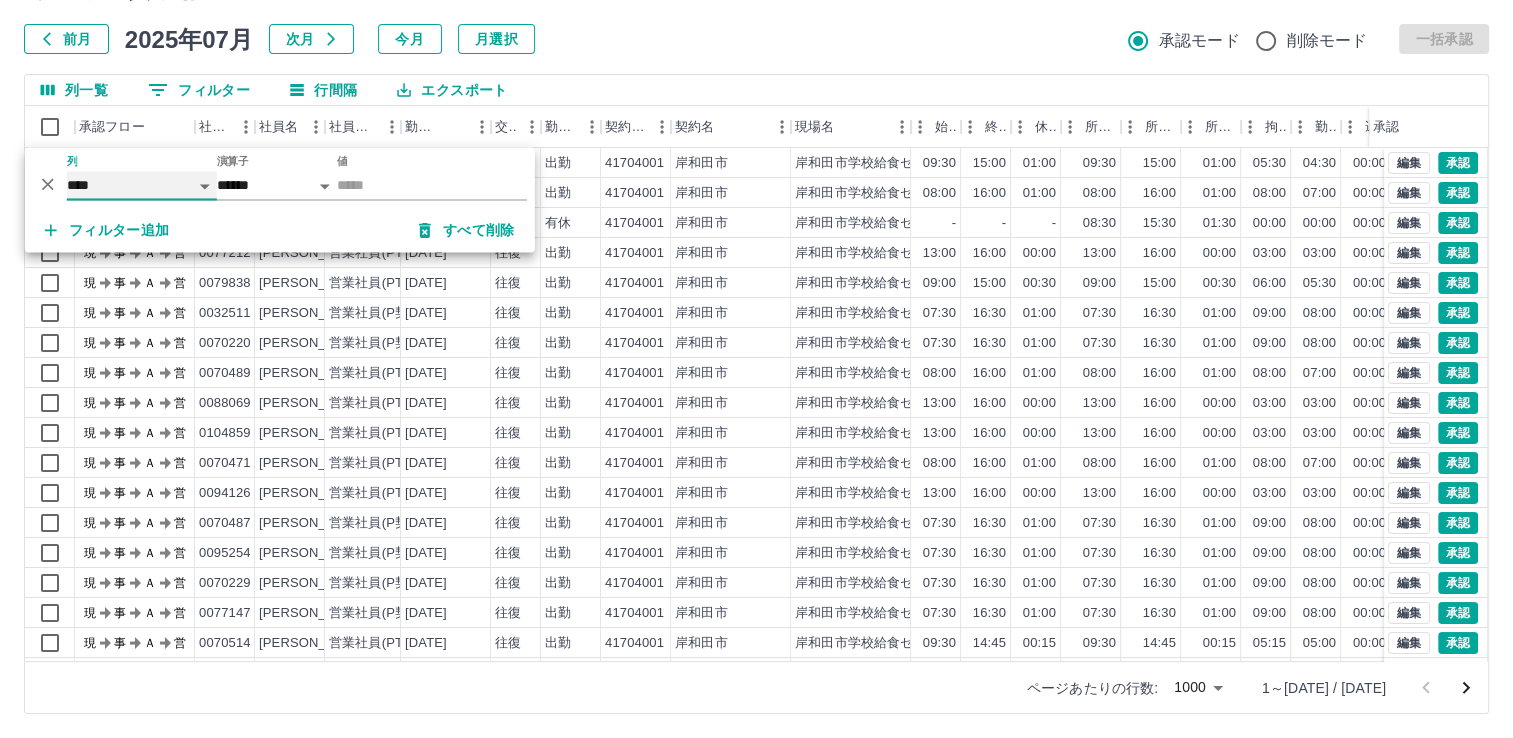 click on "**** *** **** *** *** **** ***** *** *** ** ** ** **** **** **** ** ** *** **** *****" at bounding box center [142, 185] 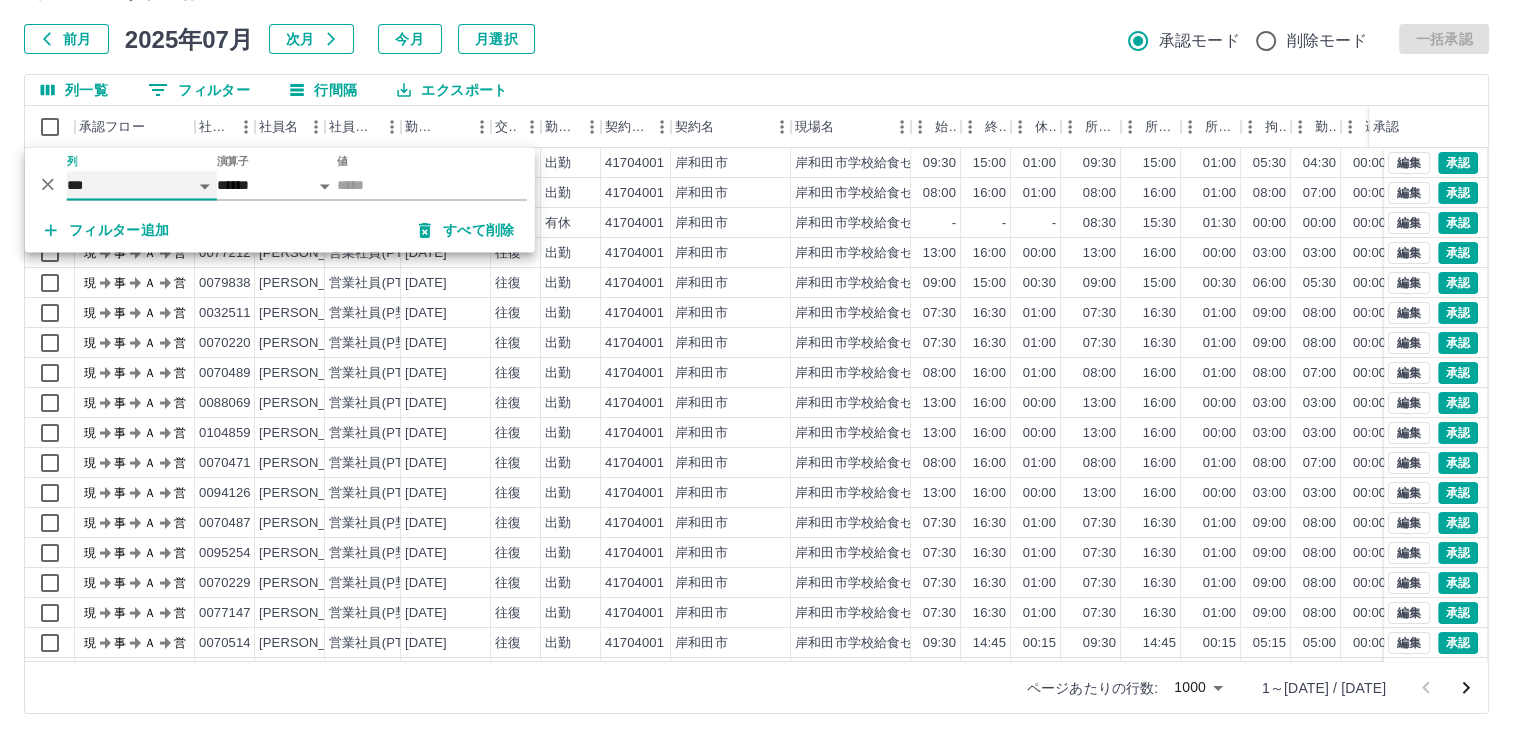 click on "**** *** **** *** *** **** ***** *** *** ** ** ** **** **** **** ** ** *** **** *****" at bounding box center (142, 185) 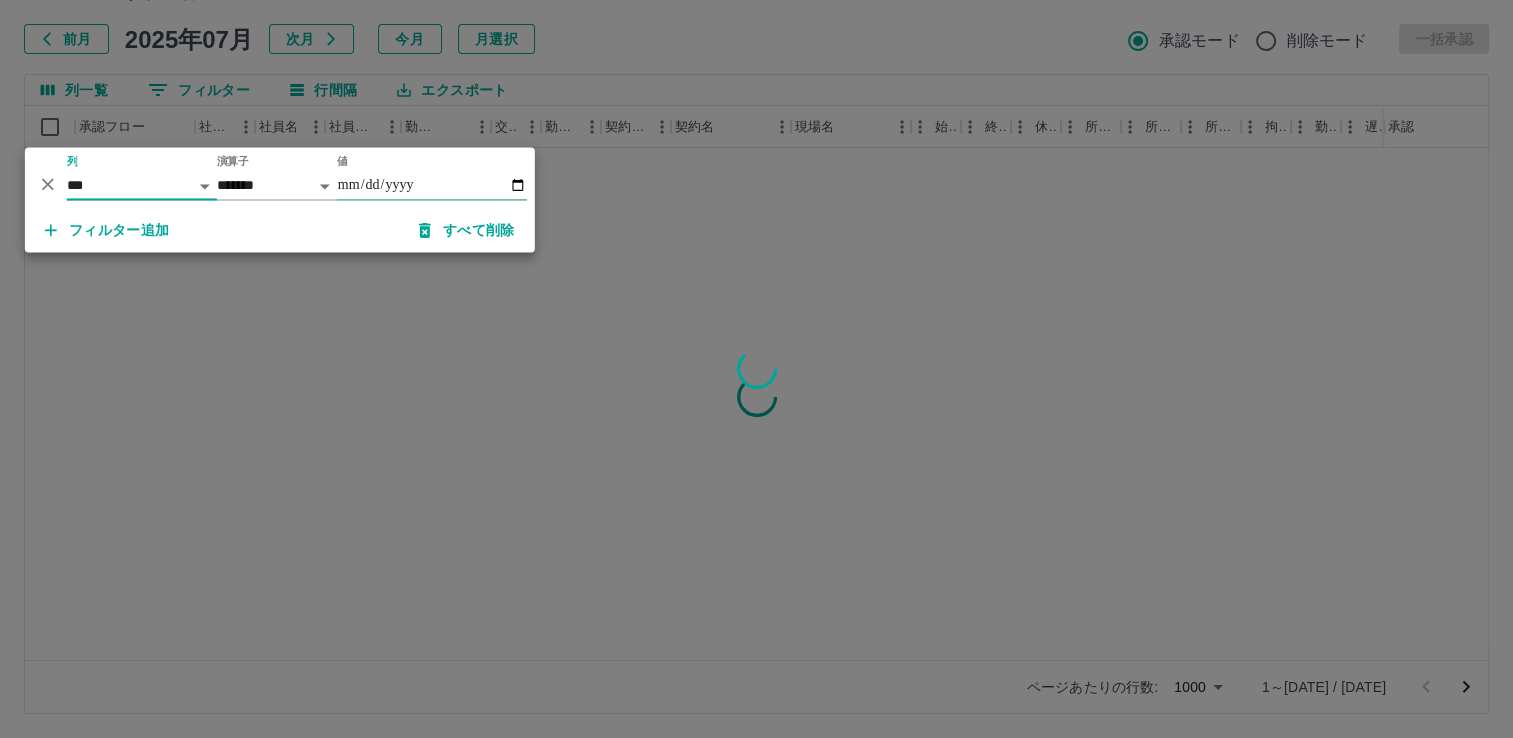 click on "値" at bounding box center (432, 185) 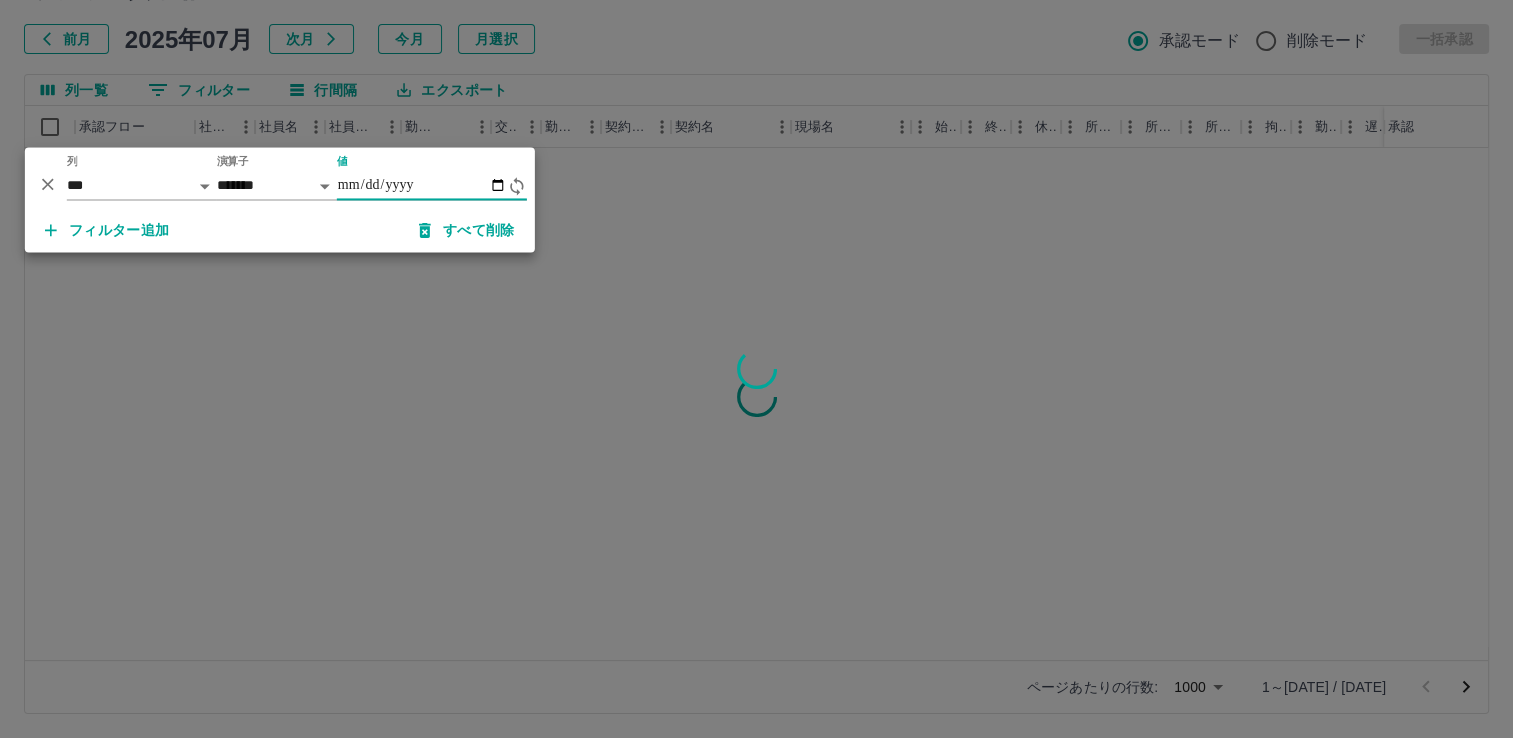 type on "**********" 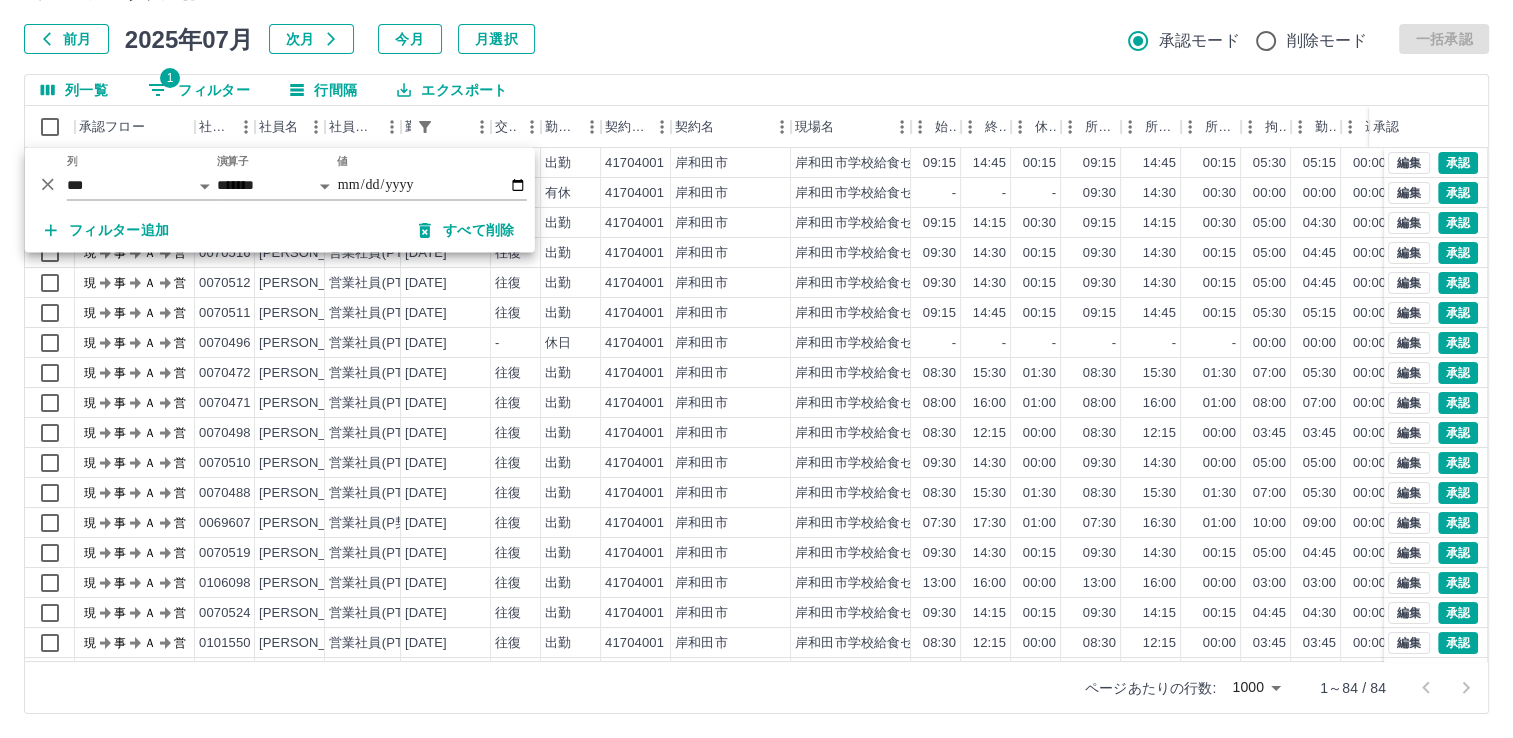 click on "前月 [DATE] 次月 今月 月選択 承認モード 削除モード 一括承認" at bounding box center [756, 39] 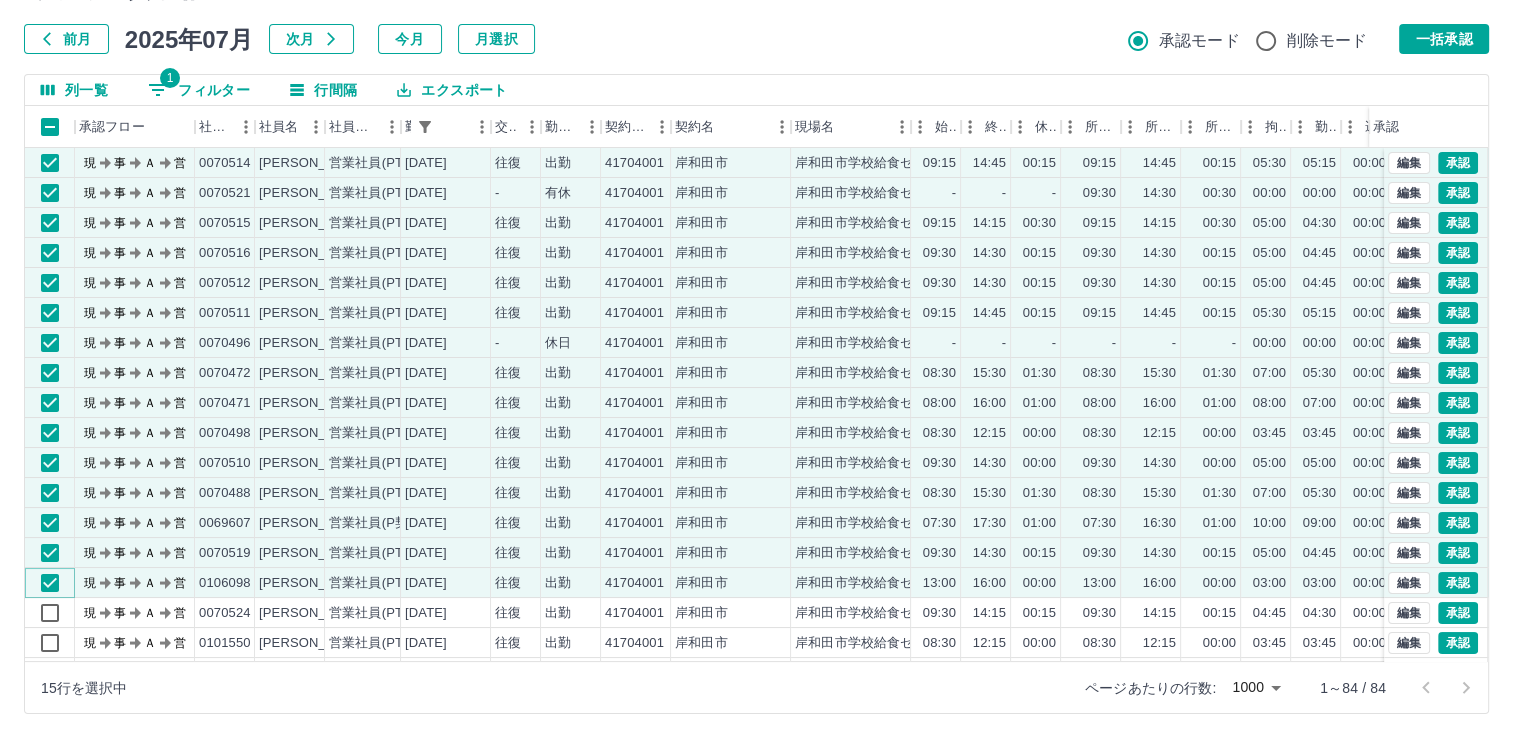 scroll, scrollTop: 100, scrollLeft: 0, axis: vertical 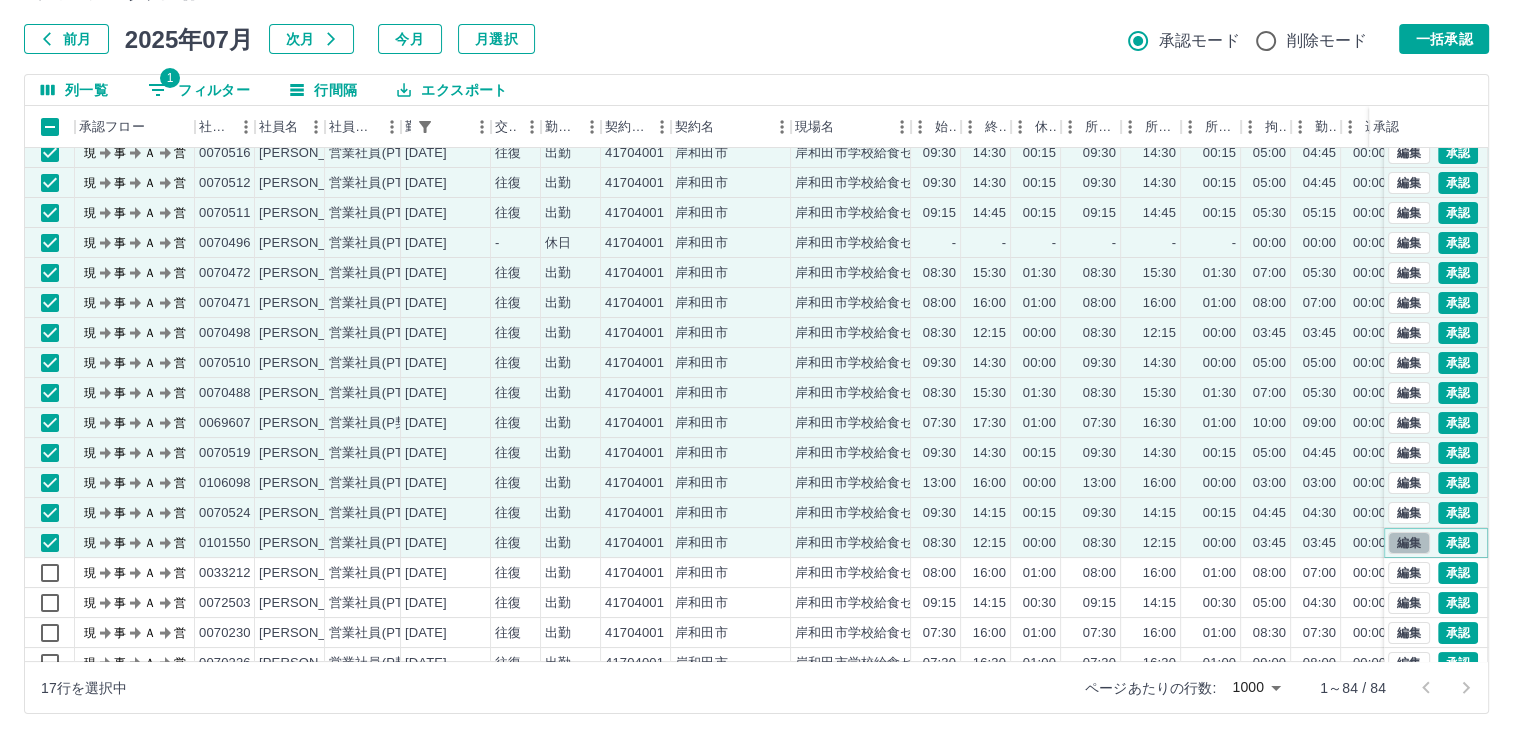click on "編集" at bounding box center (1409, 543) 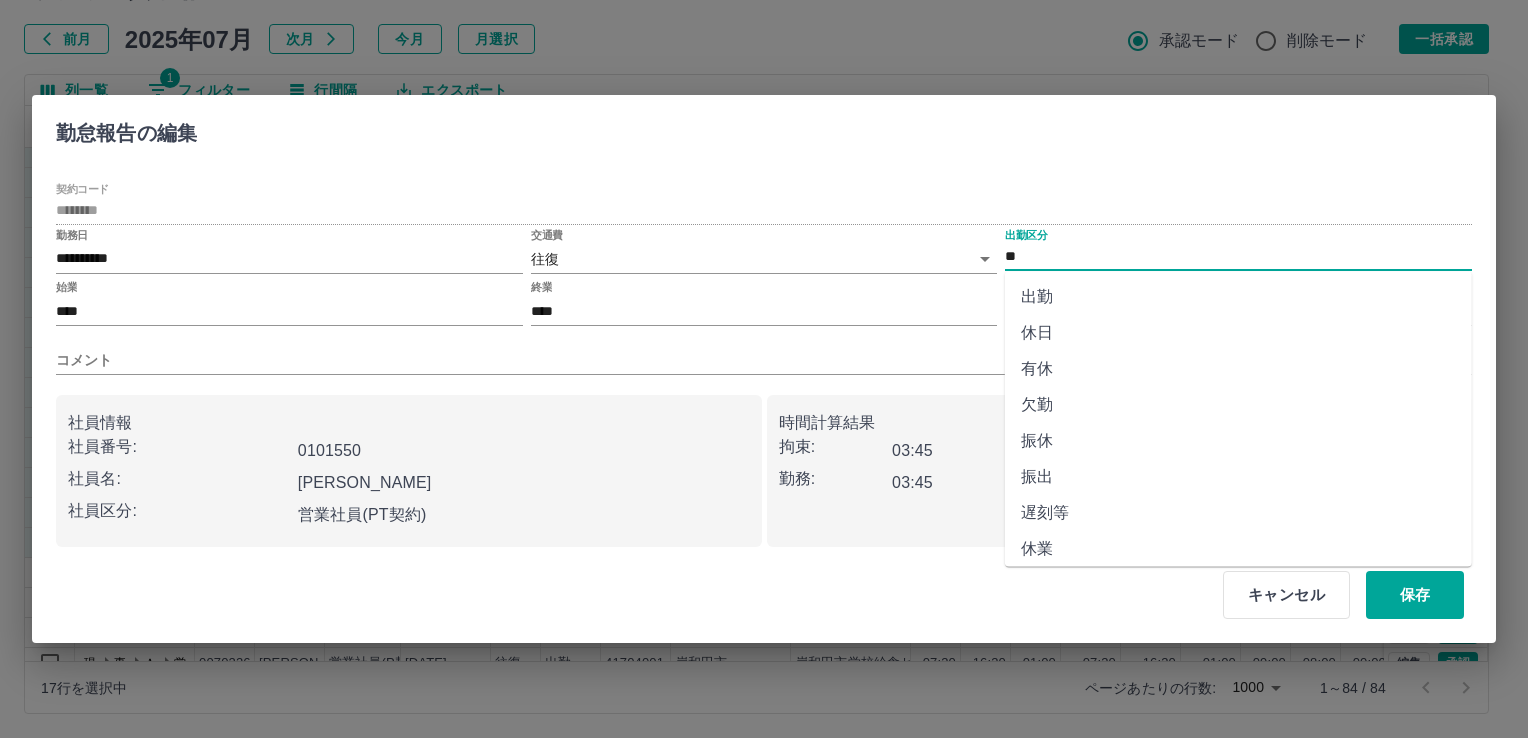 click on "**" at bounding box center [1238, 257] 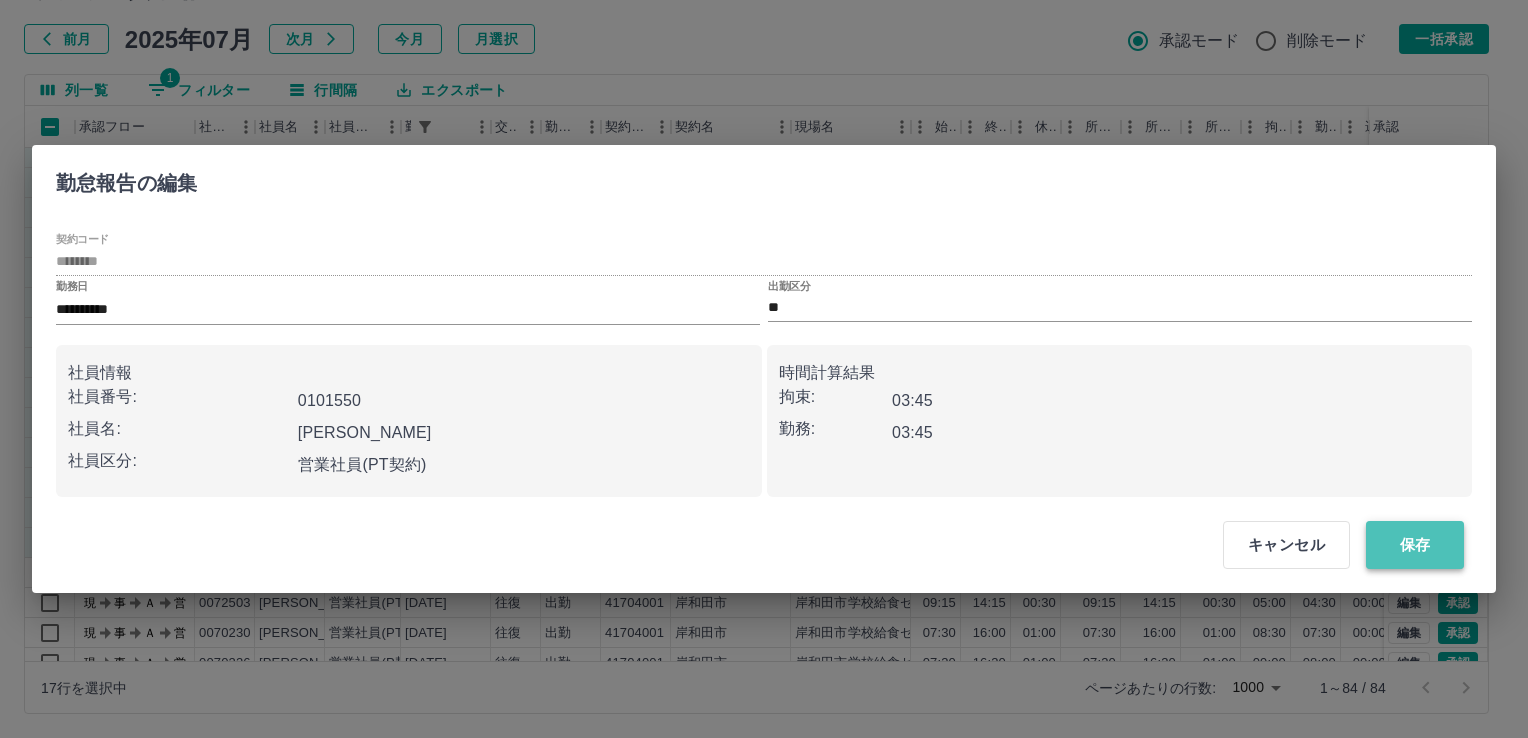 click on "保存" at bounding box center [1415, 545] 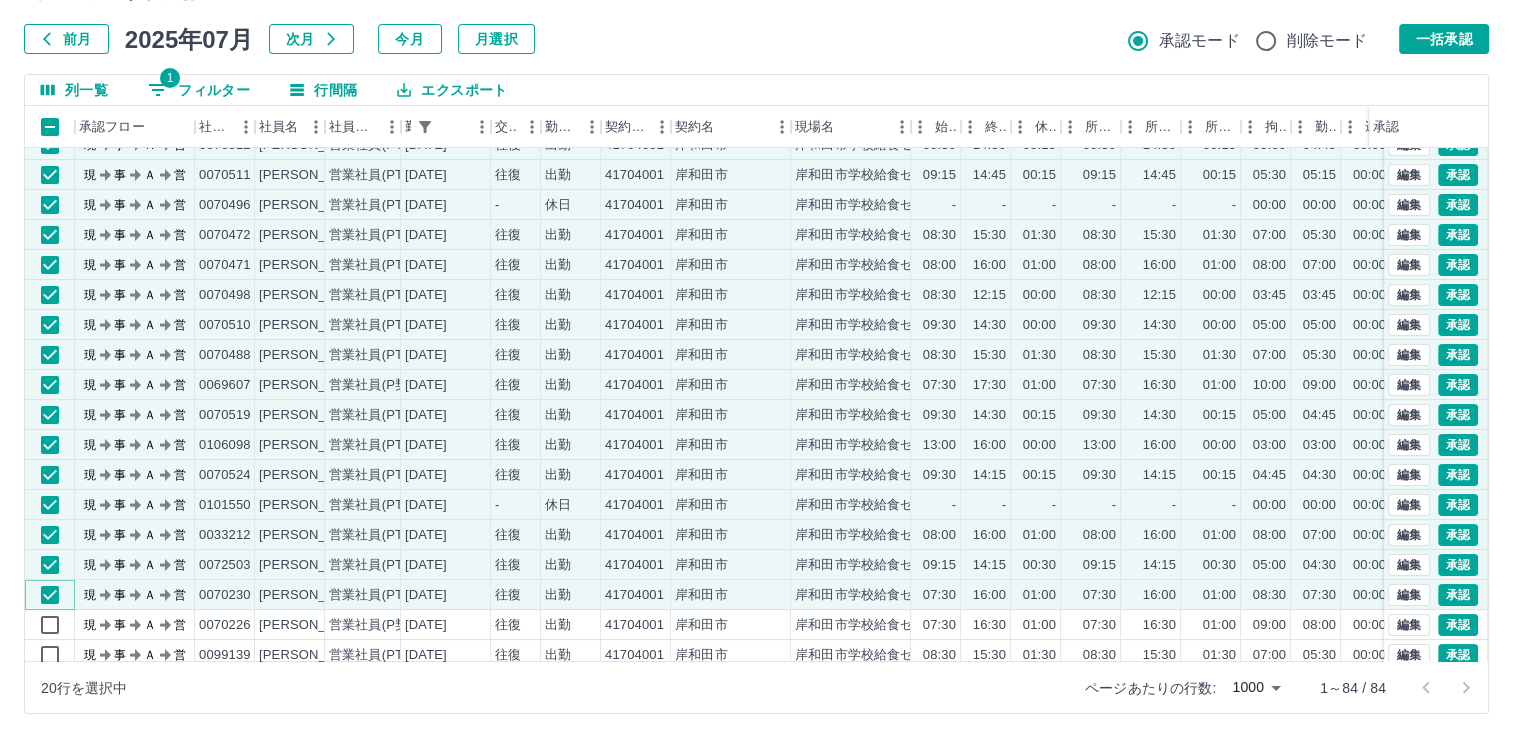 scroll, scrollTop: 300, scrollLeft: 0, axis: vertical 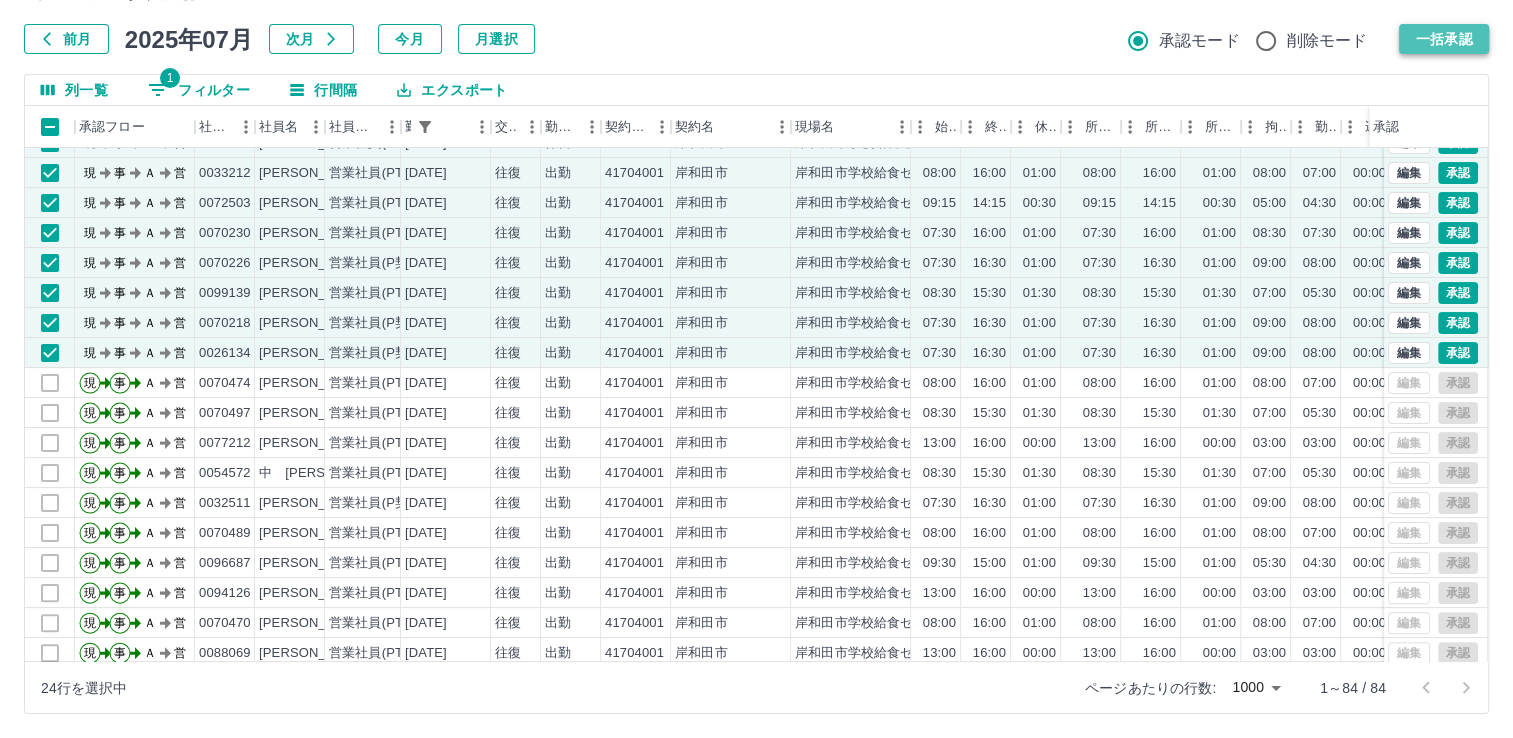 click on "一括承認" at bounding box center [1444, 39] 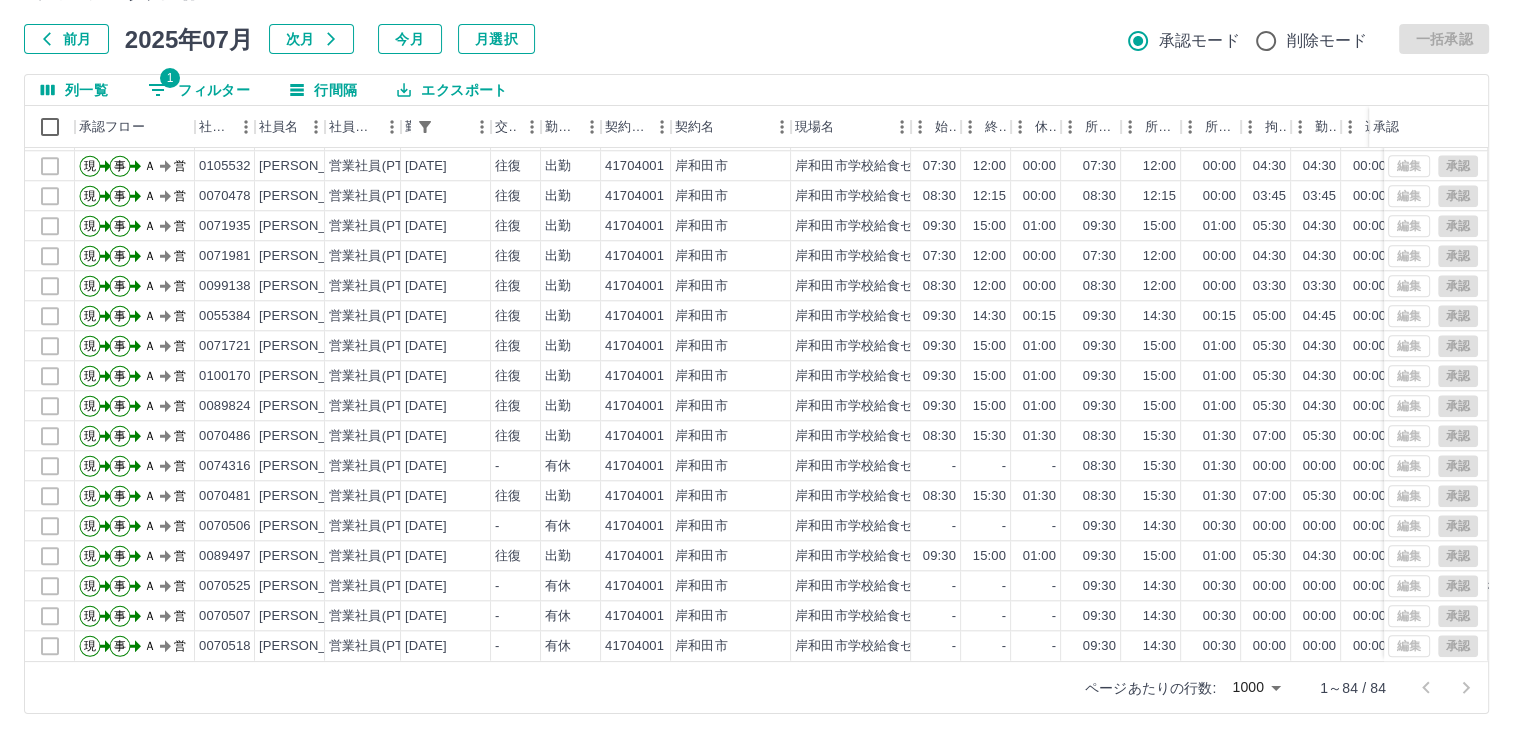 scroll, scrollTop: 2021, scrollLeft: 0, axis: vertical 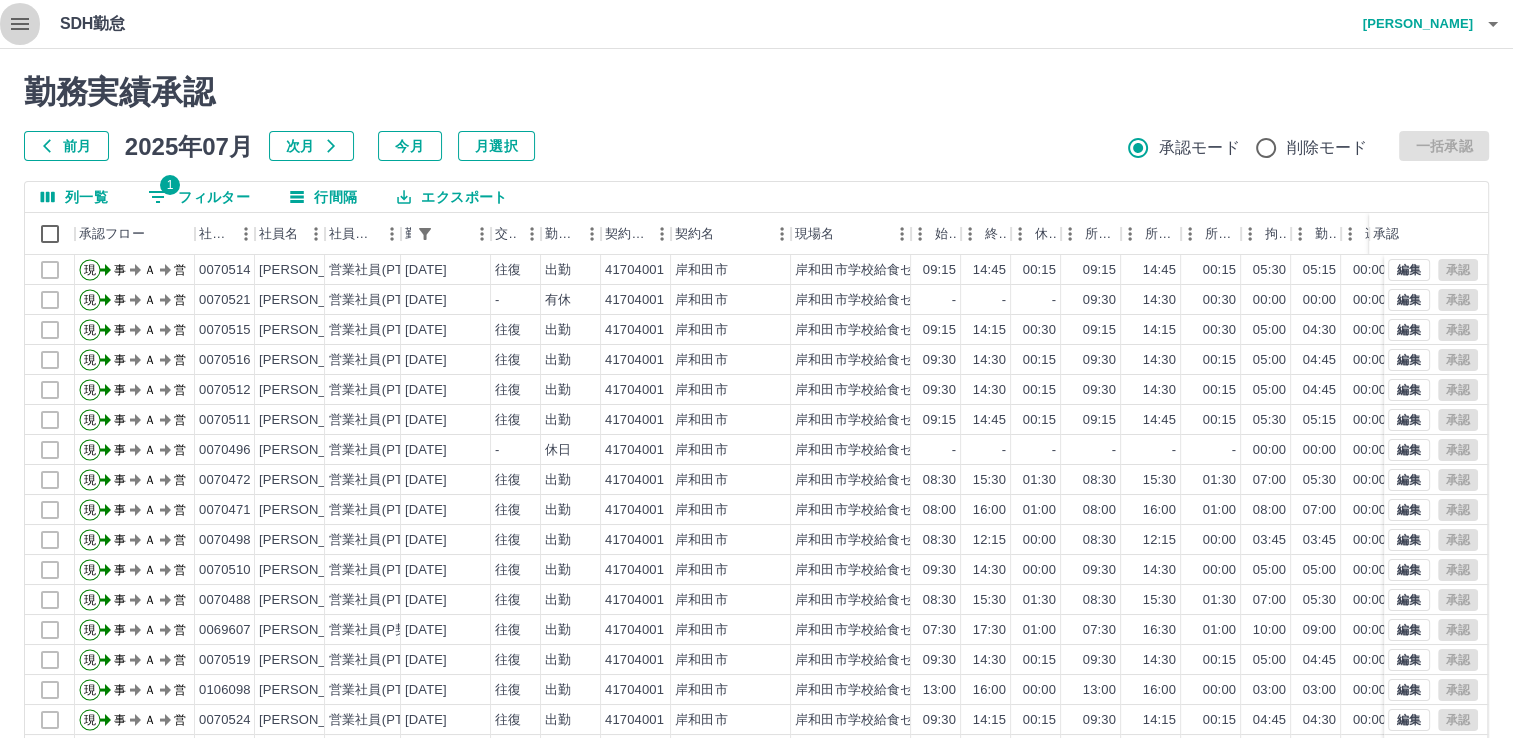 click 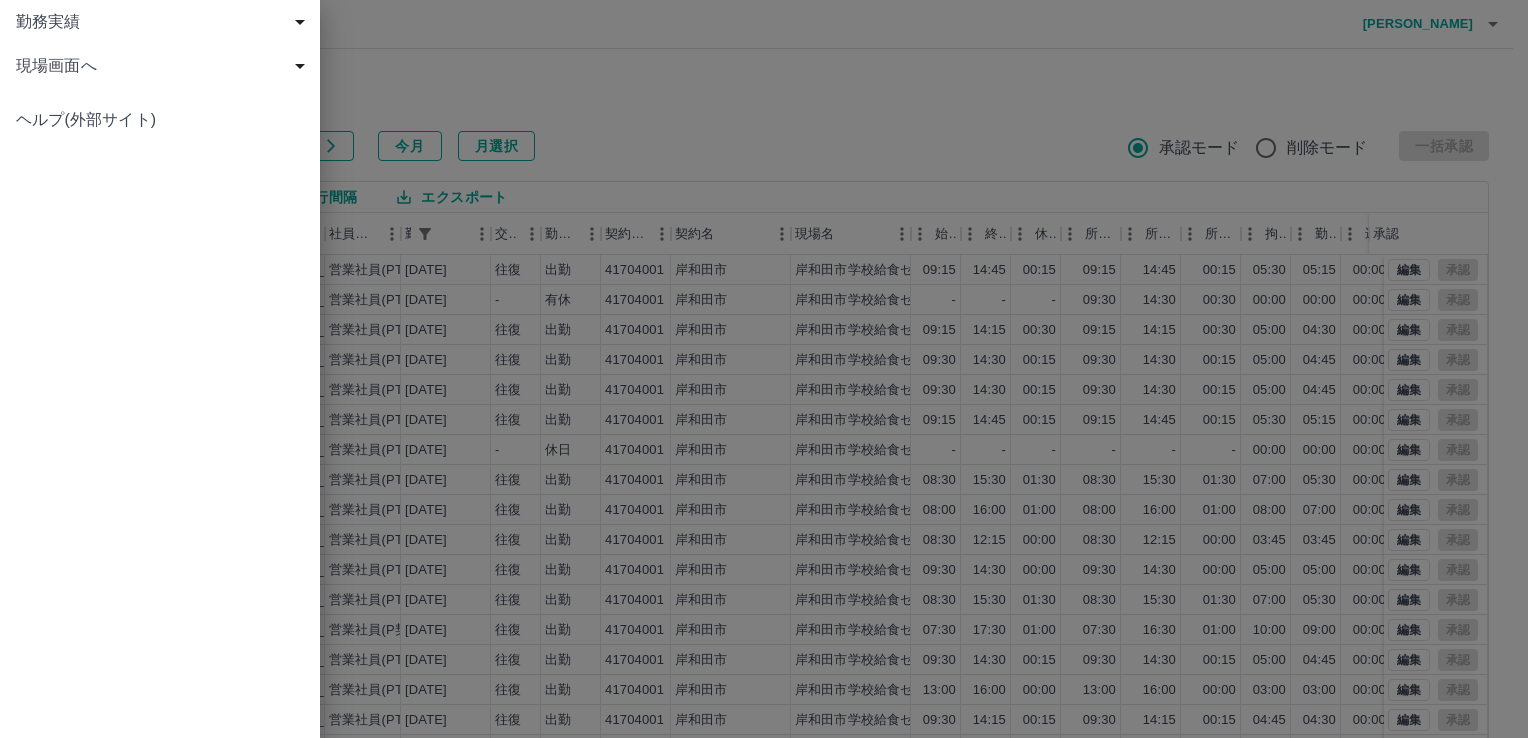 click on "現場画面へ" at bounding box center (160, 66) 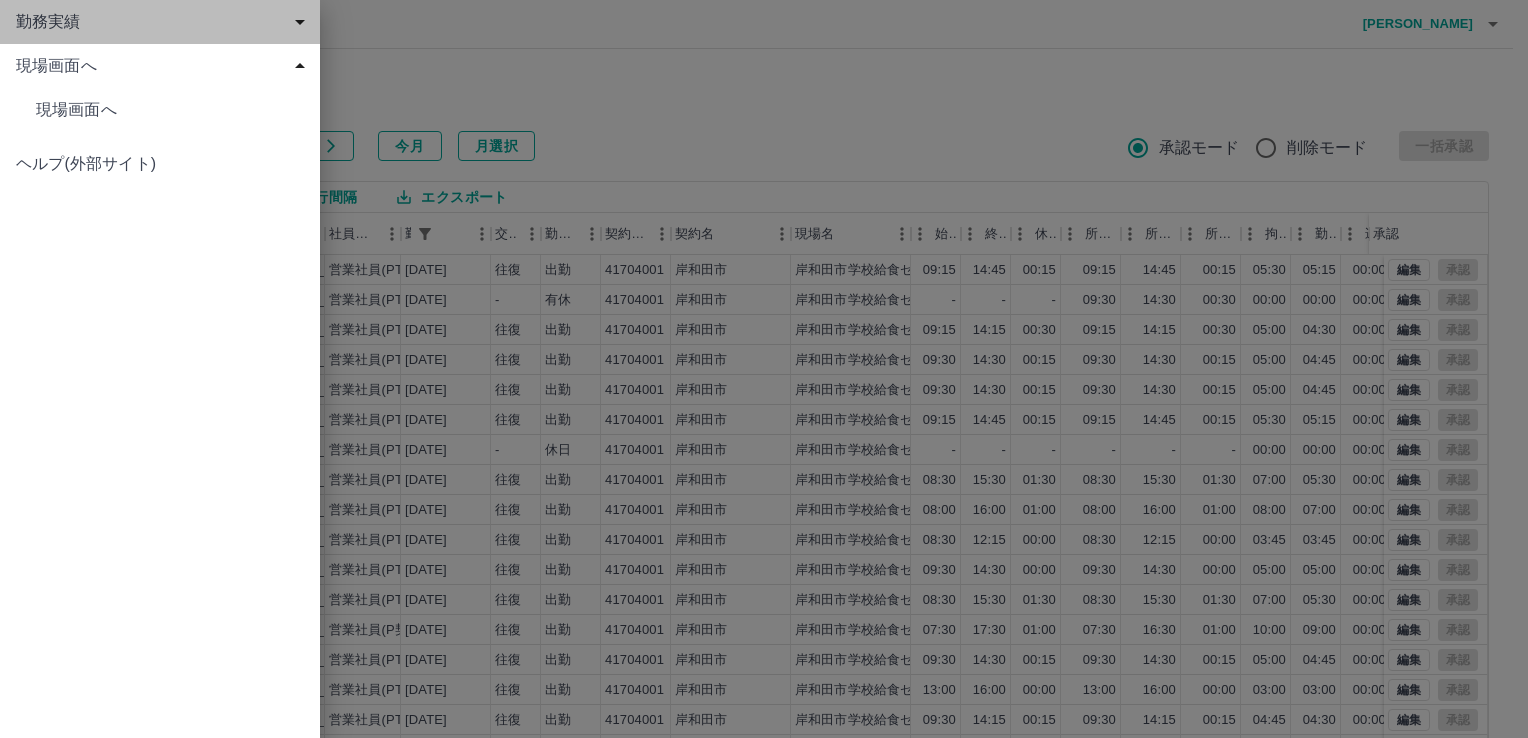 click on "勤務実績" at bounding box center [164, 22] 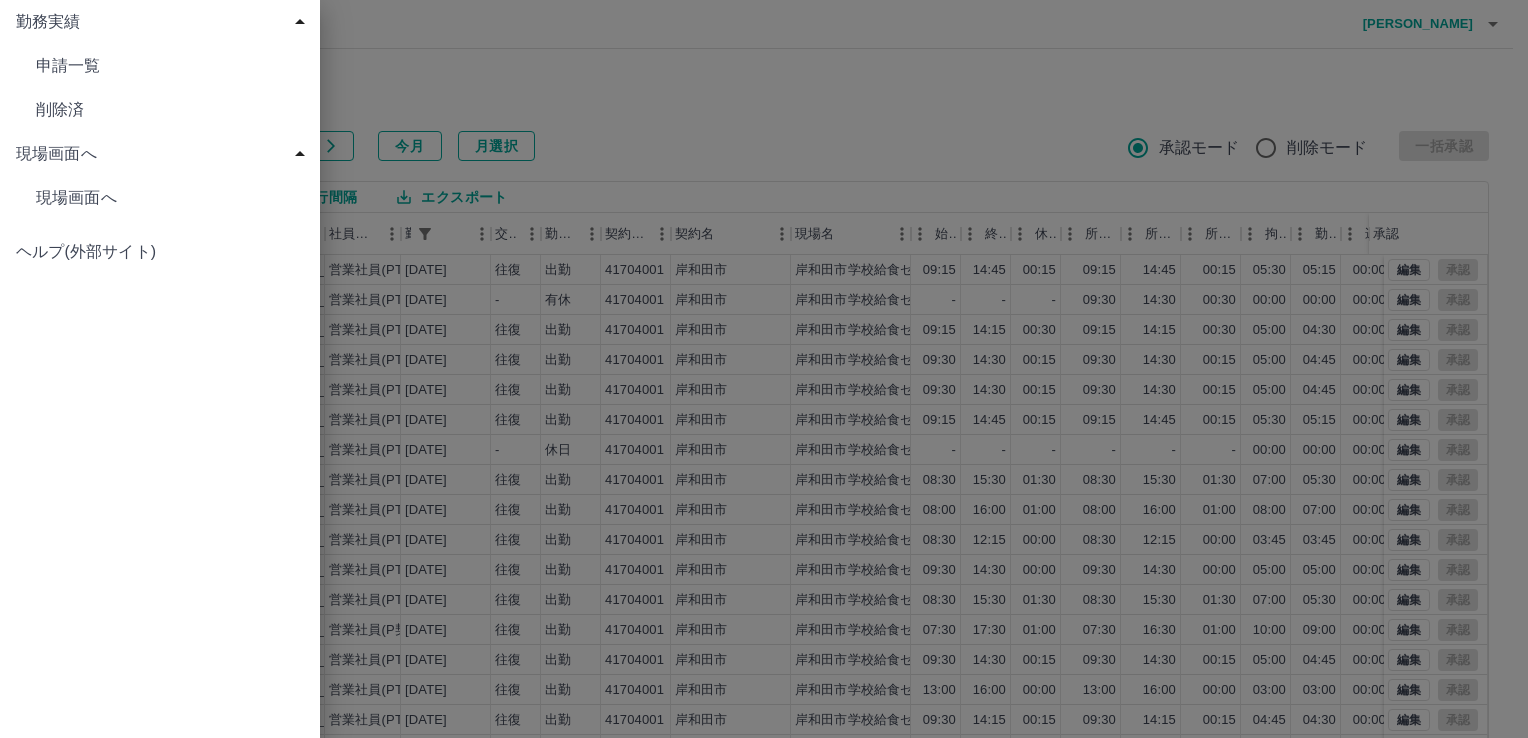 click on "申請一覧" at bounding box center [160, 66] 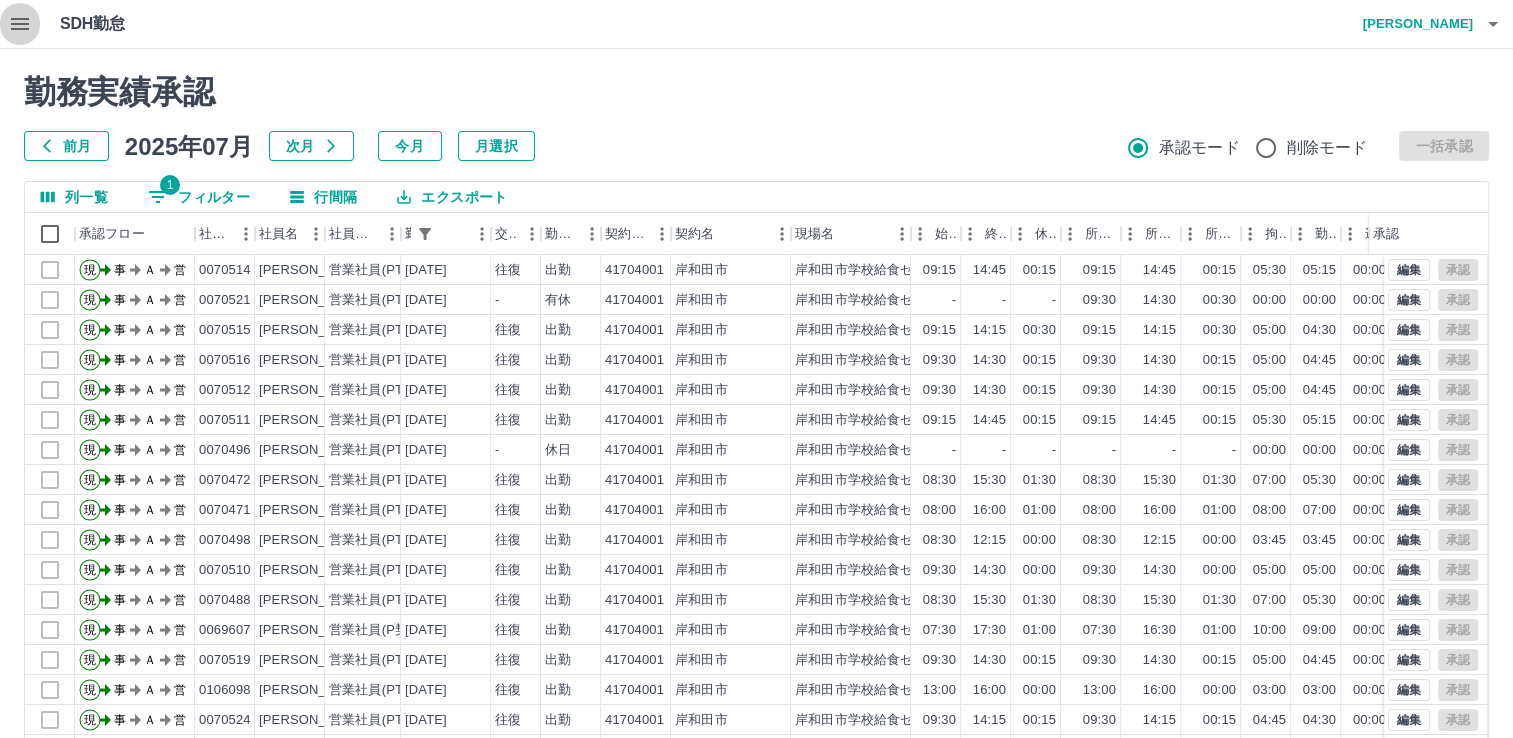 click 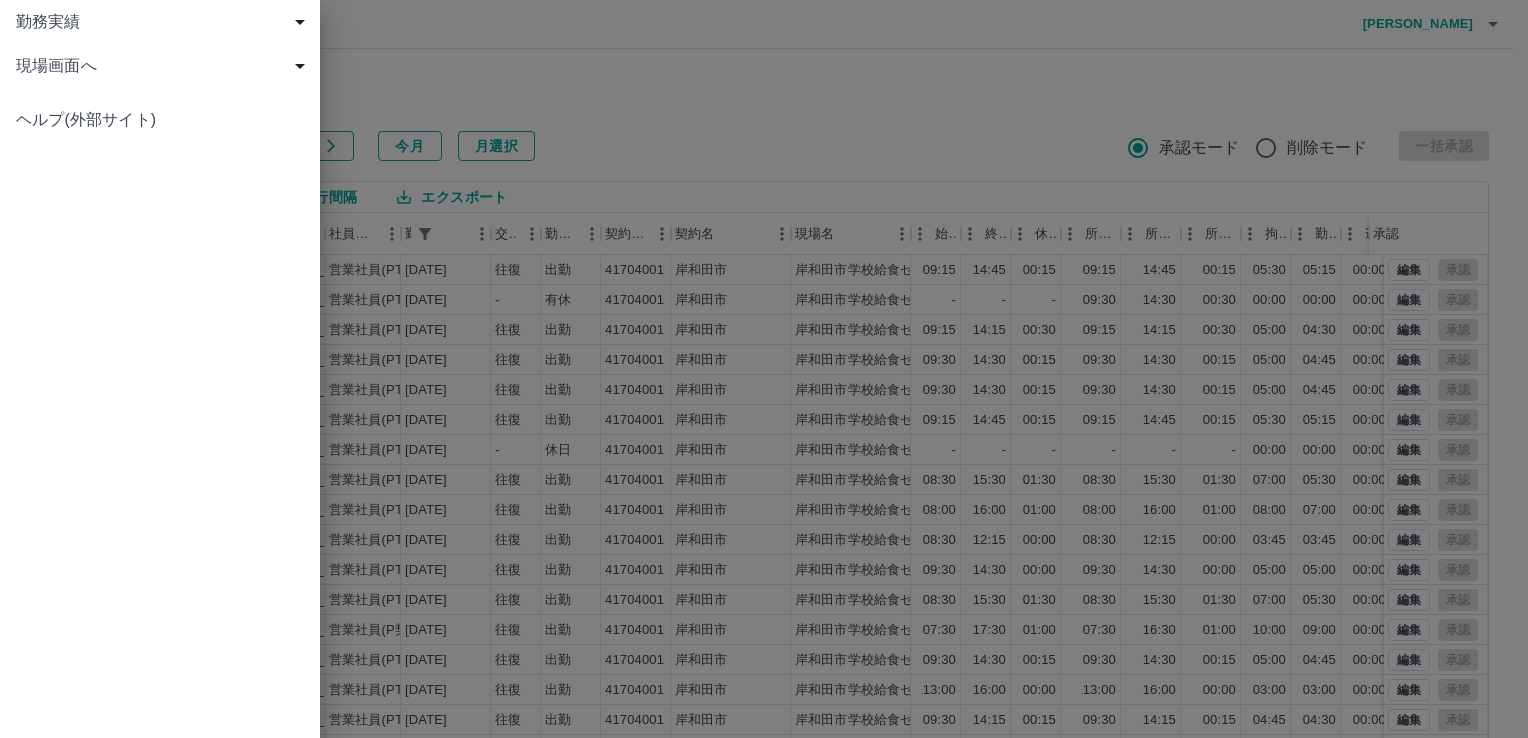 click on "現場画面へ" at bounding box center [160, 66] 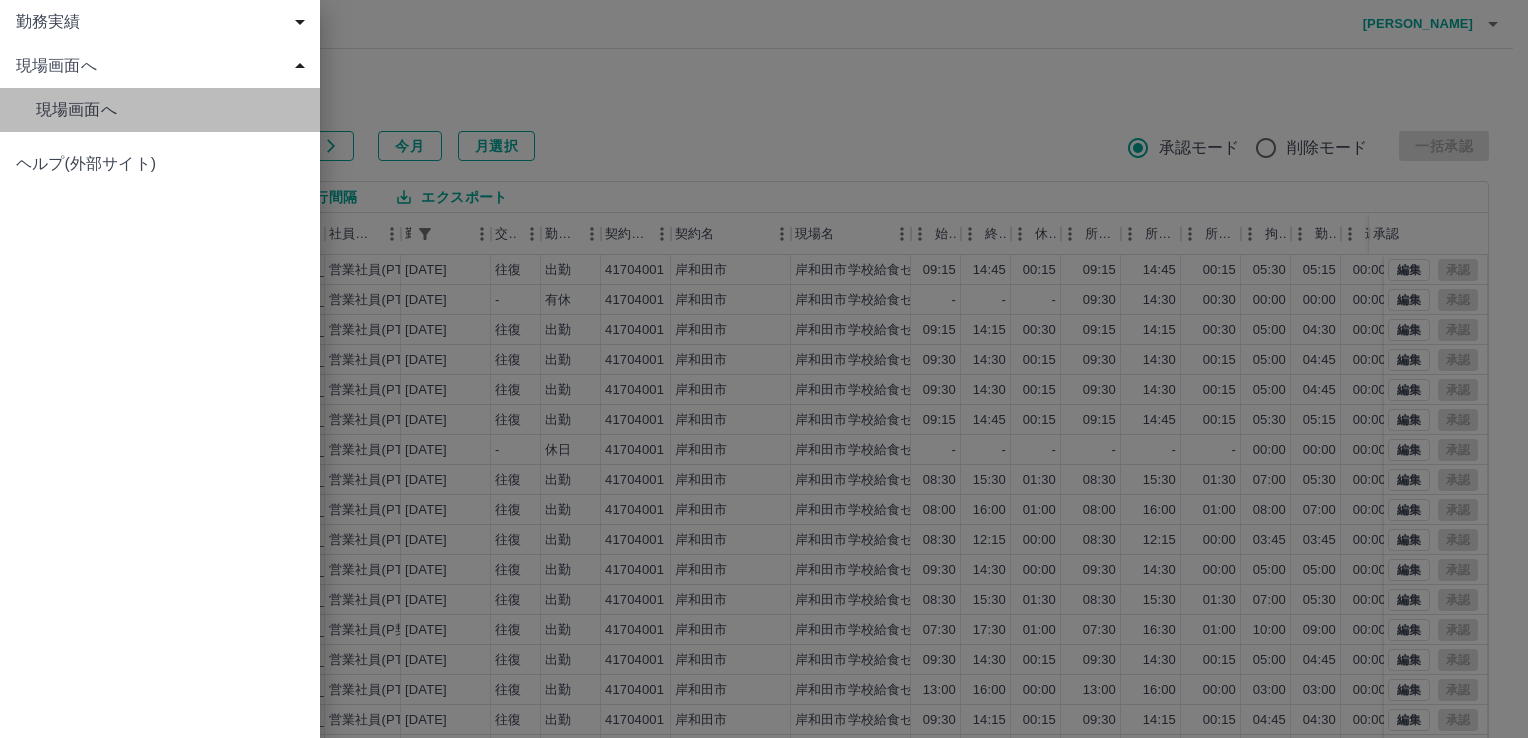 click on "現場画面へ" at bounding box center [160, 110] 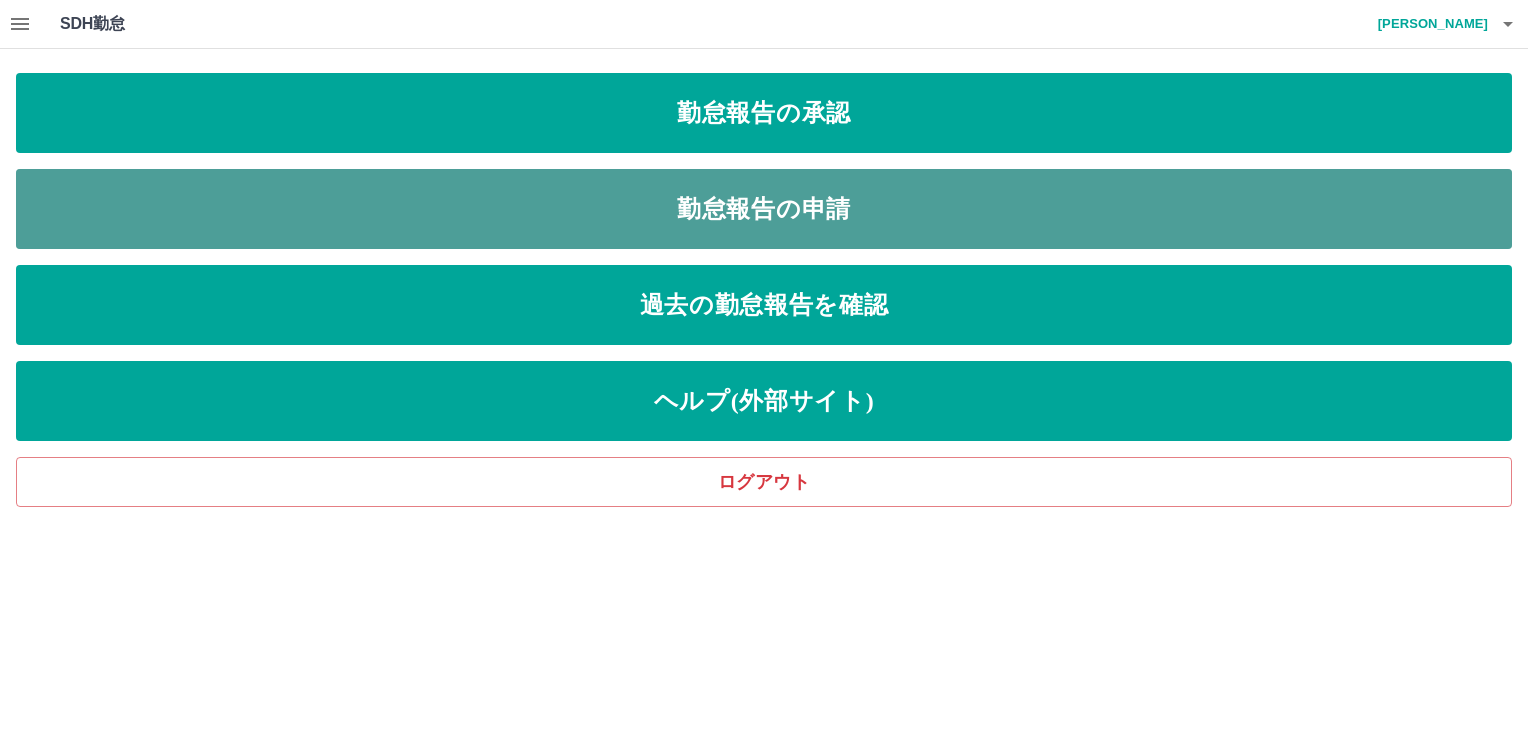 click on "勤怠報告の申請" at bounding box center (764, 209) 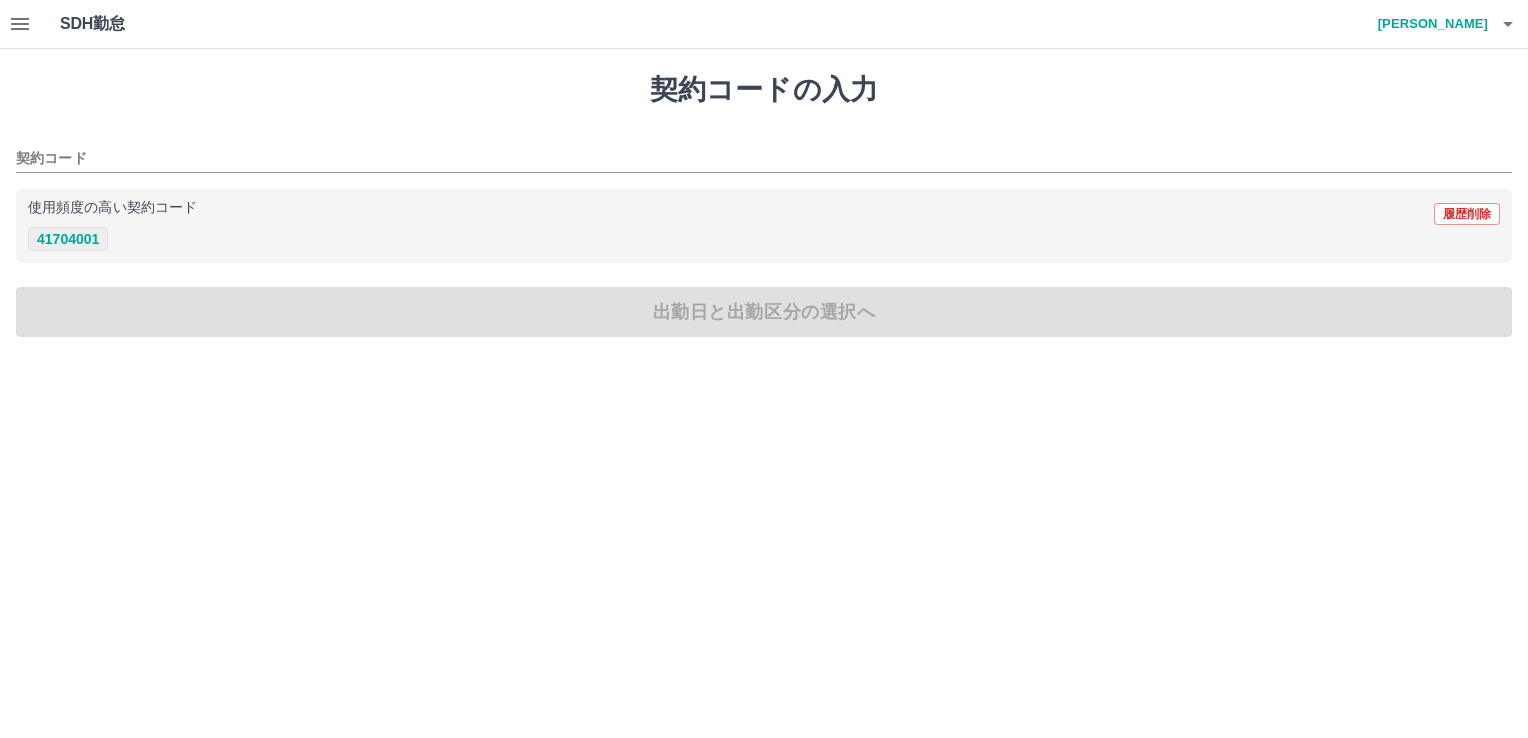 click on "41704001" at bounding box center (68, 239) 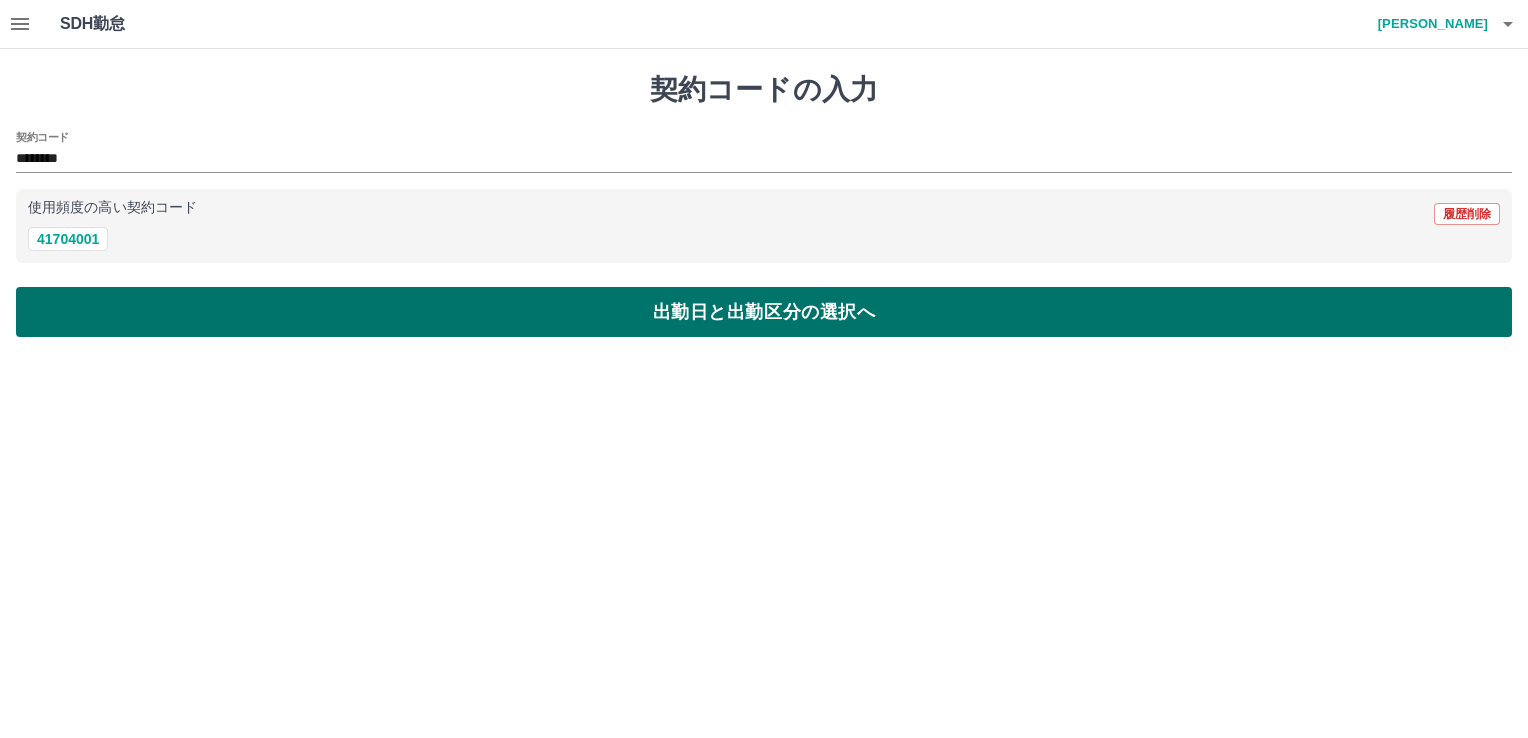 click on "出勤日と出勤区分の選択へ" at bounding box center (764, 312) 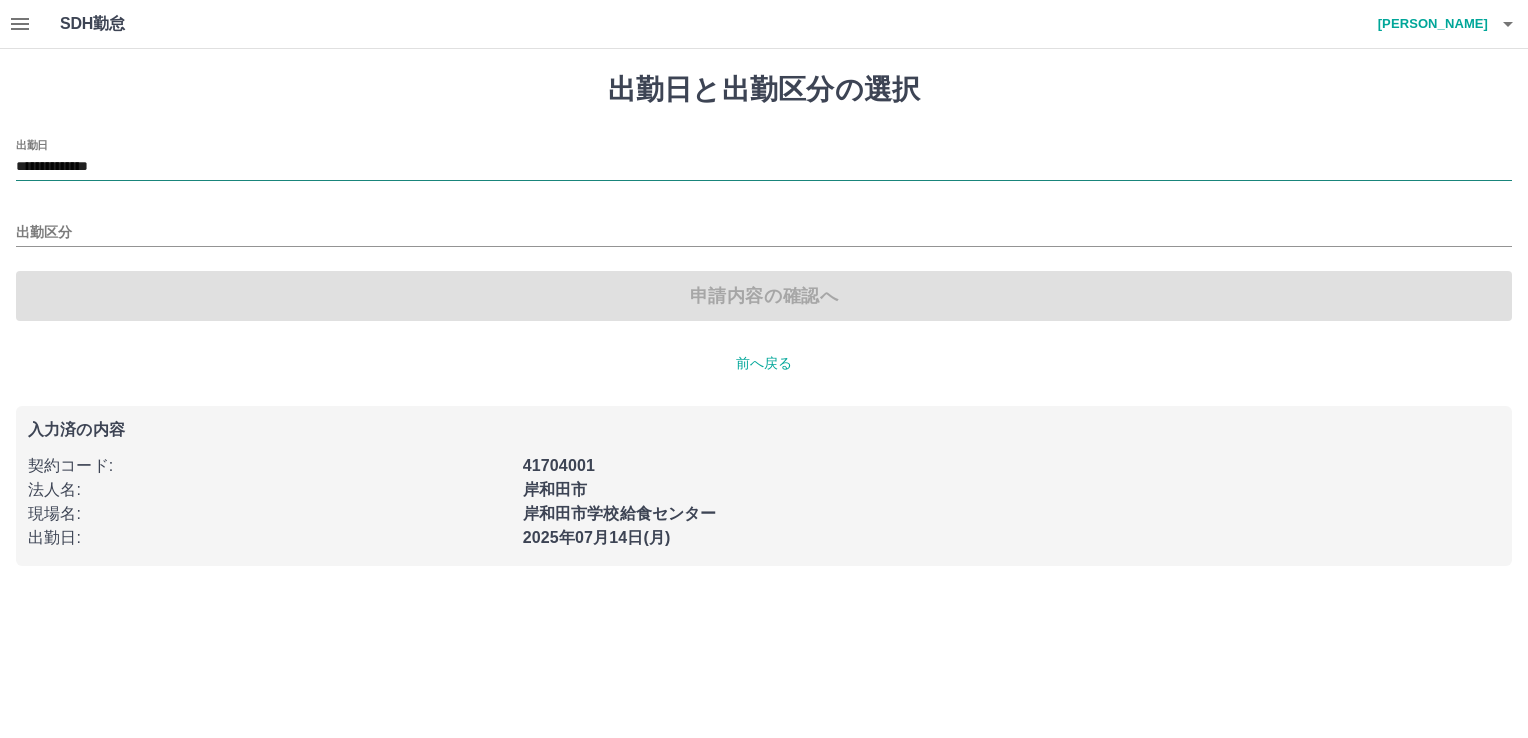 click on "**********" at bounding box center [764, 167] 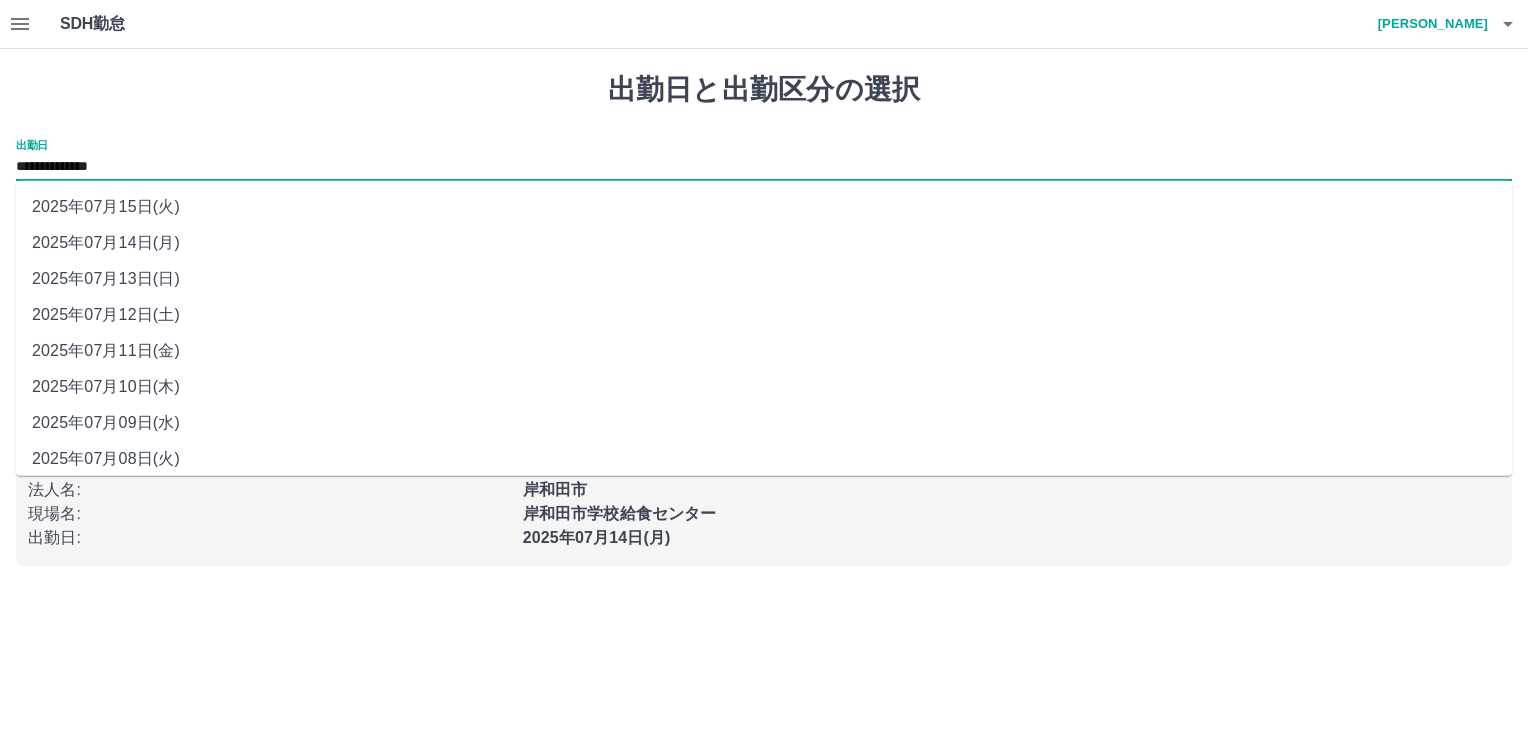 click on "2025年07月11日(金)" at bounding box center [764, 351] 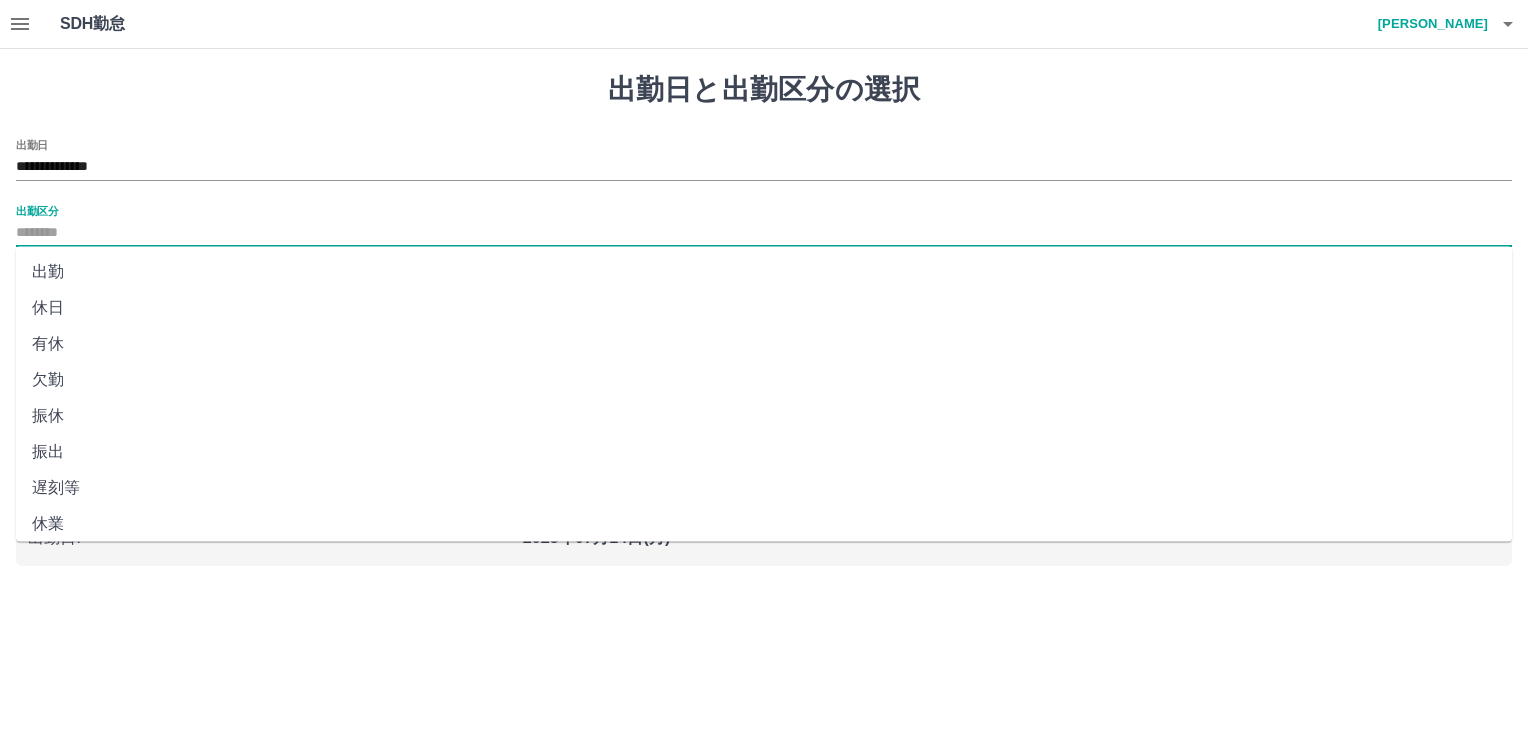 click on "出勤区分" at bounding box center (764, 233) 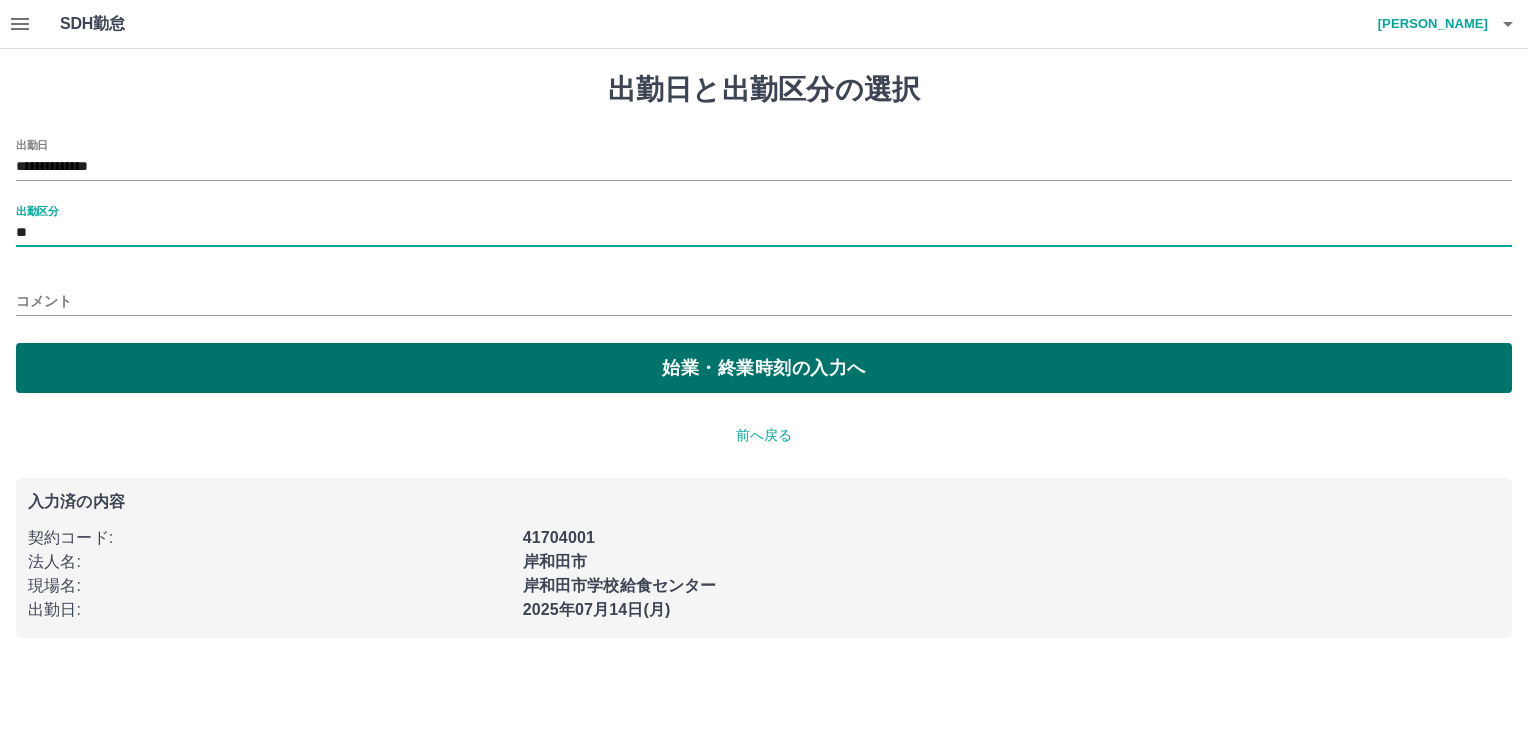 click on "始業・終業時刻の入力へ" at bounding box center (764, 368) 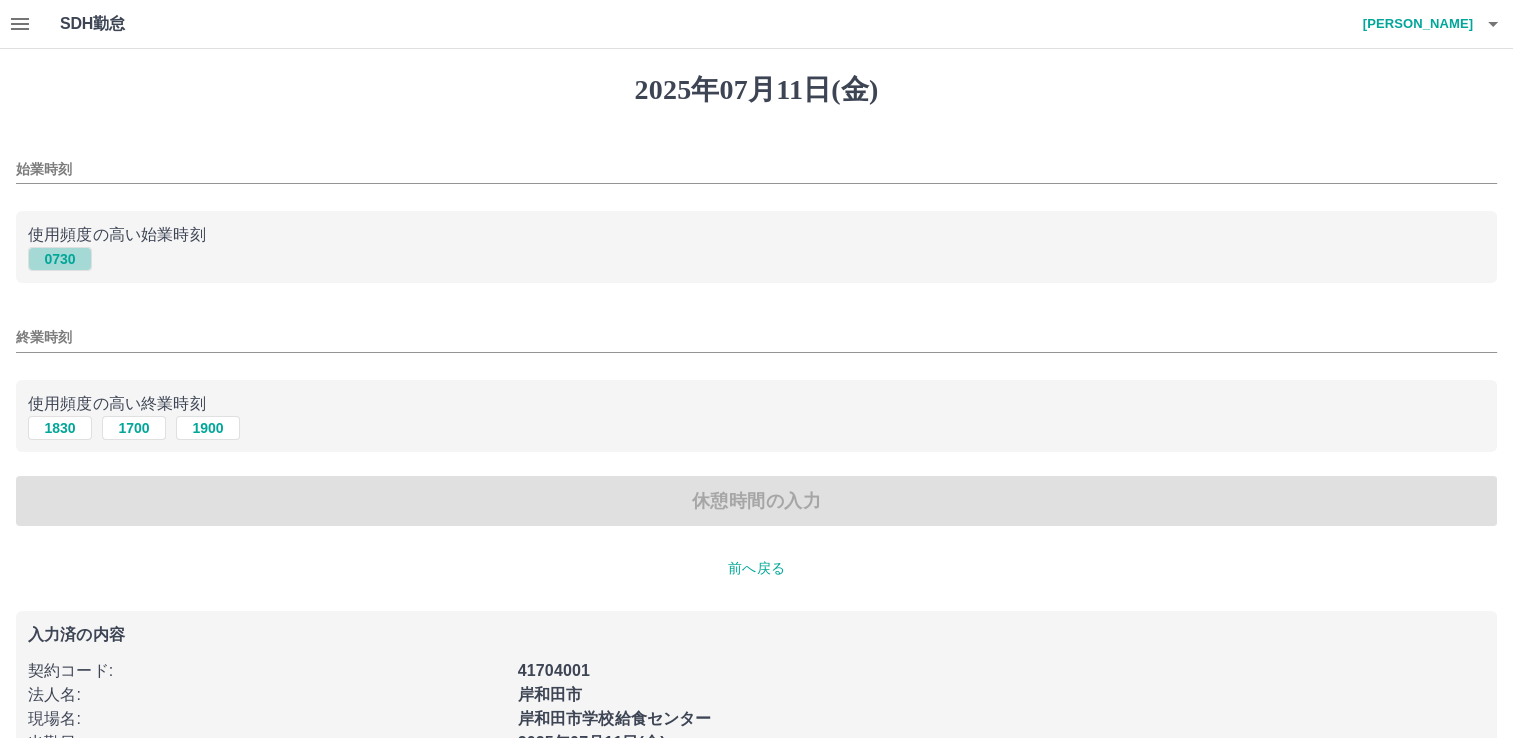 click on "0730" at bounding box center [60, 259] 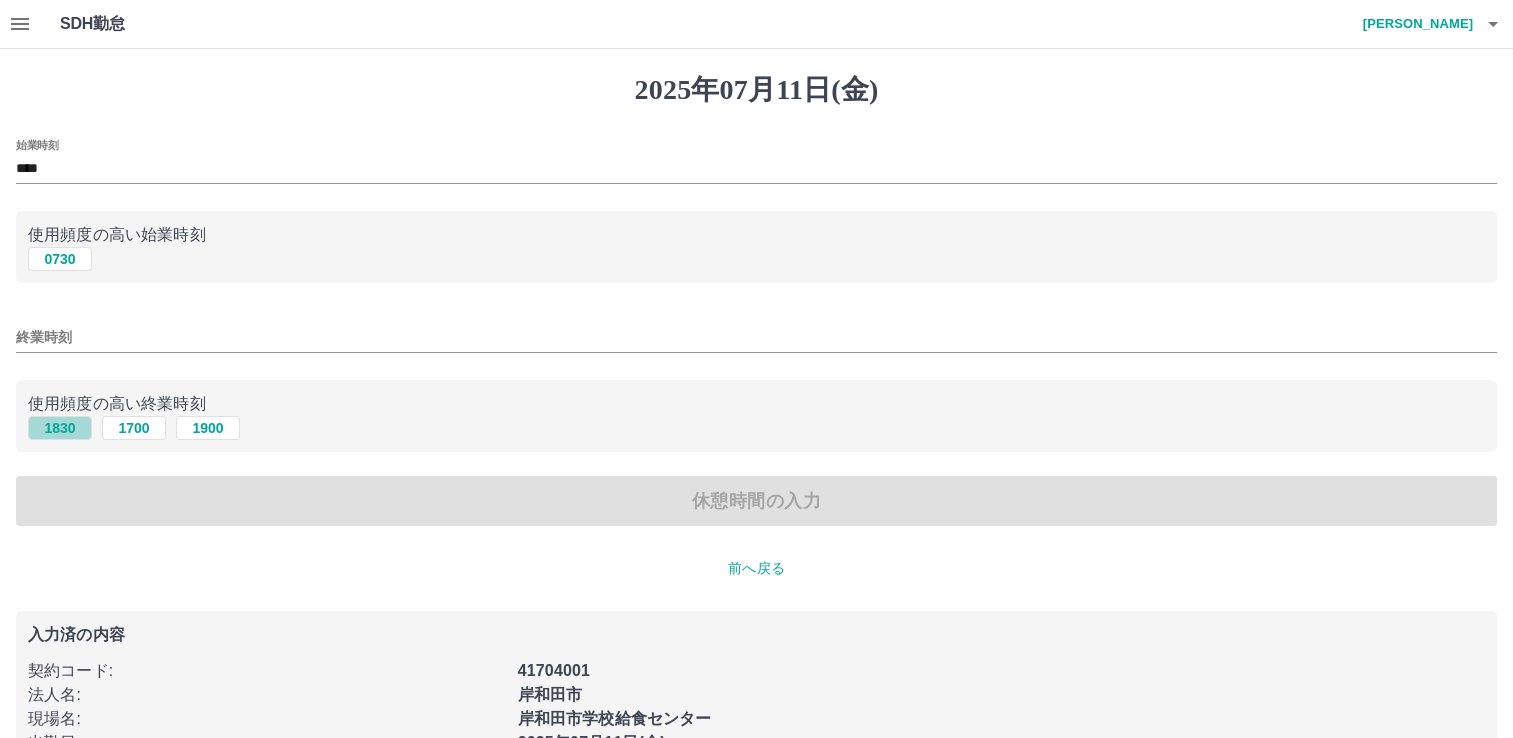 click on "1830" at bounding box center [60, 428] 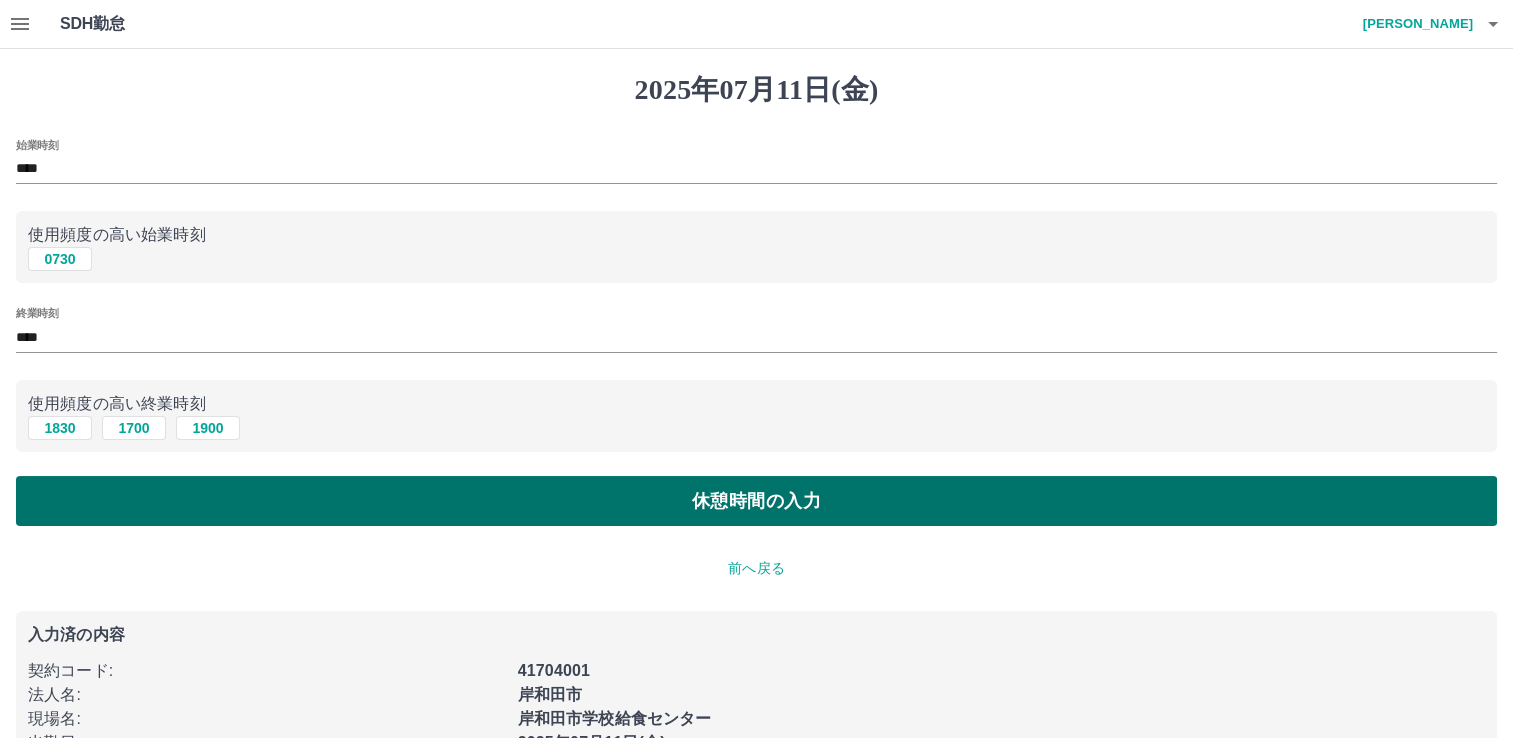 click on "休憩時間の入力" at bounding box center [756, 501] 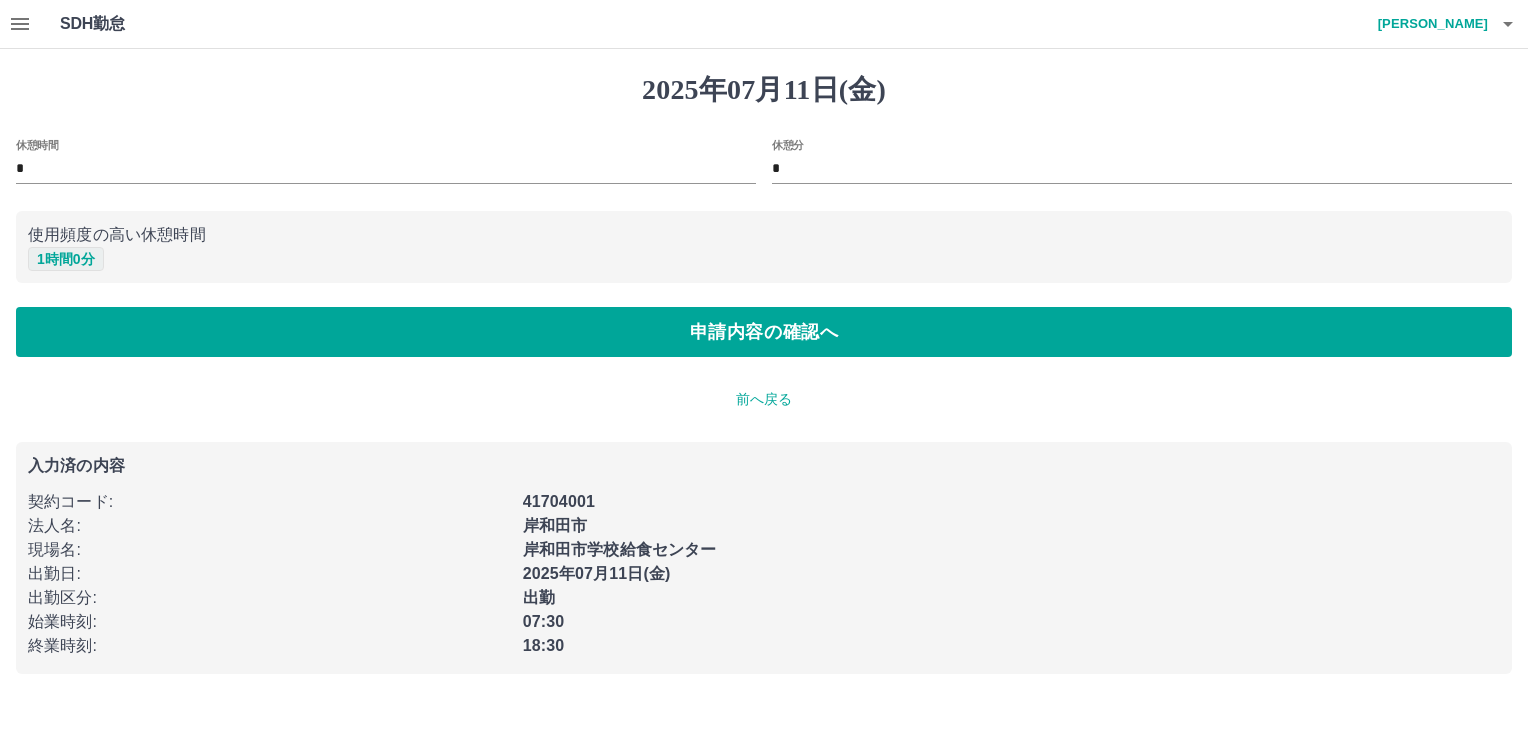 click on "1 時間 0 分" at bounding box center [66, 259] 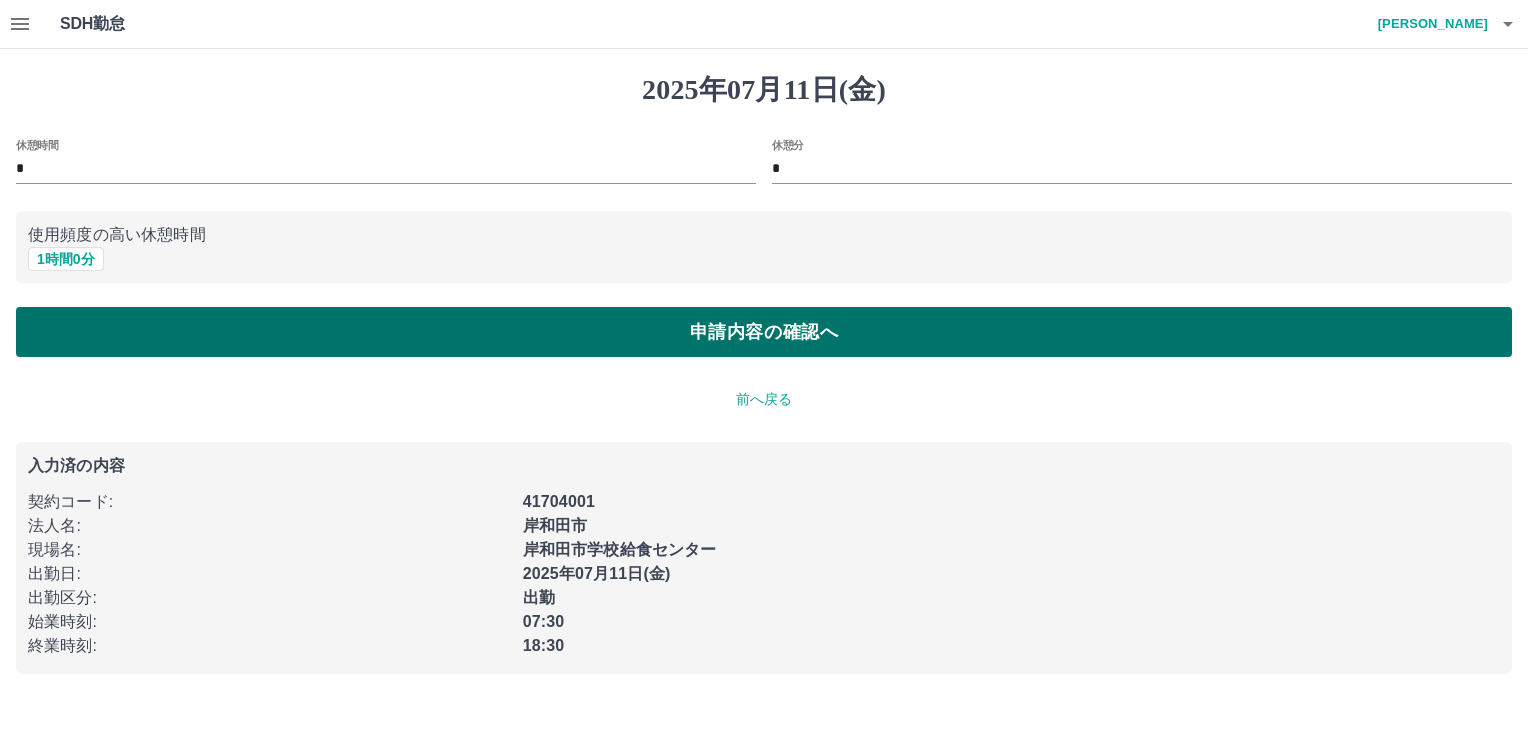 click on "申請内容の確認へ" at bounding box center (764, 332) 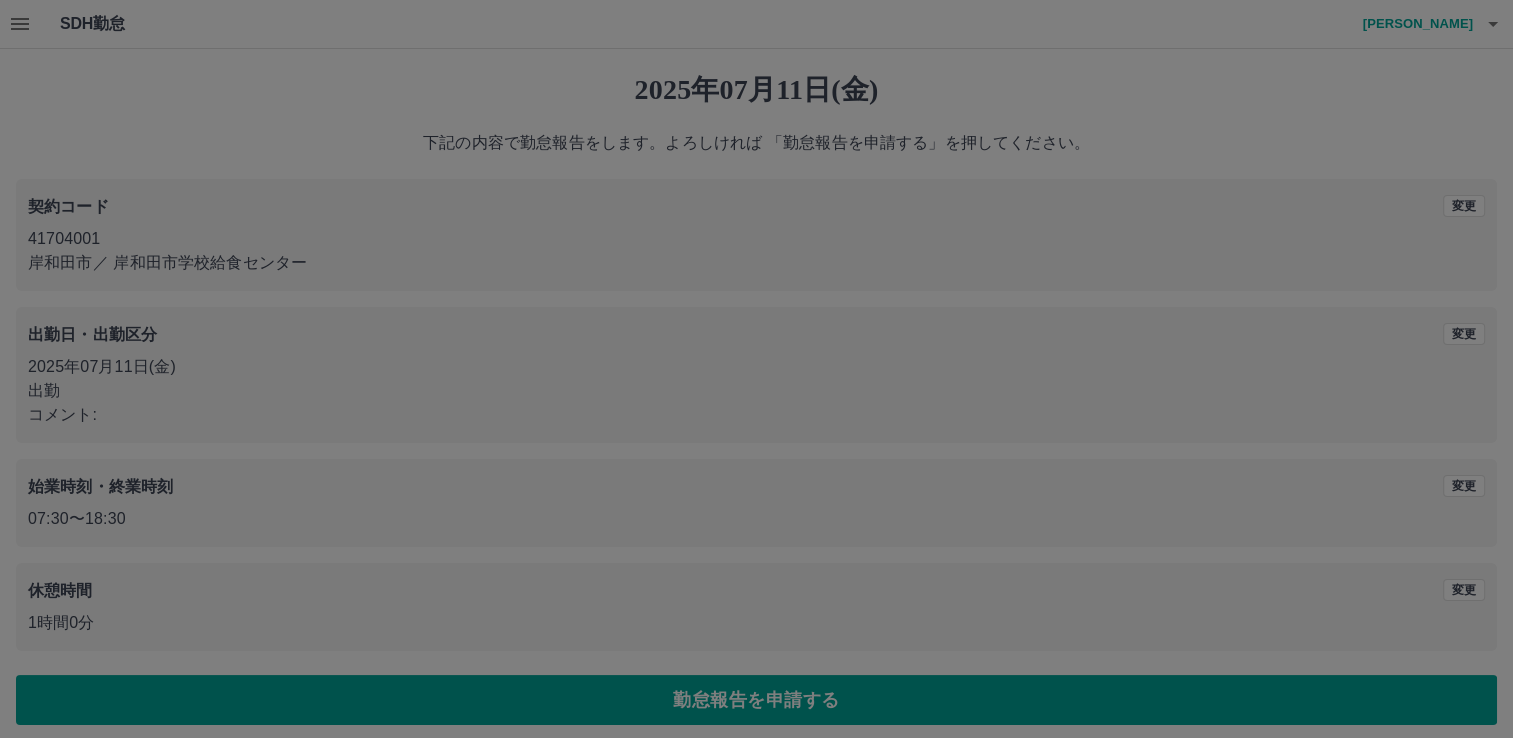 scroll, scrollTop: 10, scrollLeft: 0, axis: vertical 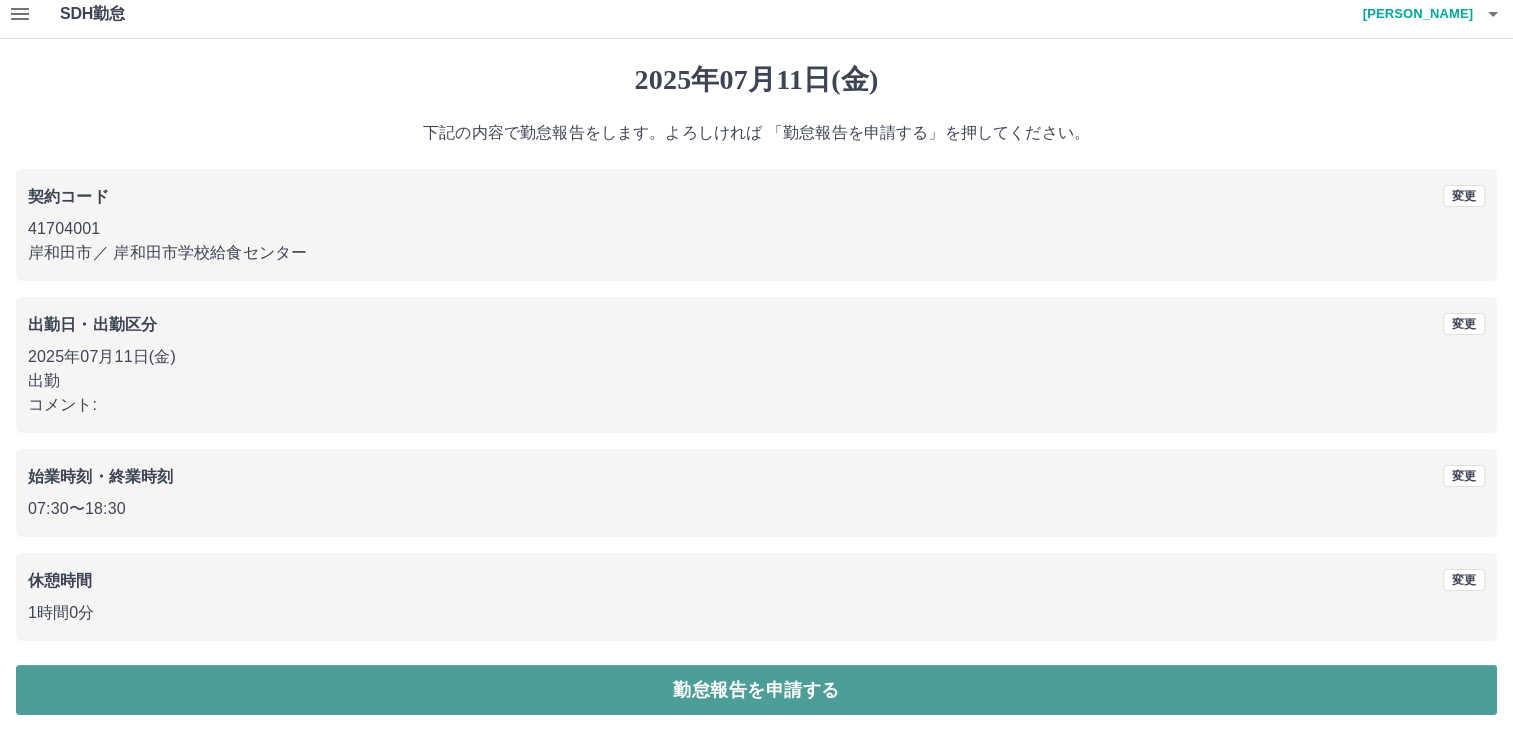 click on "勤怠報告を申請する" at bounding box center (756, 690) 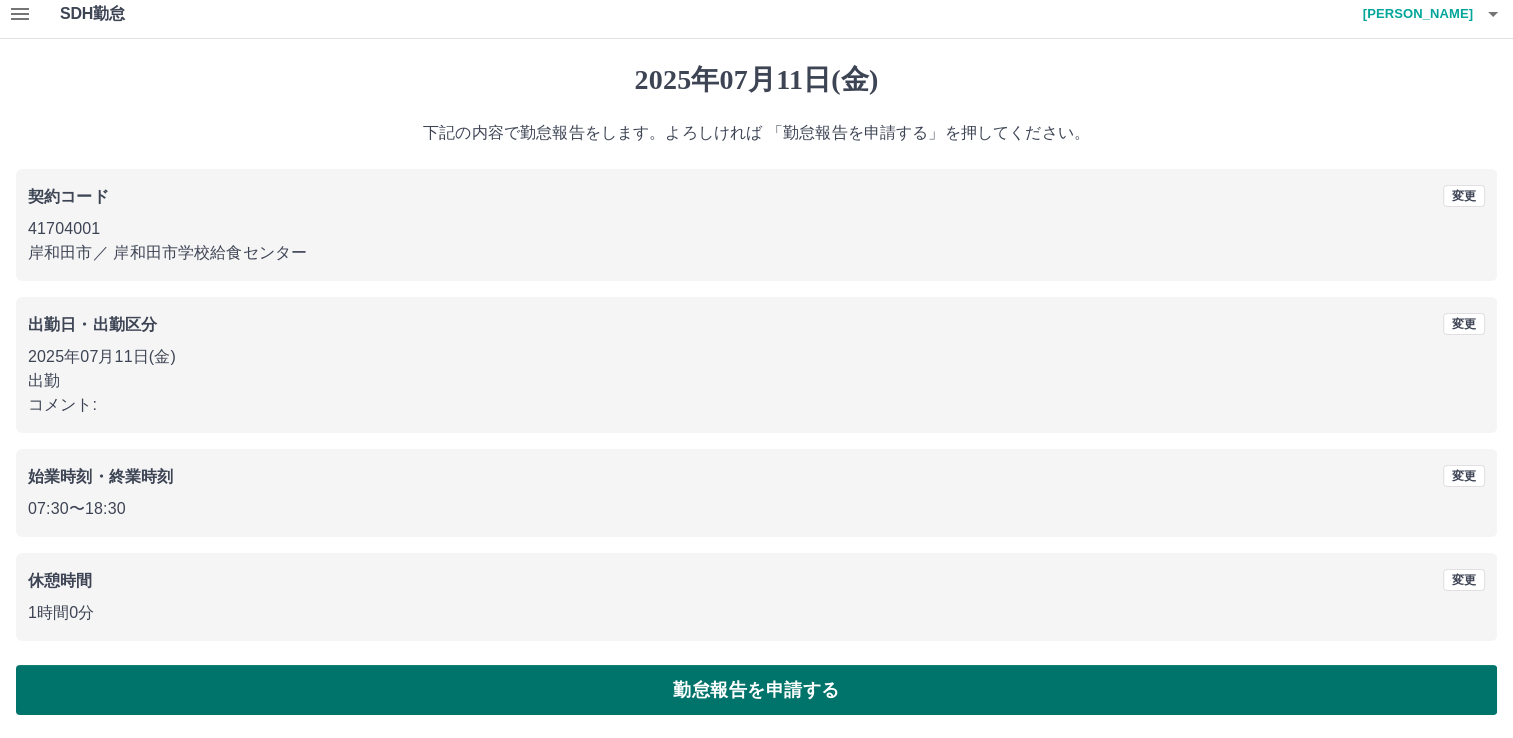 scroll, scrollTop: 0, scrollLeft: 0, axis: both 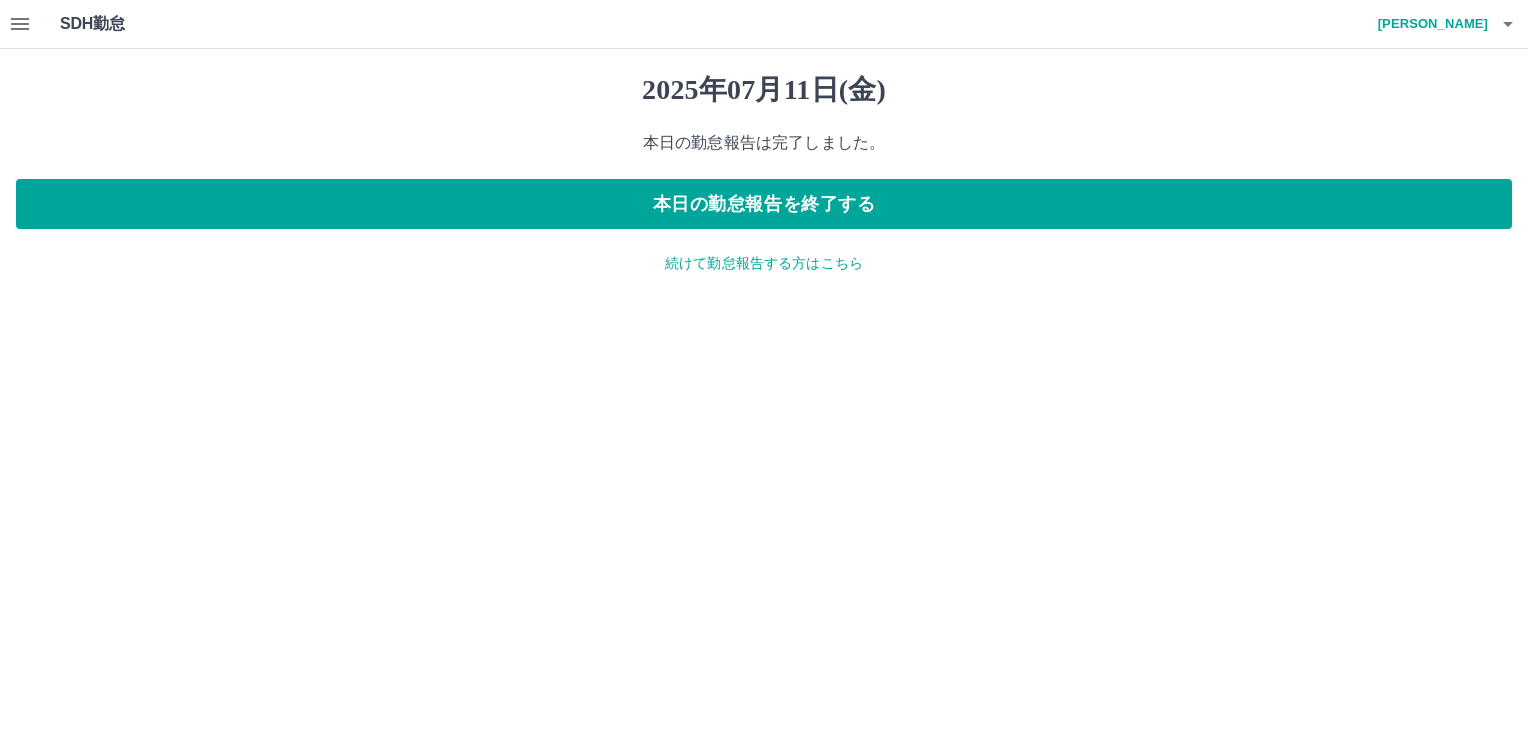 click on "続けて勤怠報告する方はこちら" at bounding box center [764, 263] 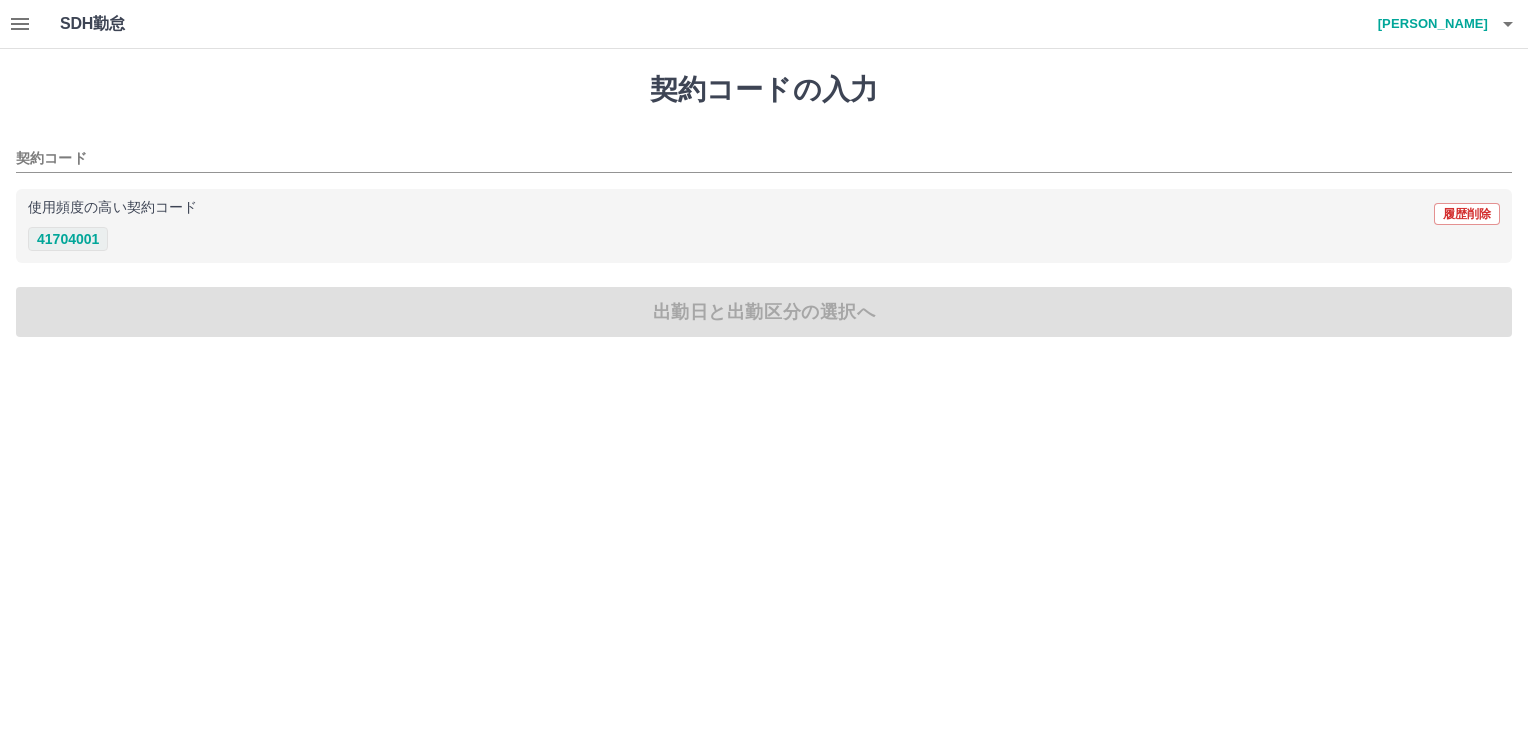 click on "41704001" at bounding box center [68, 239] 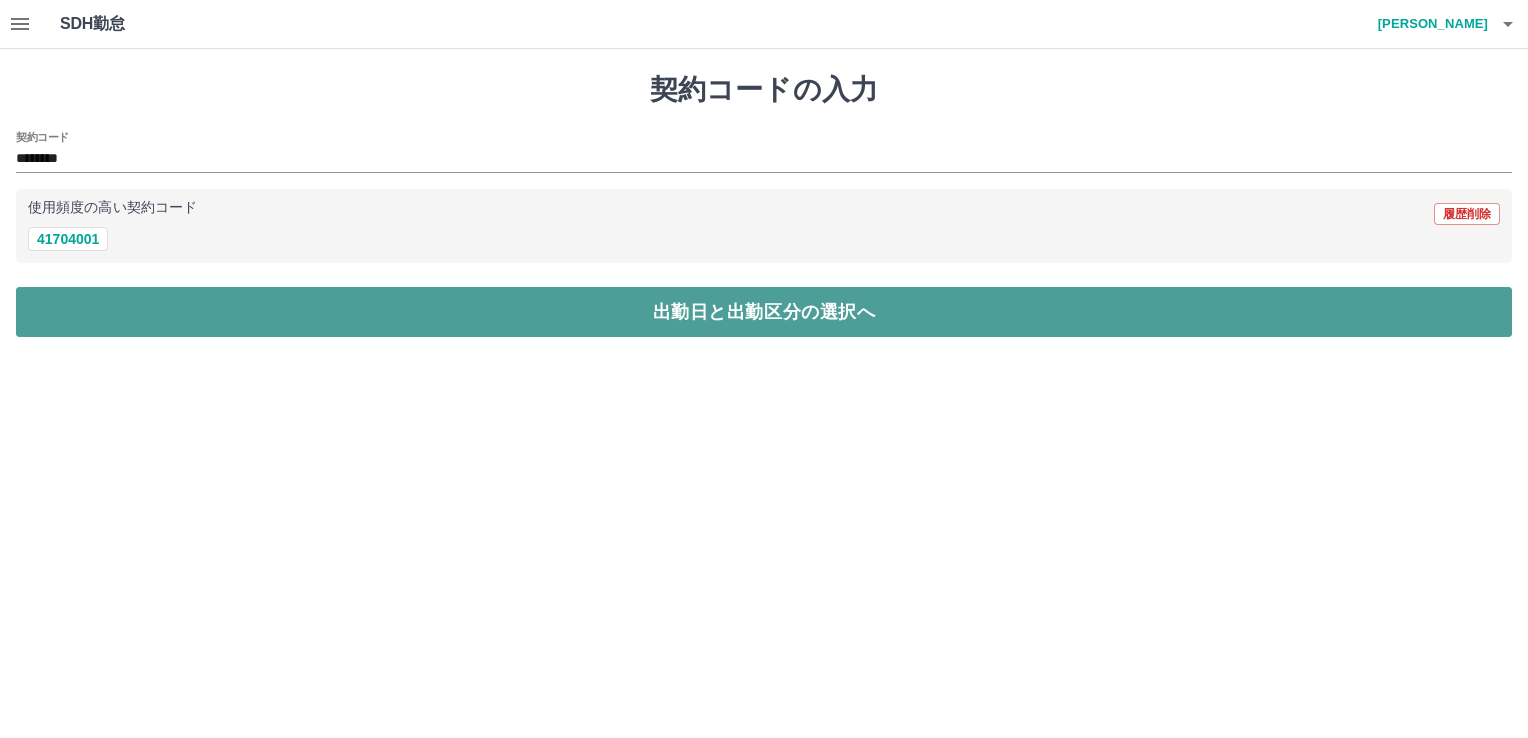 click on "出勤日と出勤区分の選択へ" at bounding box center (764, 312) 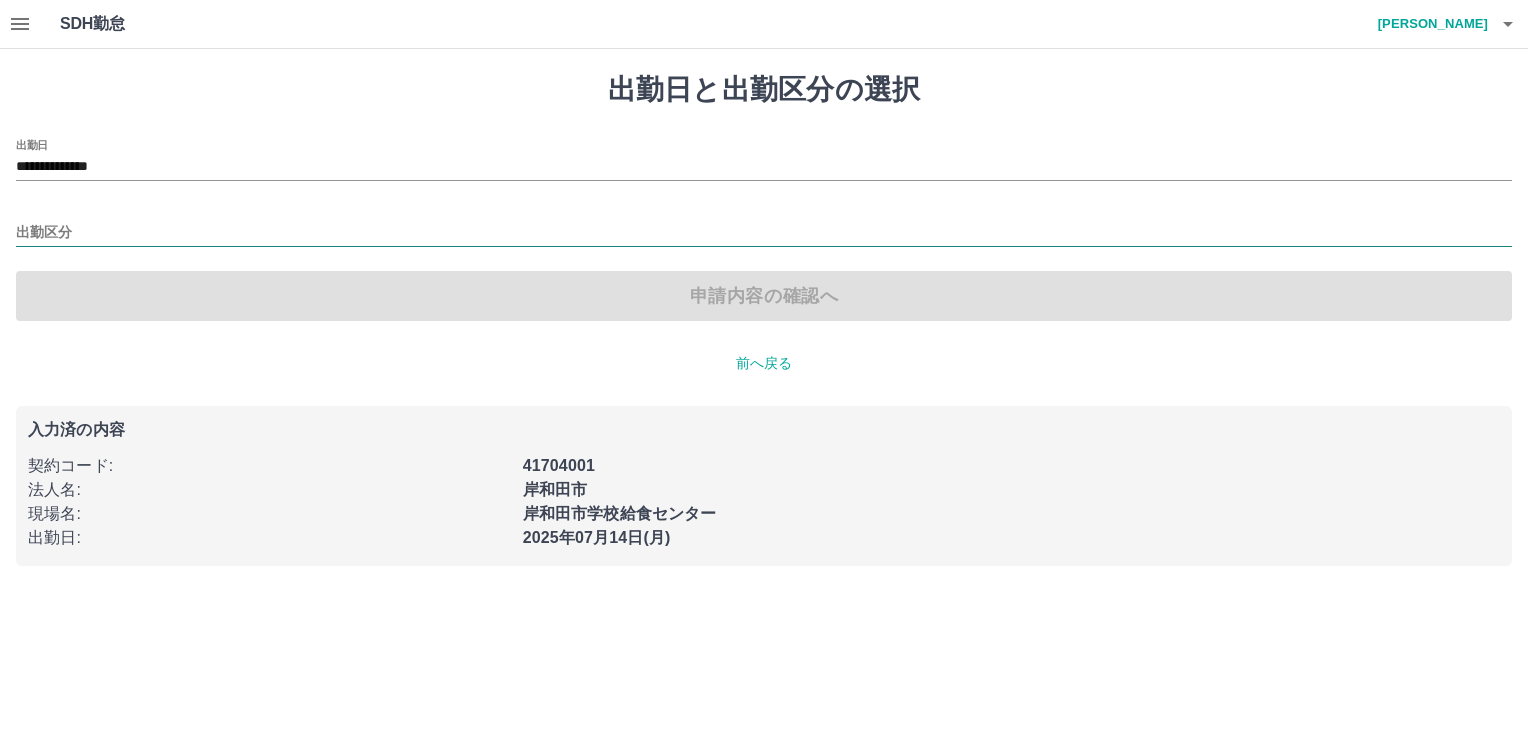 click on "出勤区分" at bounding box center [764, 233] 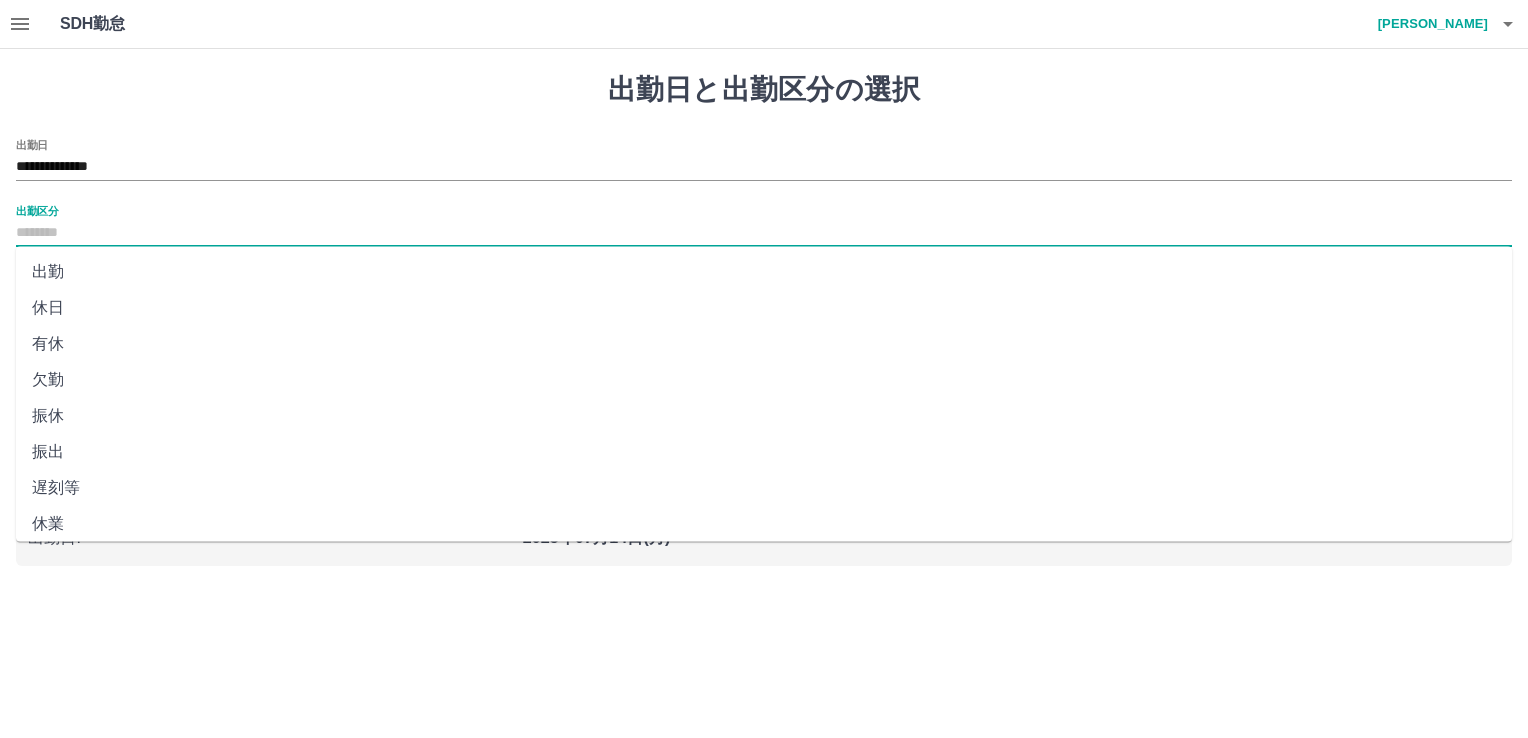 click on "出勤" at bounding box center [764, 272] 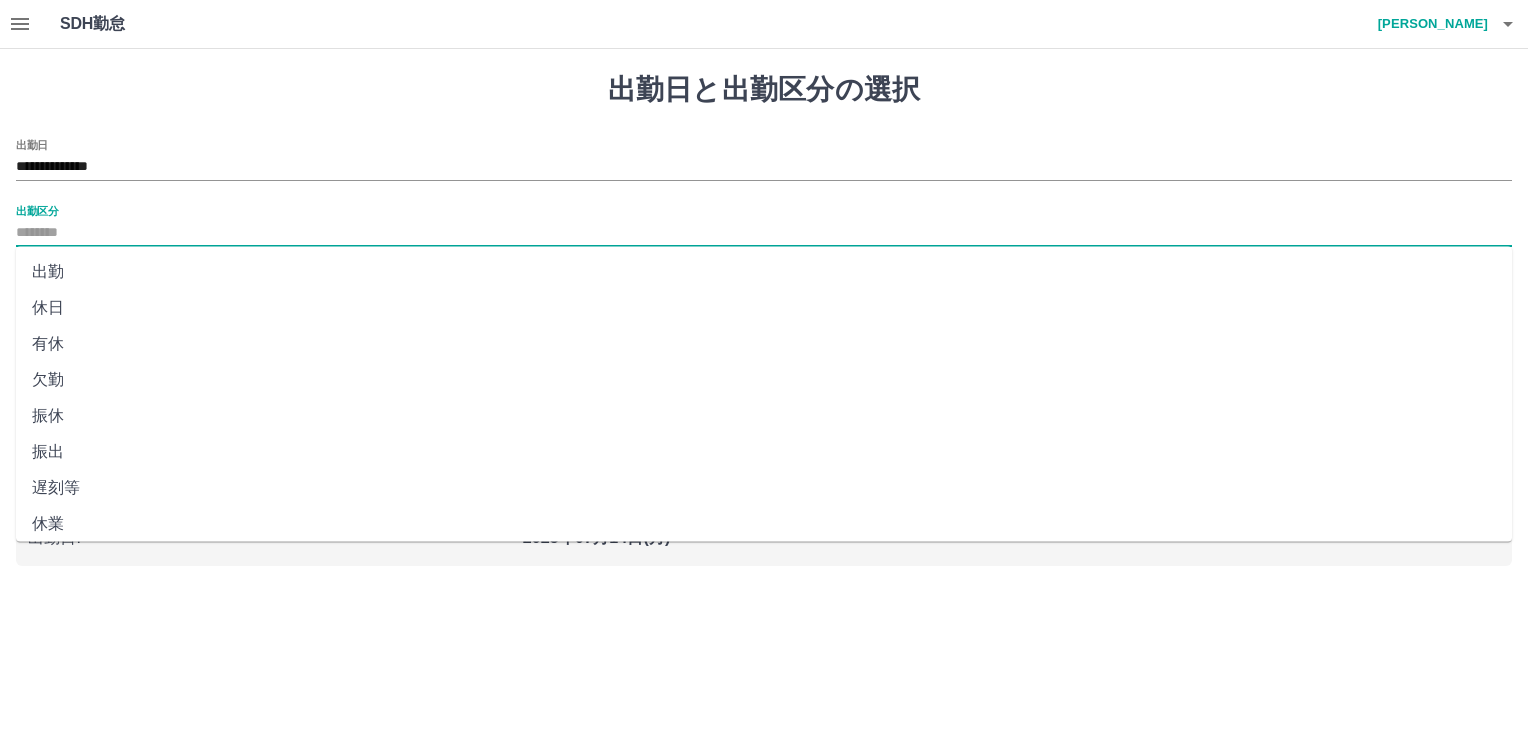 type on "**" 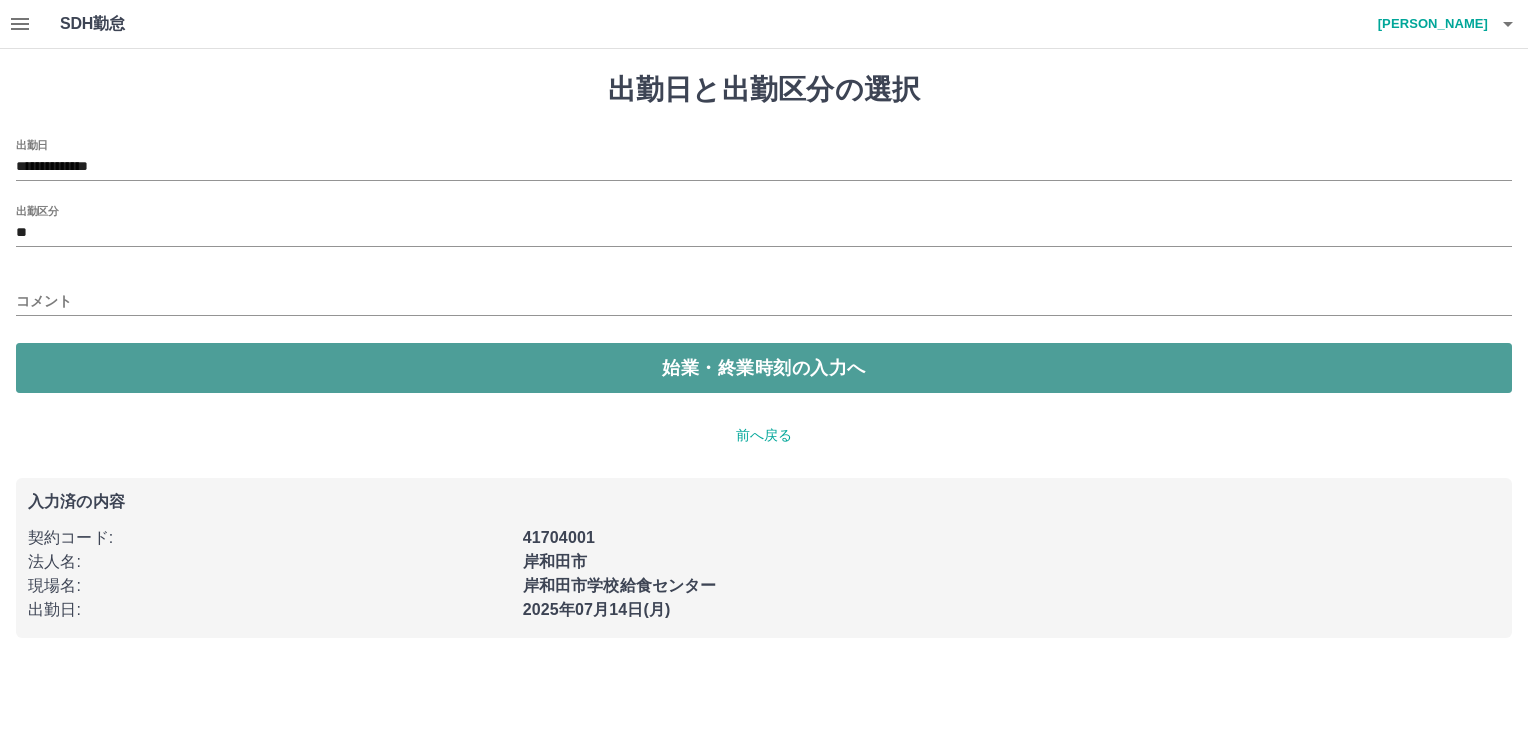 click on "始業・終業時刻の入力へ" at bounding box center (764, 368) 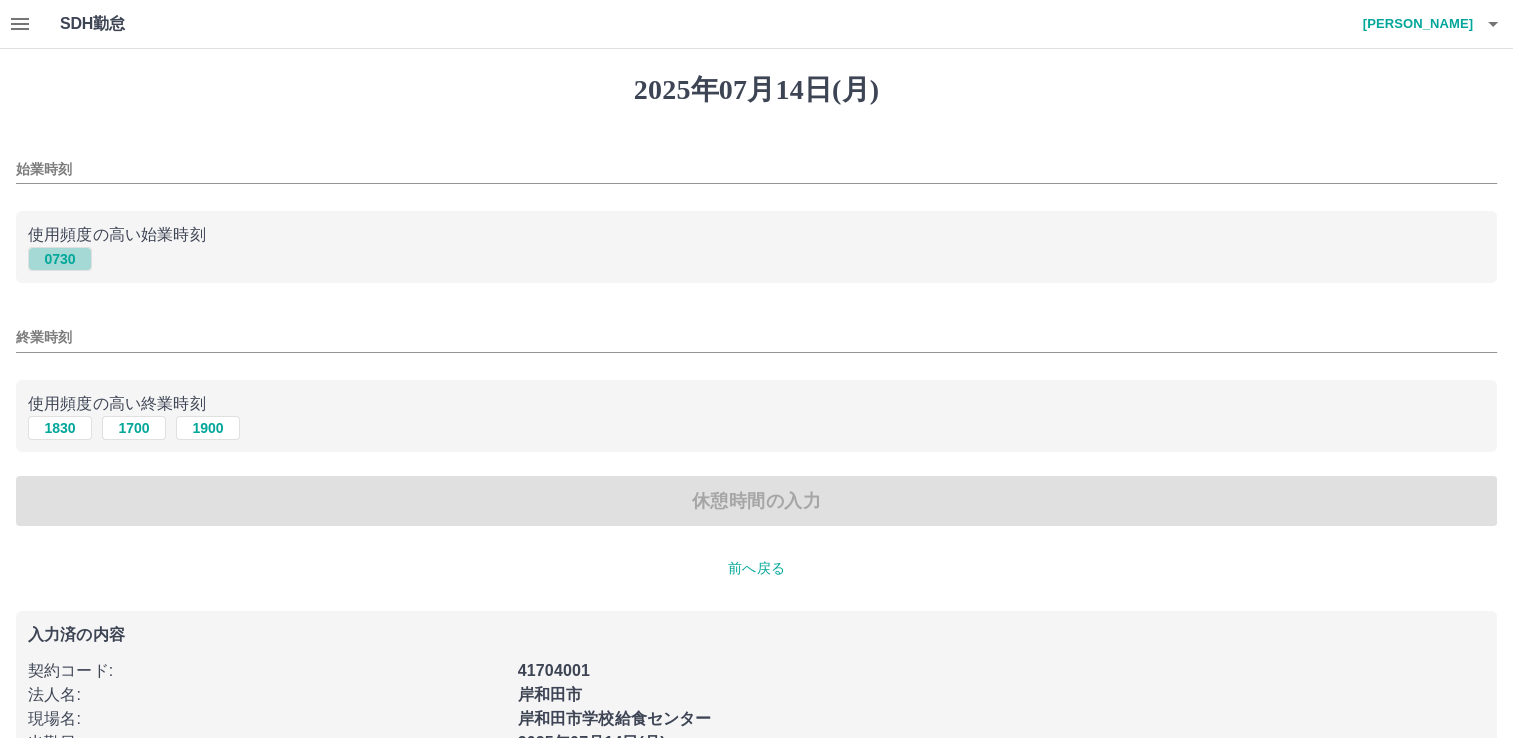 drag, startPoint x: 83, startPoint y: 256, endPoint x: 83, endPoint y: 269, distance: 13 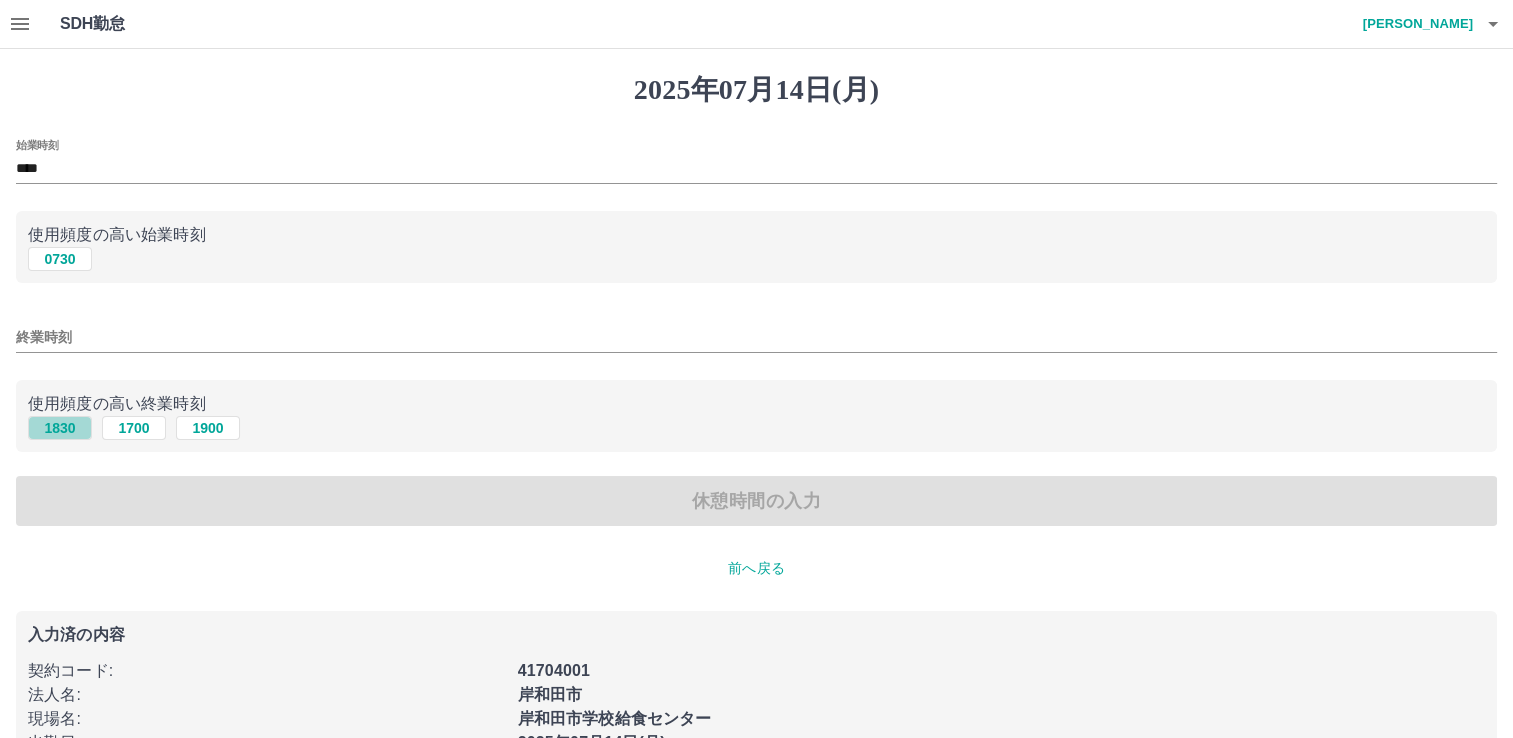 click on "1830" at bounding box center [60, 428] 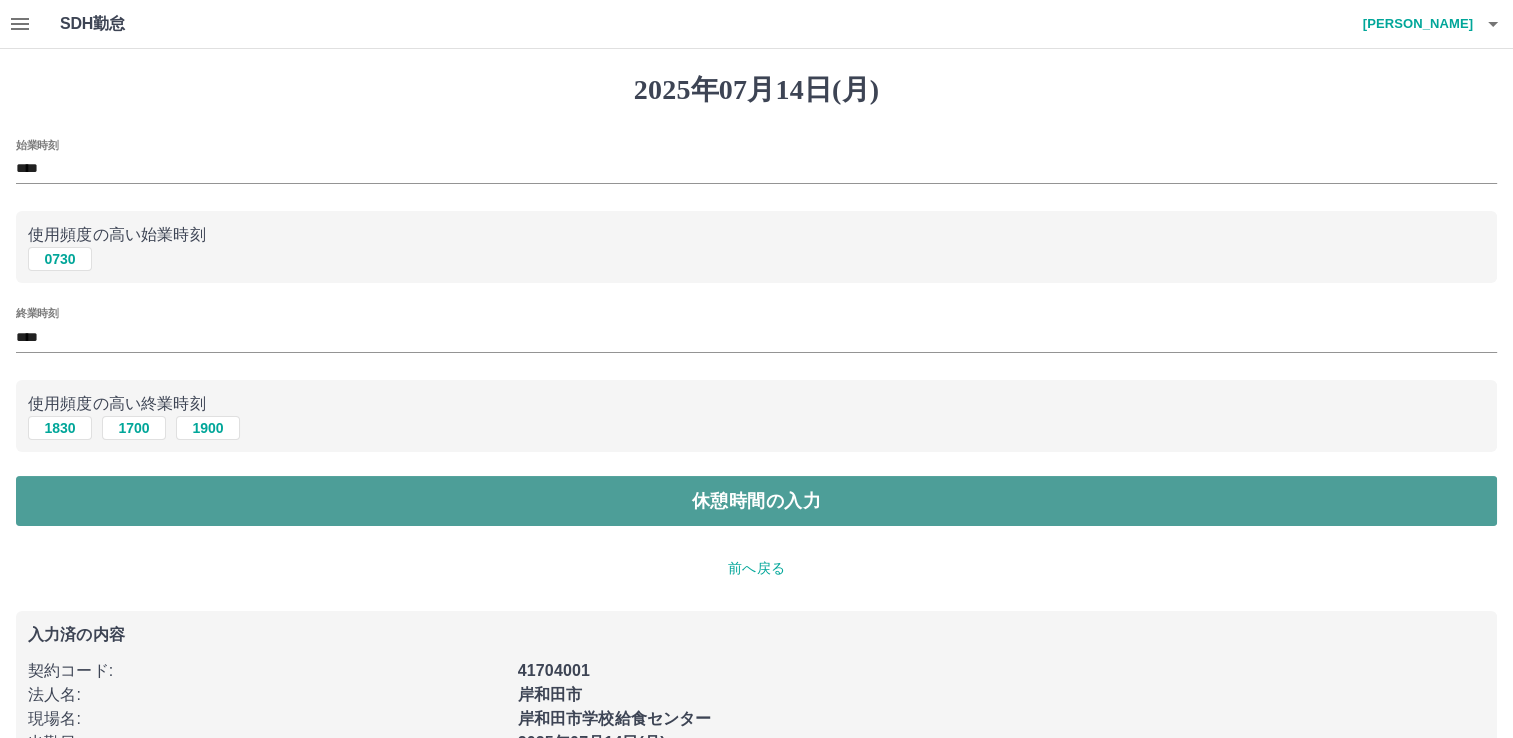 click on "休憩時間の入力" at bounding box center [756, 501] 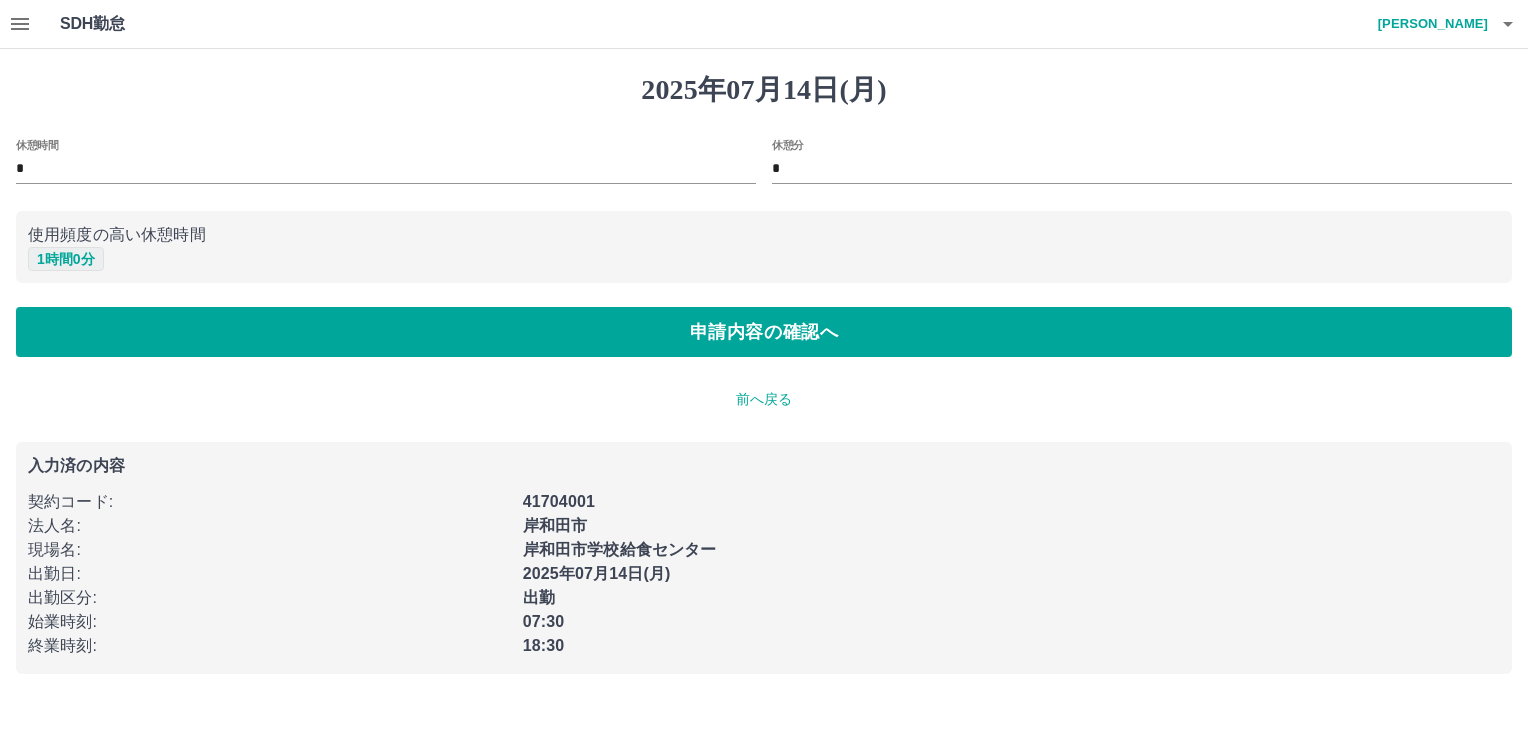 click on "1 時間 0 分" at bounding box center [66, 259] 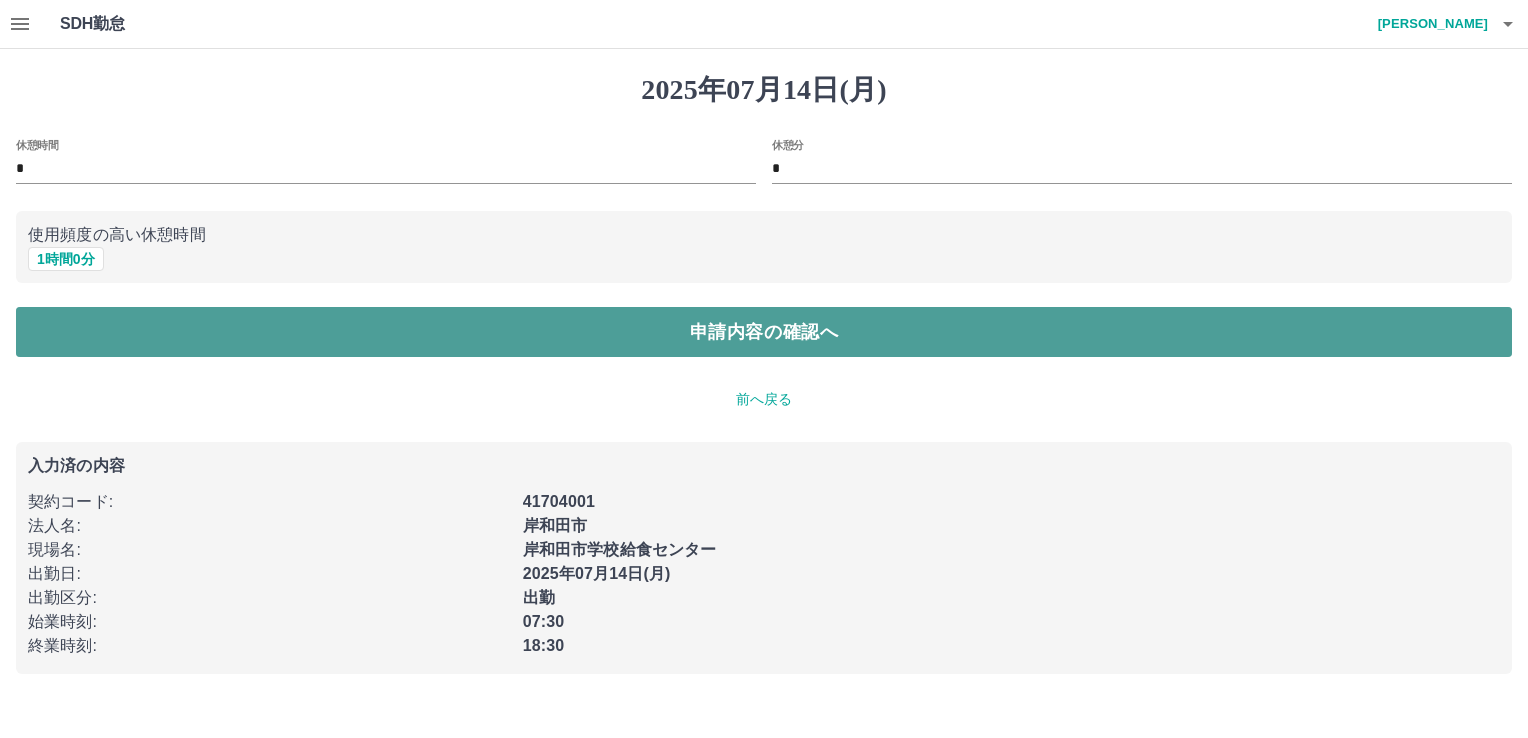 click on "申請内容の確認へ" at bounding box center [764, 332] 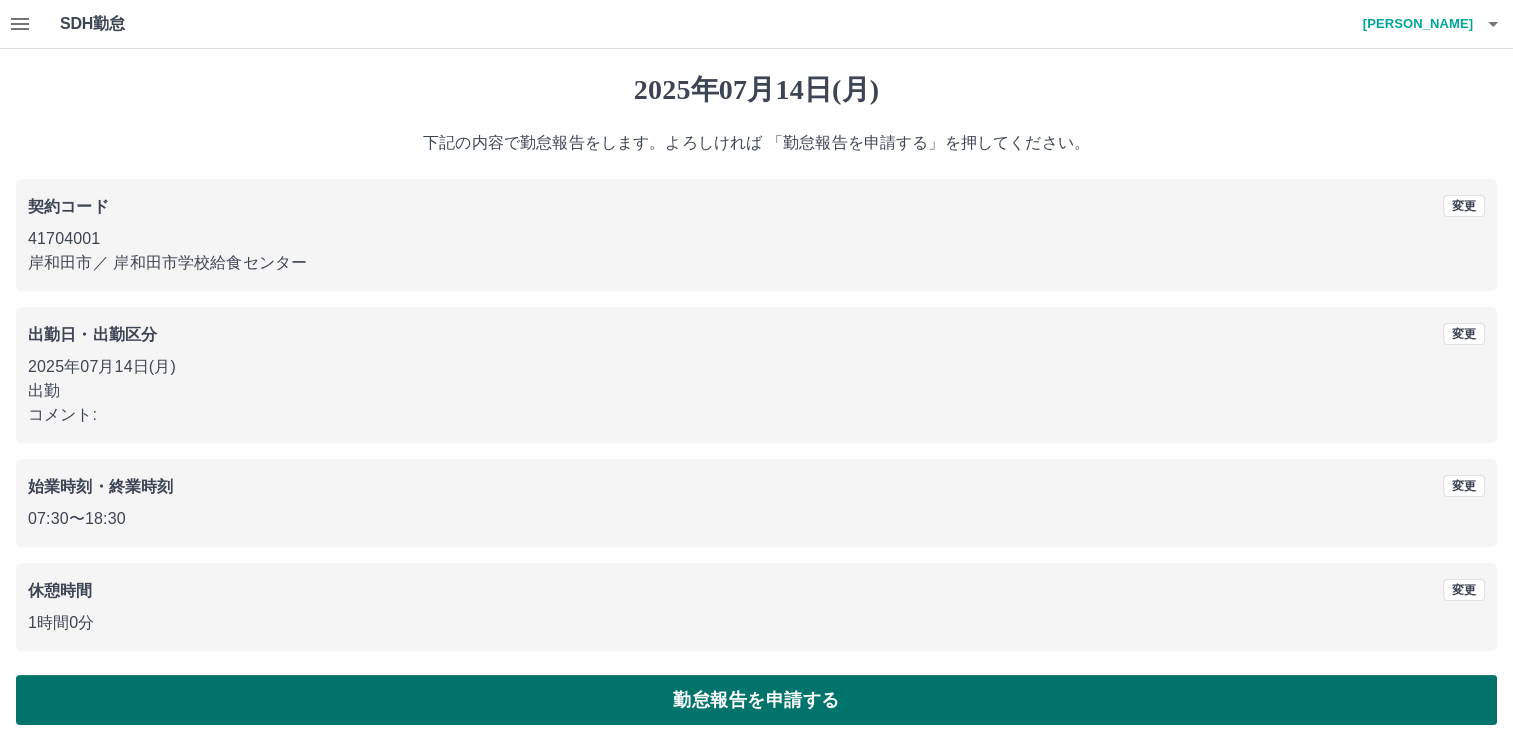 click on "勤怠報告を申請する" at bounding box center [756, 700] 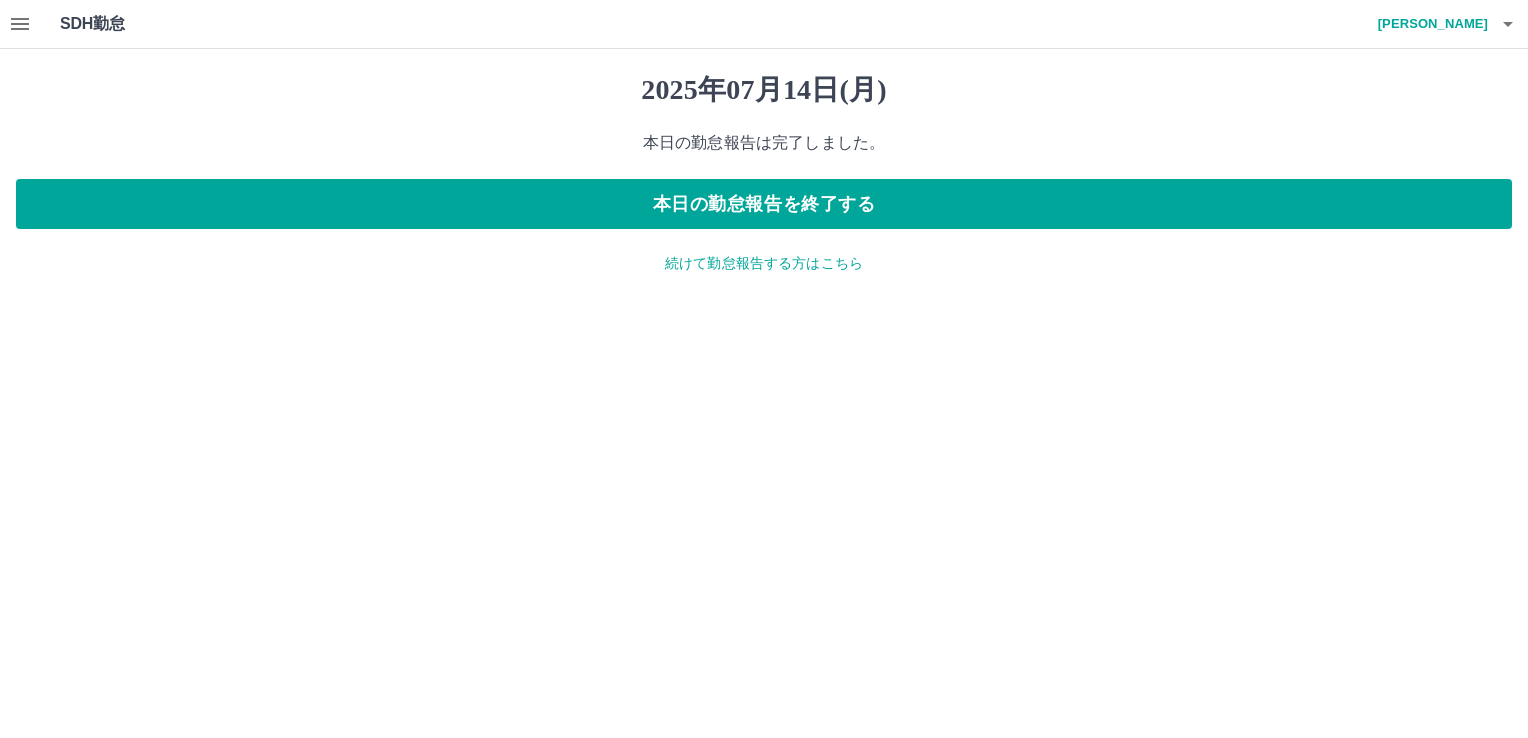 click 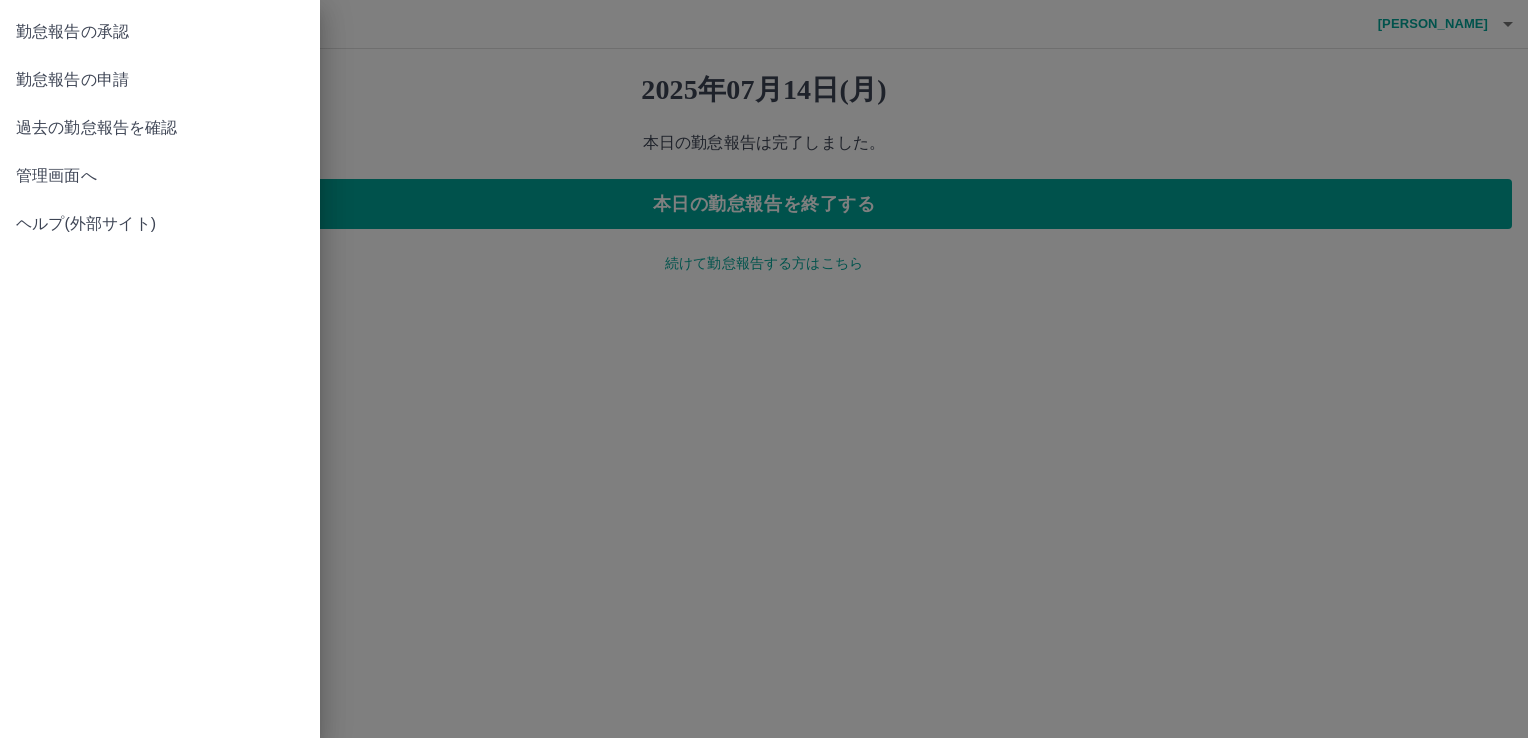 click on "管理画面へ" at bounding box center (160, 176) 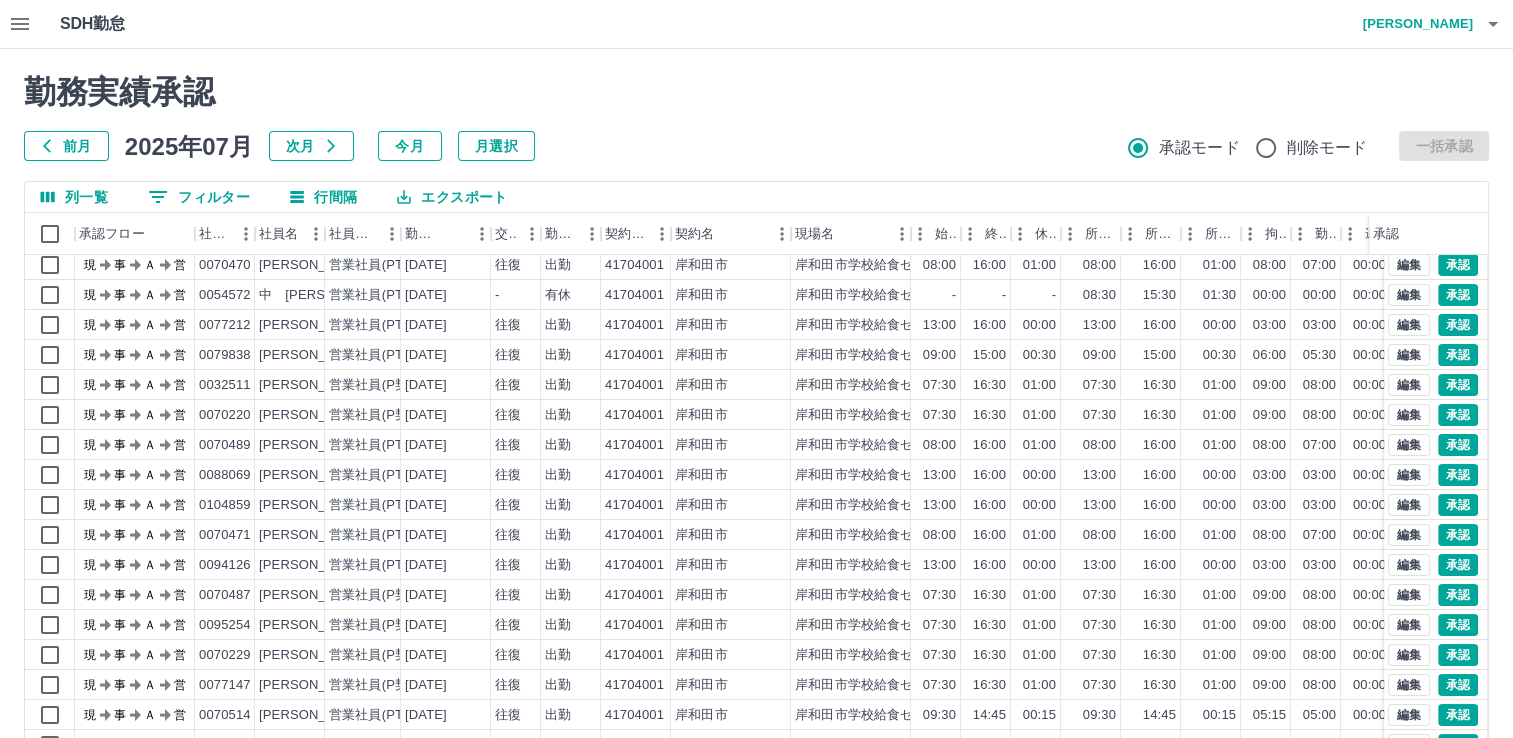 scroll, scrollTop: 101, scrollLeft: 0, axis: vertical 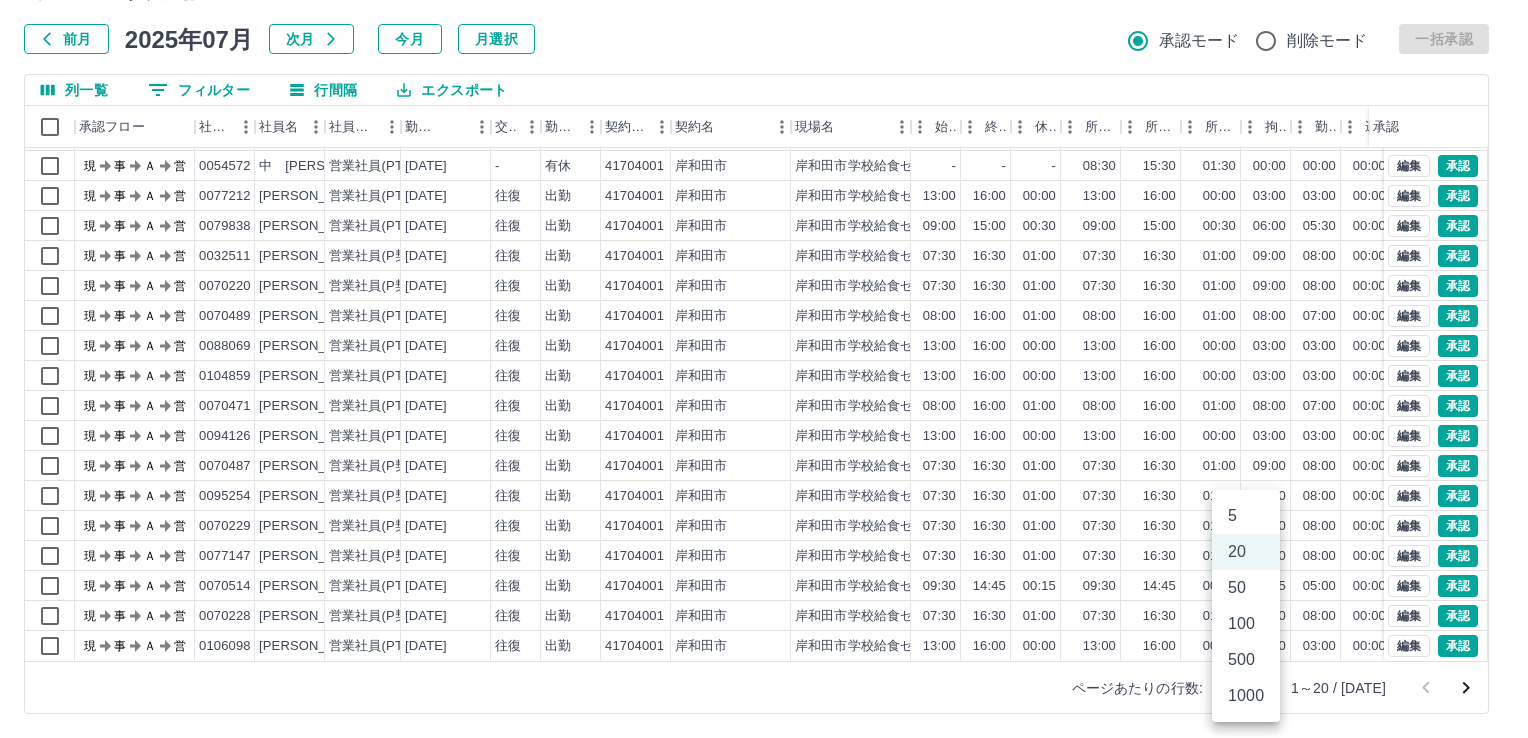 click on "SDH勤怠 [PERSON_NAME] 勤務実績承認 前月 [DATE] 次月 今月 月選択 承認モード 削除モード 一括承認 列一覧 0 フィルター 行間隔 エクスポート 承認フロー 社員番号 社員名 社員区分 勤務日 交通費 勤務区分 契約コード 契約名 現場名 始業 終業 休憩 所定開始 所定終業 所定休憩 拘束 勤務 遅刻等 コメント ステータス 承認 現 事 Ａ 営 0070219 [PERSON_NAME] 営業社員(R契約) [DATE] 往復 出勤 41704001 [GEOGRAPHIC_DATA] [GEOGRAPHIC_DATA]学校給食センター 07:30 18:30 01:00 07:30 16:30 01:00 11:00 10:00 00:00 現場責任者承認待 現 事 Ａ 営 0070470 [PERSON_NAME] 営業社員(PT契約) [DATE] 往復 出勤 41704001 [GEOGRAPHIC_DATA] [GEOGRAPHIC_DATA]学校給食センター 08:00 16:00 01:00 08:00 16:00 01:00 08:00 07:00 00:00 現場責任者承認待 現 事 Ａ 営 0054572 中　[PERSON_NAME] 営業社員(PT契約) [DATE]  -  有休 41704001 岸和田市 - - - 08:30 15:30 01:30 00:00 5" at bounding box center (764, 315) 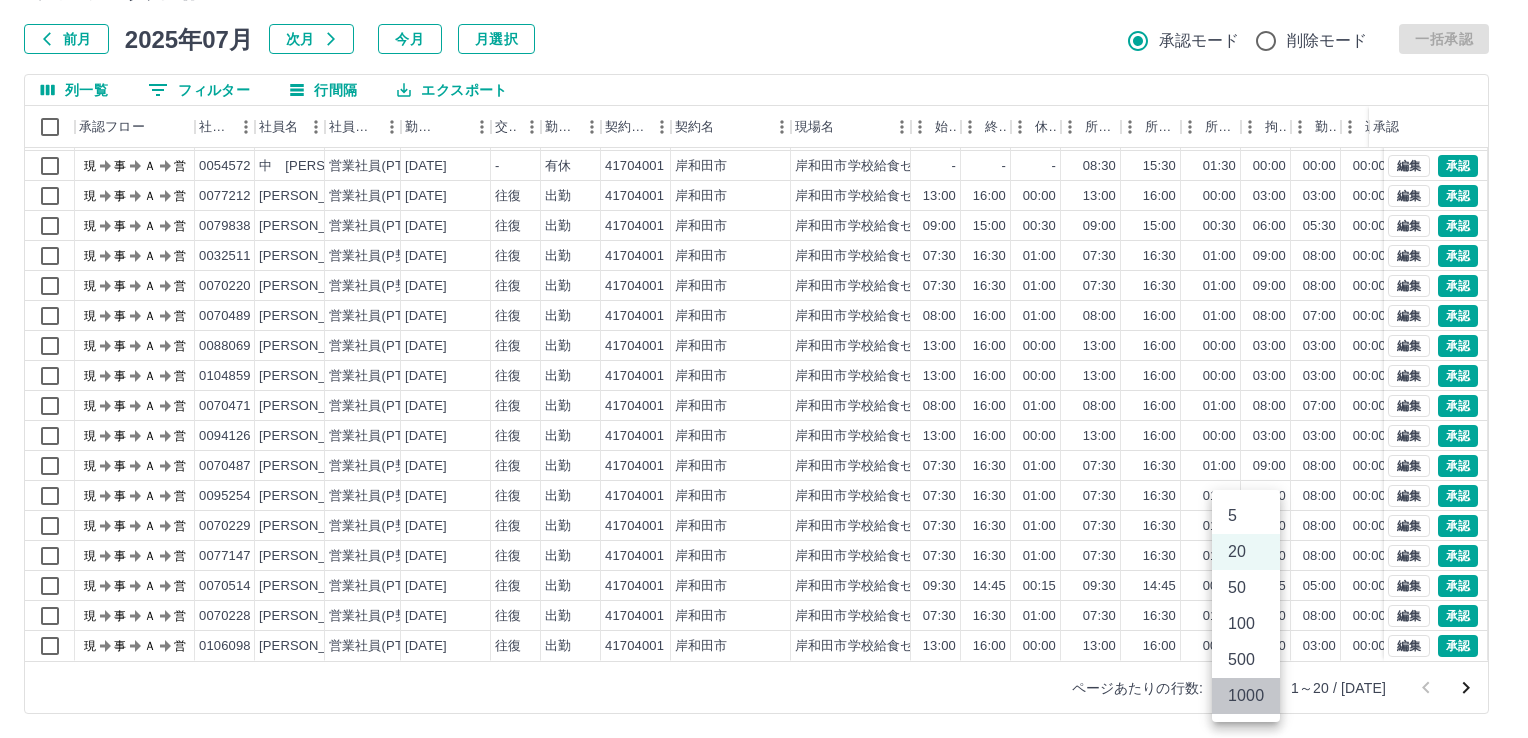 click on "1000" at bounding box center [1246, 696] 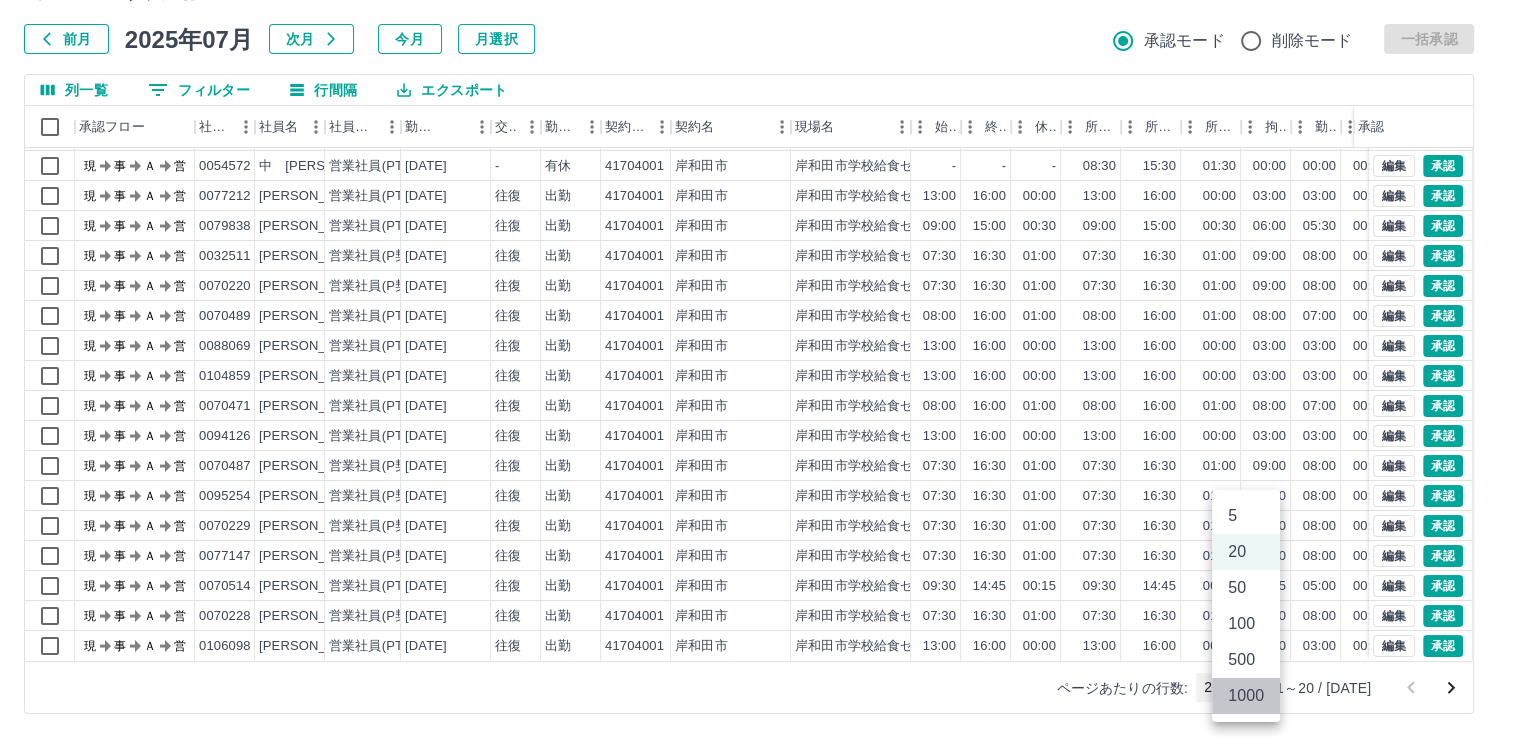 type on "****" 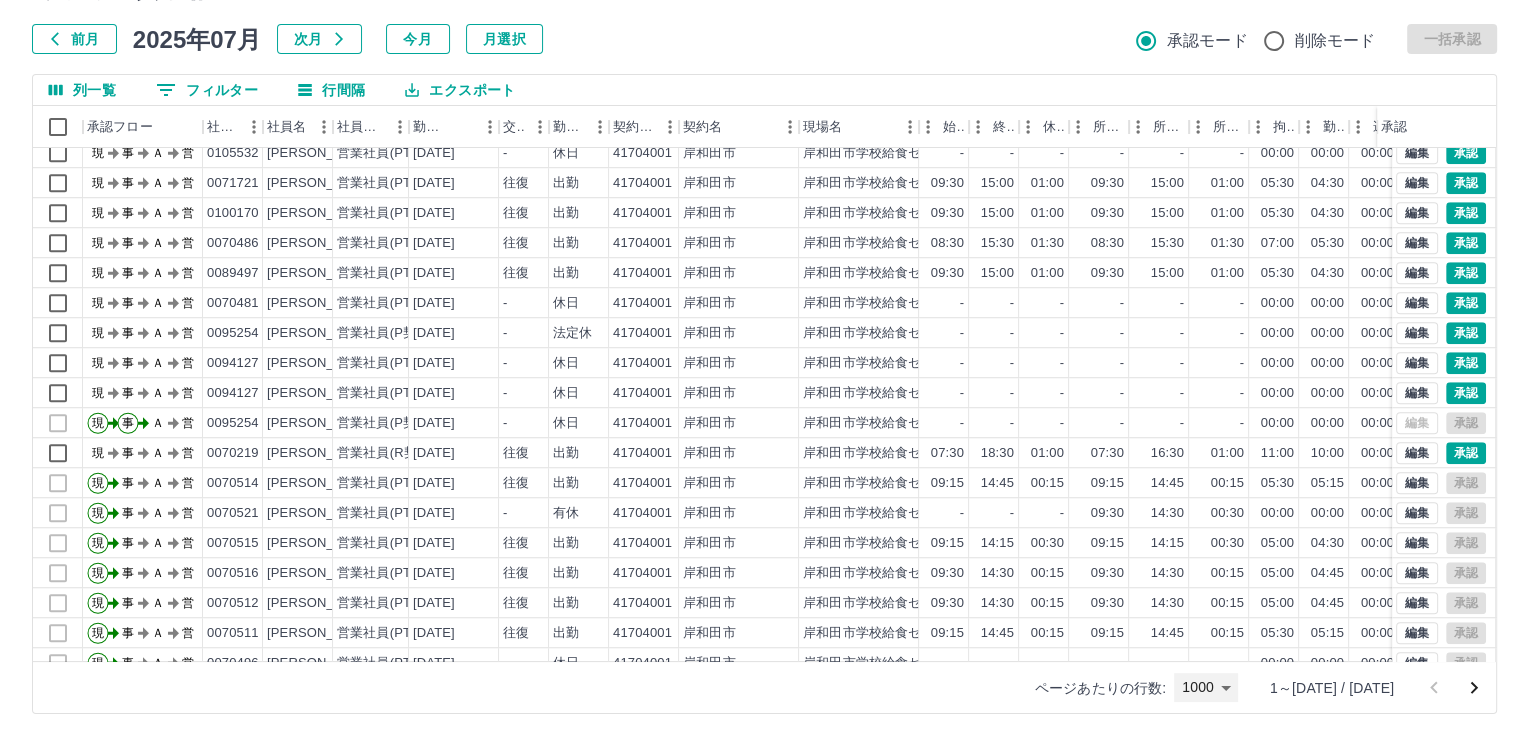 scroll, scrollTop: 1600, scrollLeft: 0, axis: vertical 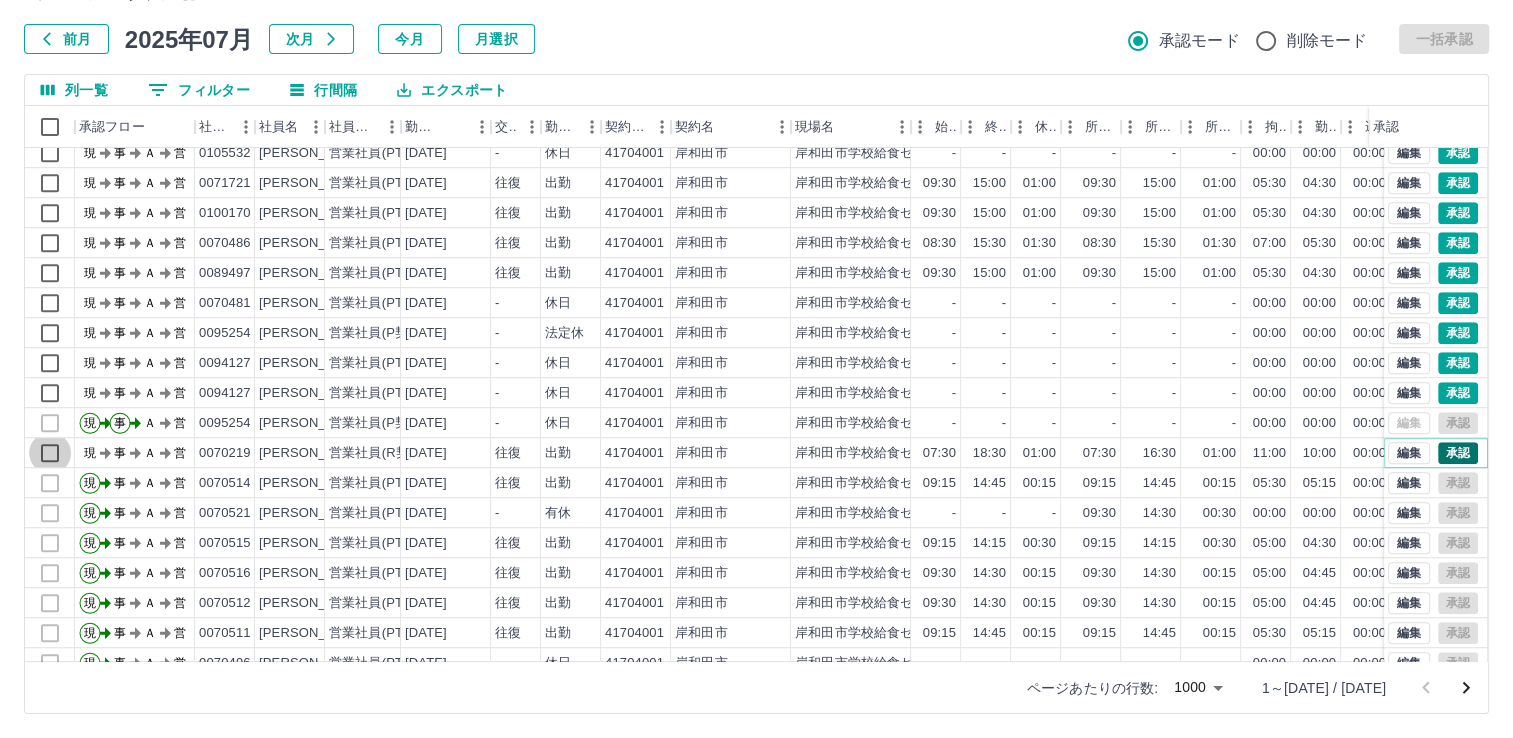 click on "承認" at bounding box center [1458, 453] 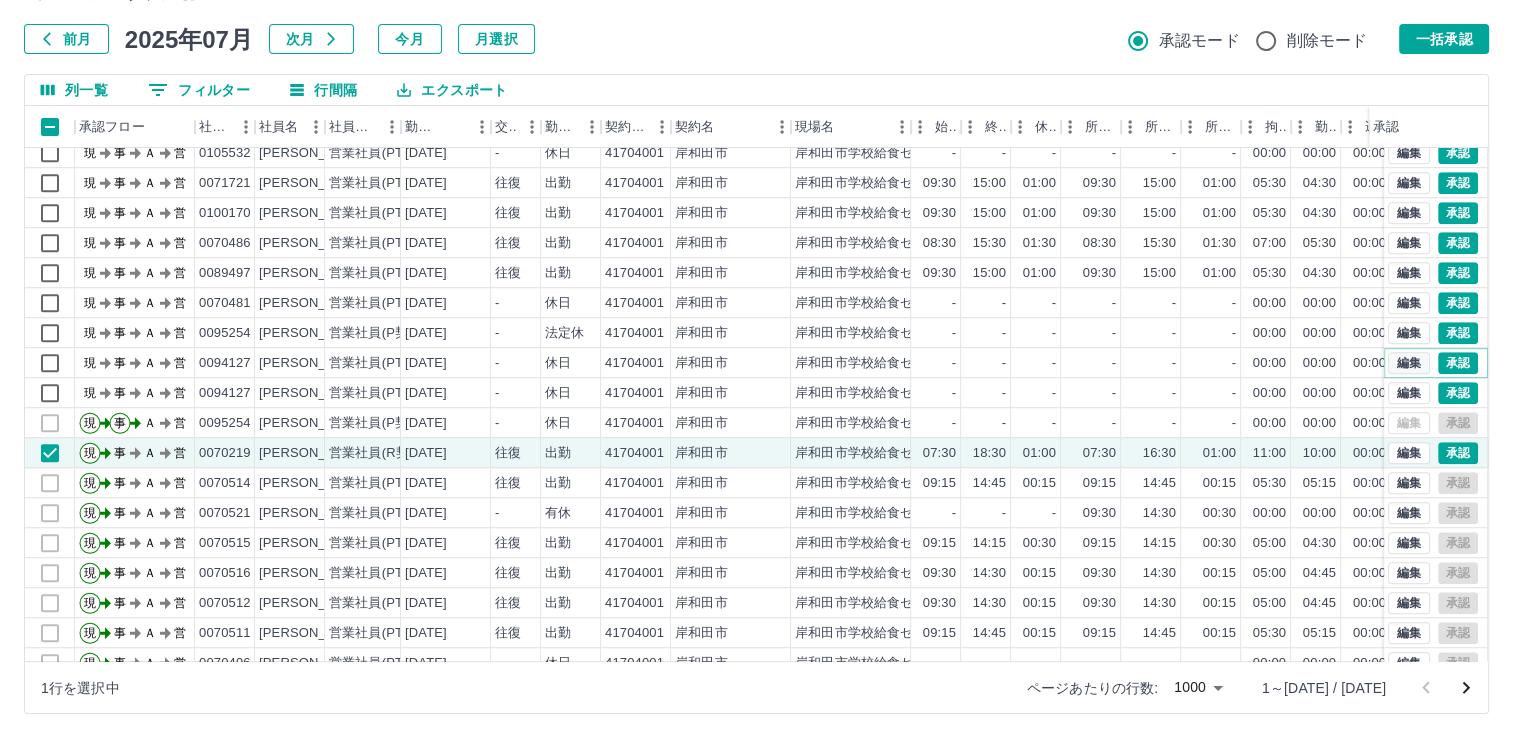 click on "編集" at bounding box center [1409, 363] 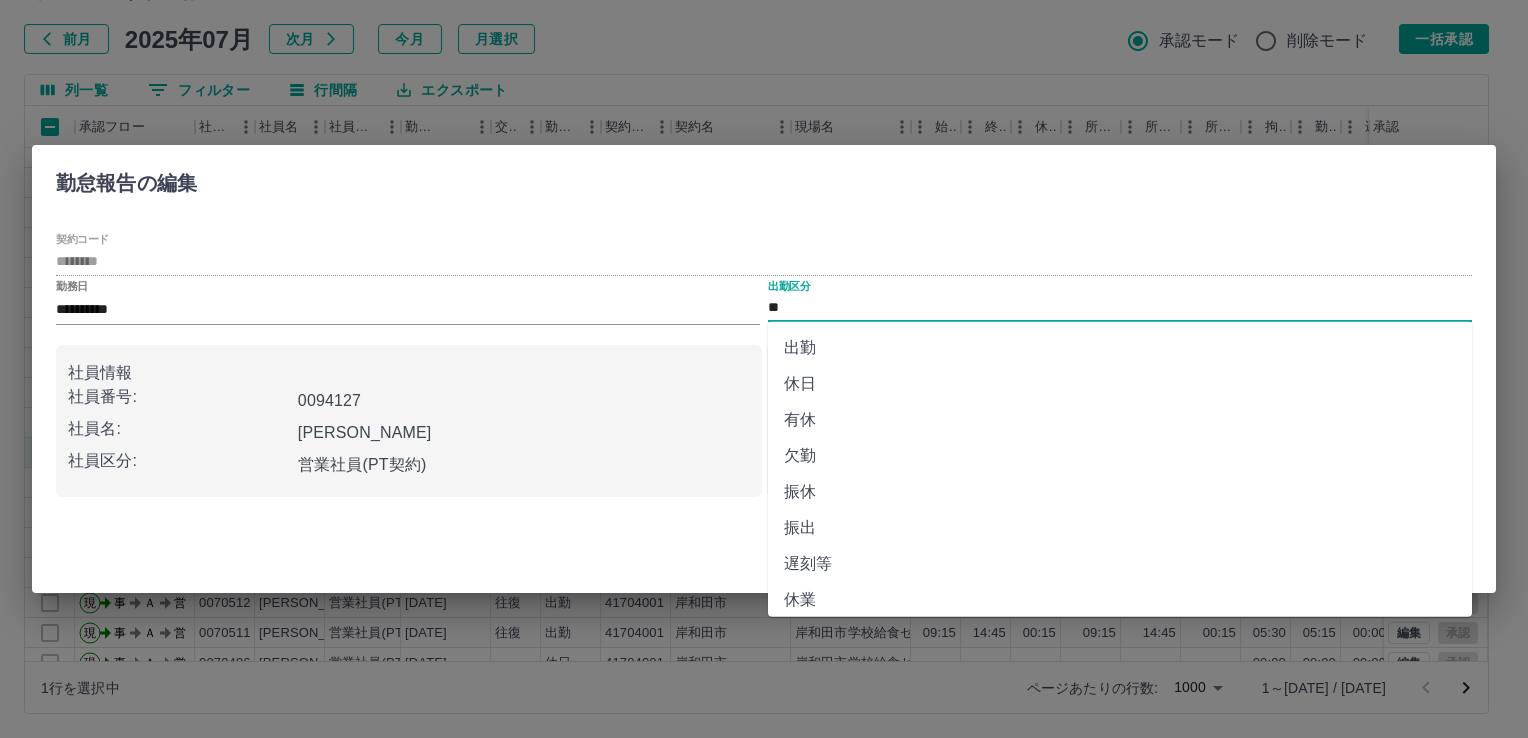 click on "振休" at bounding box center (1120, 492) 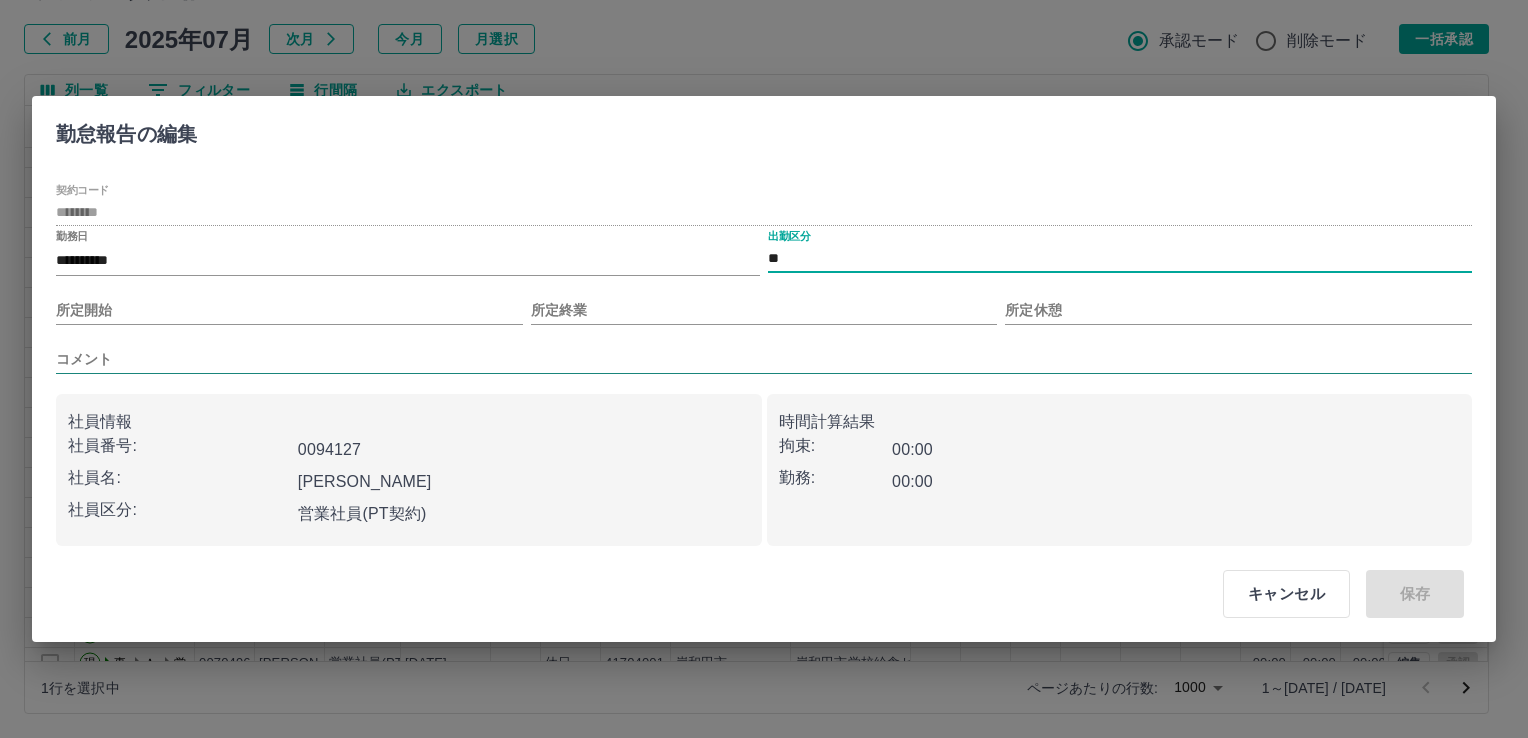 click on "**" at bounding box center (1120, 258) 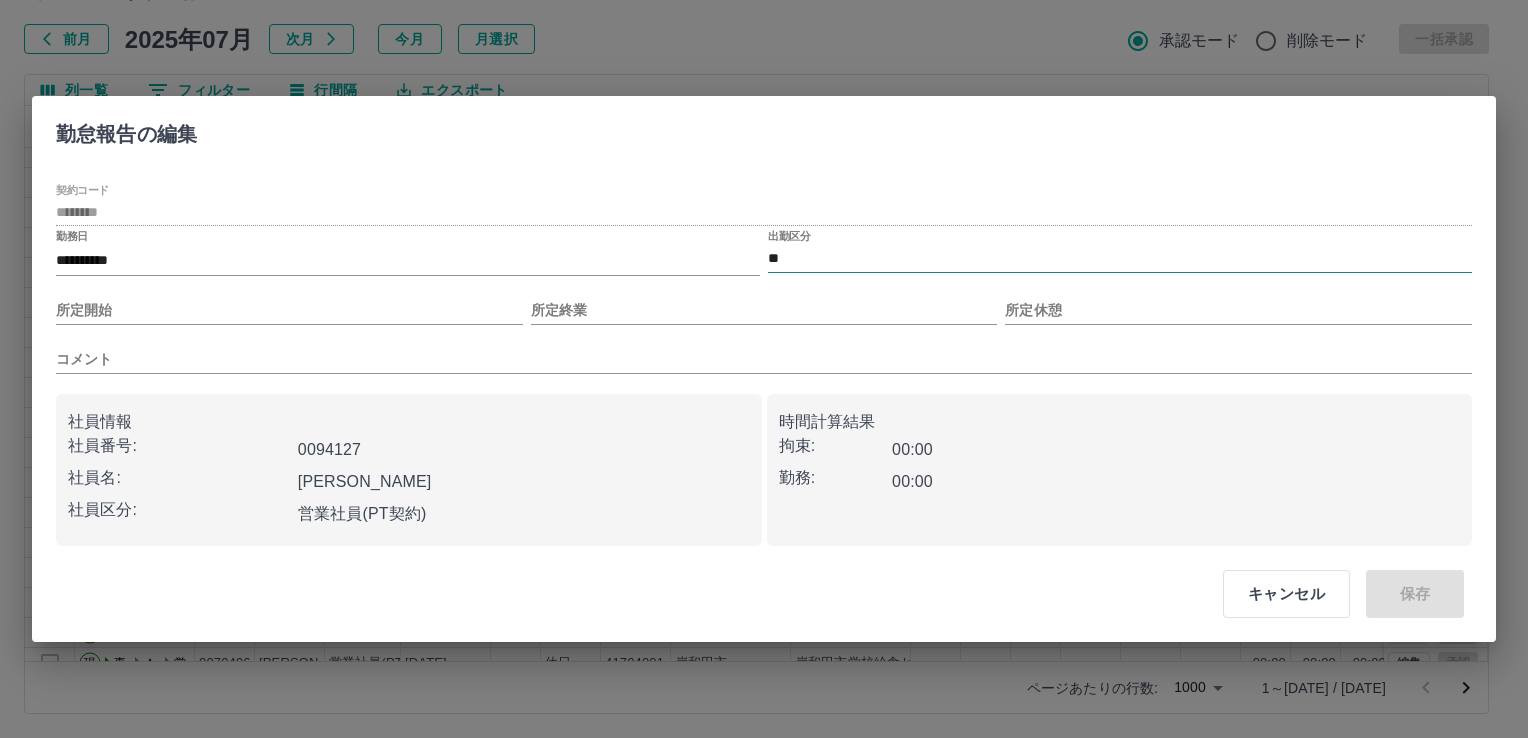 click on "**" at bounding box center (1120, 258) 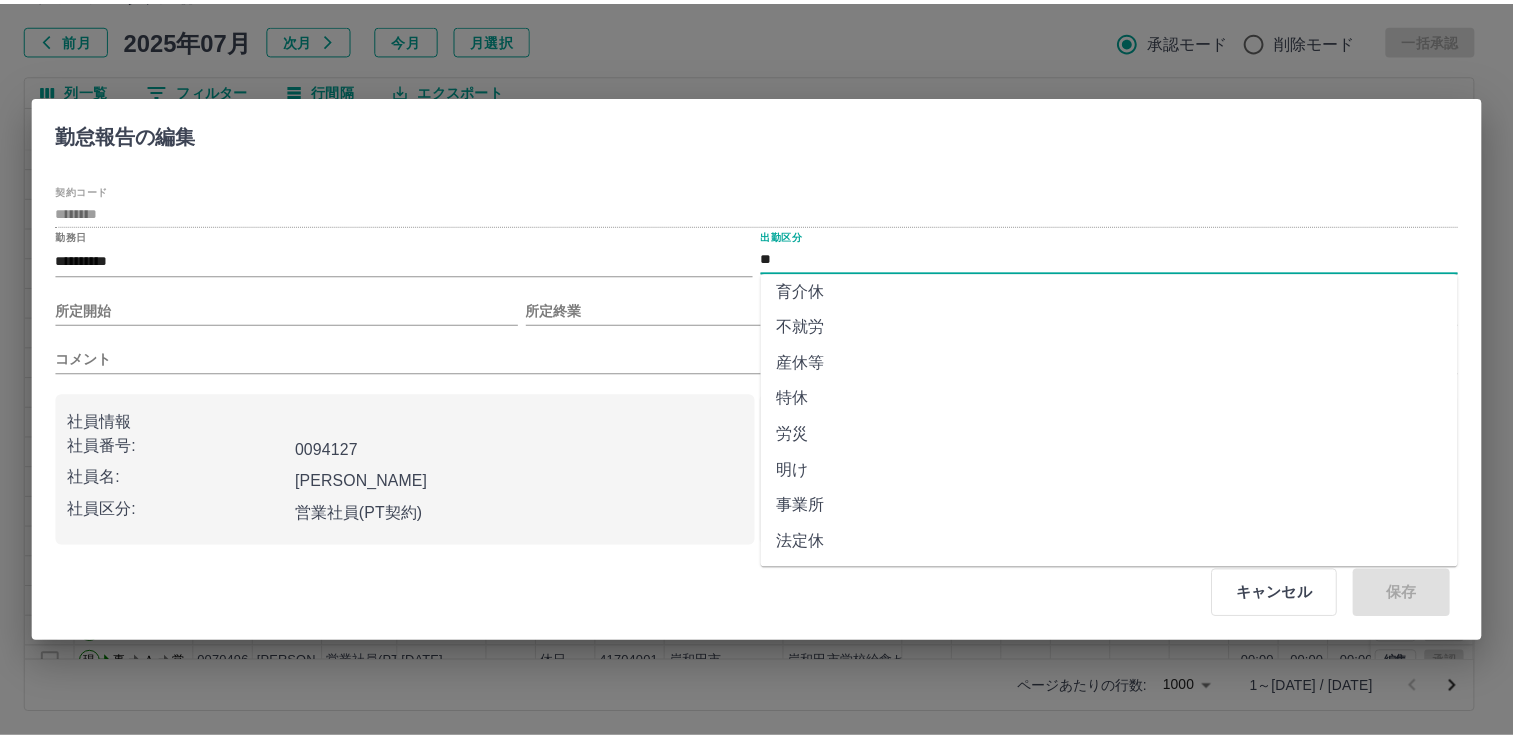 scroll, scrollTop: 368, scrollLeft: 0, axis: vertical 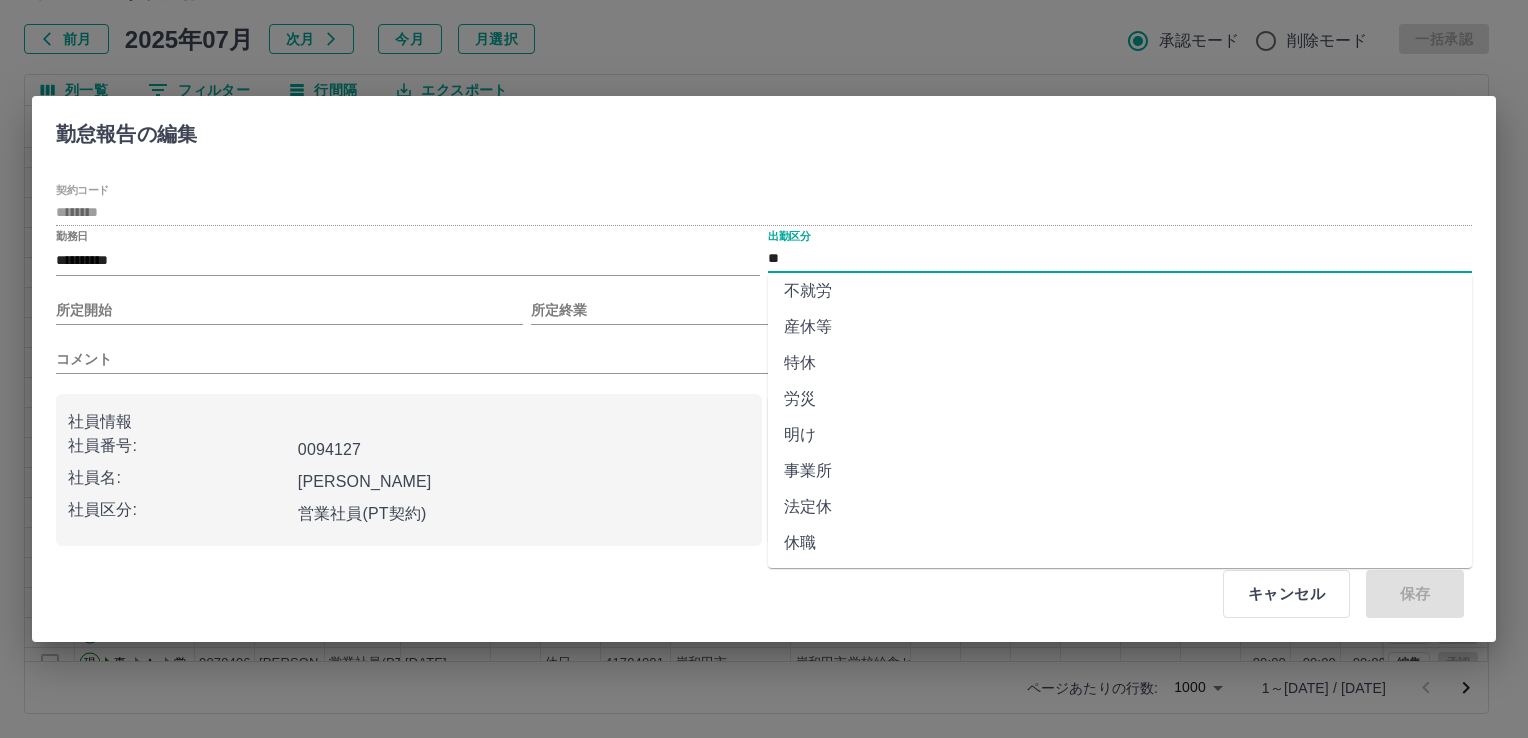 click on "法定休" at bounding box center [1120, 507] 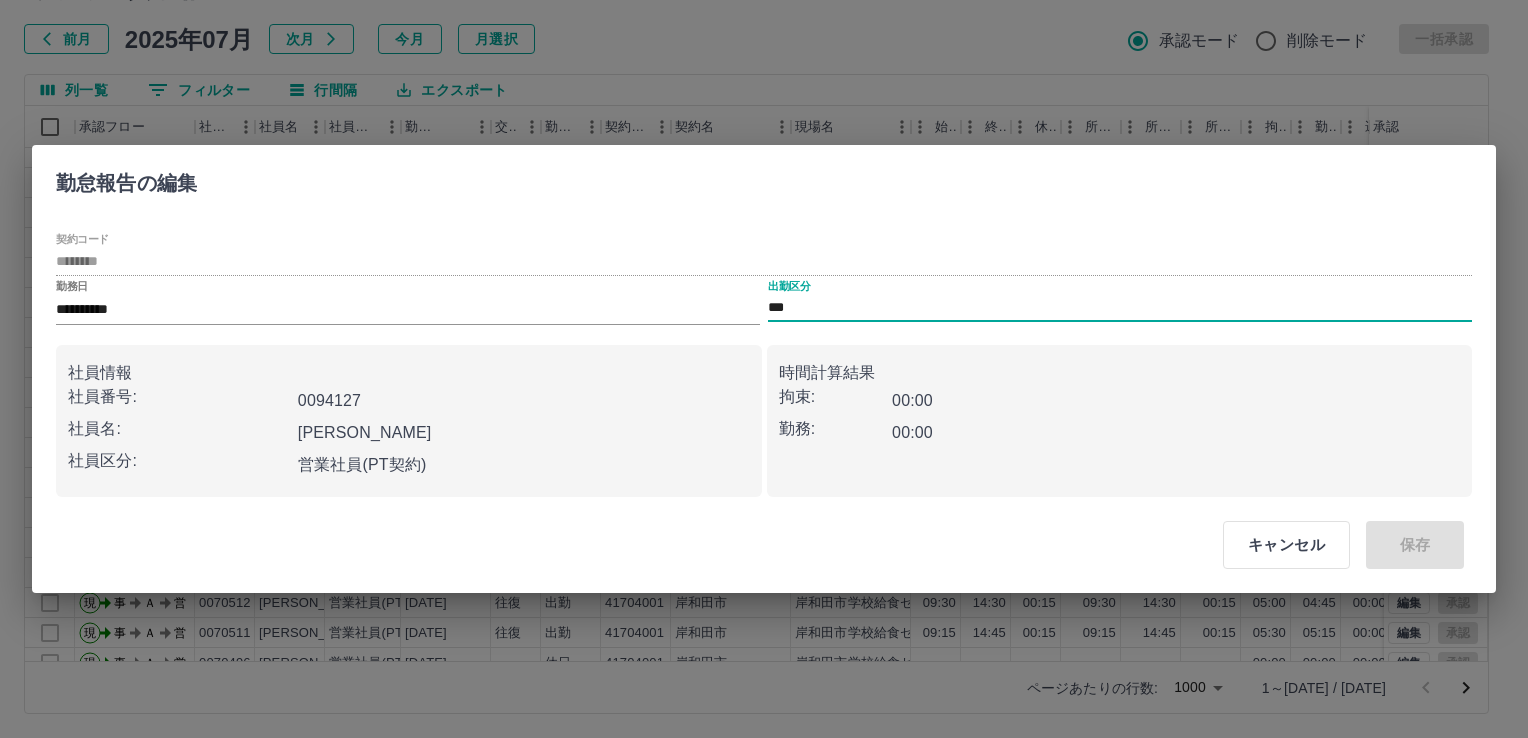 click on "キャンセル 保存" at bounding box center [764, 545] 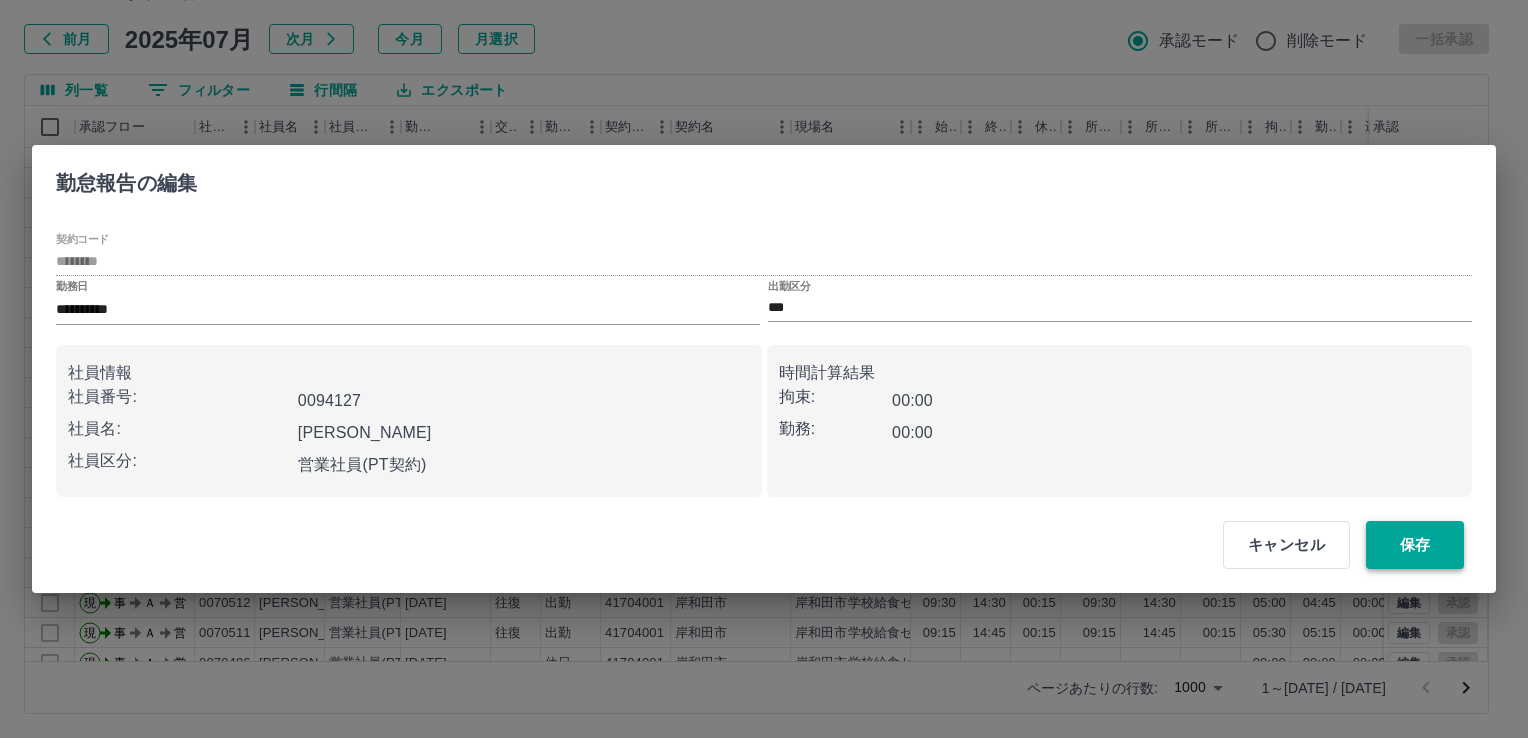 click on "保存" at bounding box center (1415, 545) 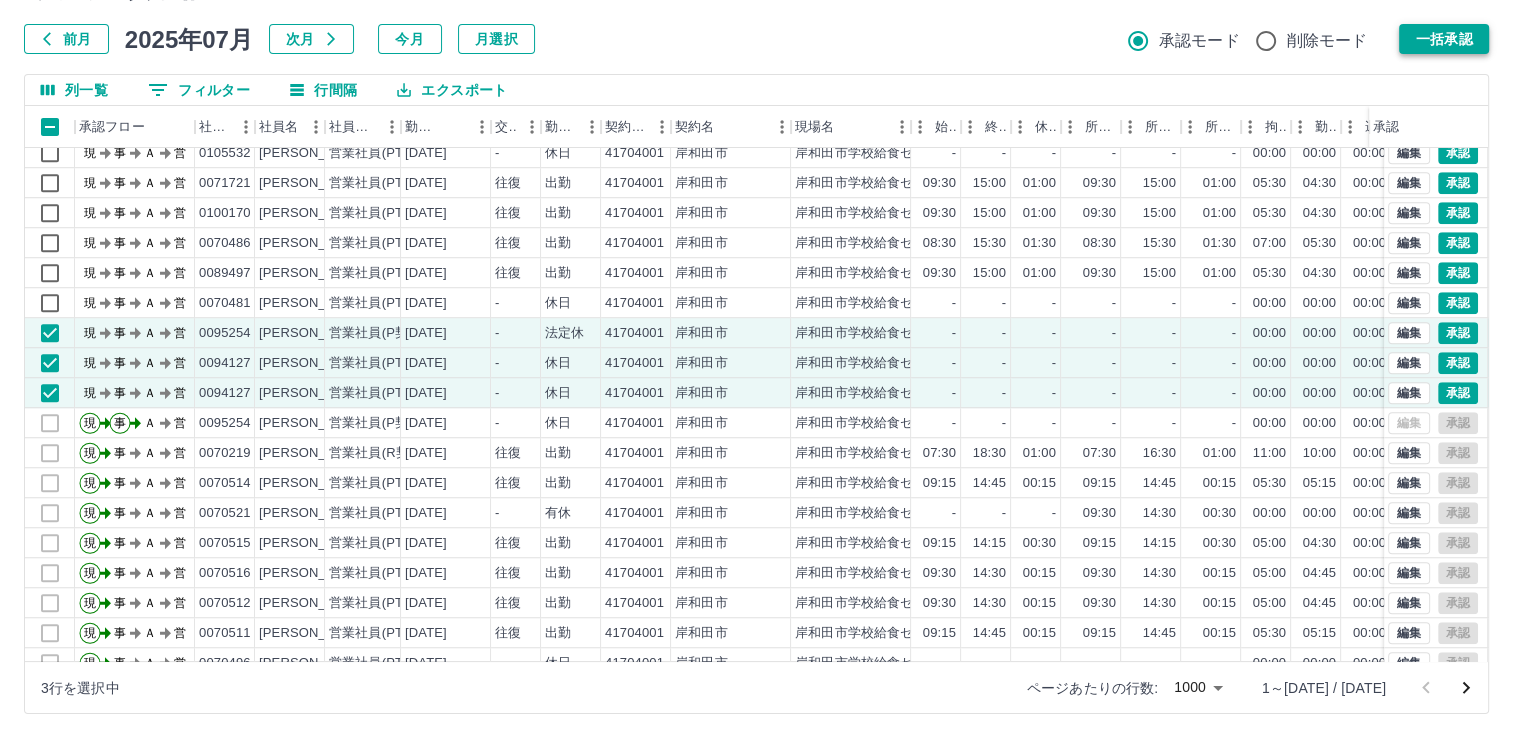 click on "一括承認" at bounding box center [1444, 39] 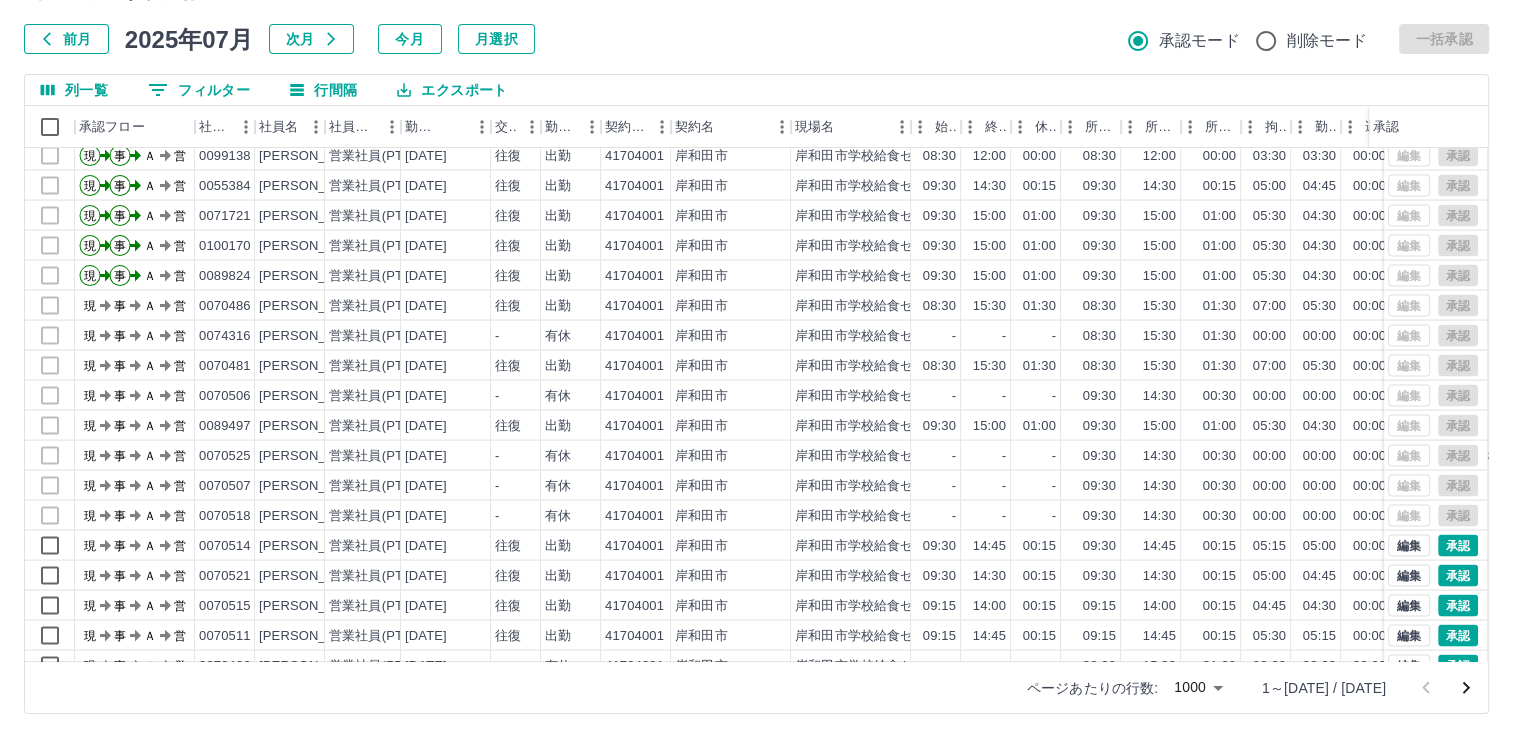 scroll, scrollTop: 4100, scrollLeft: 0, axis: vertical 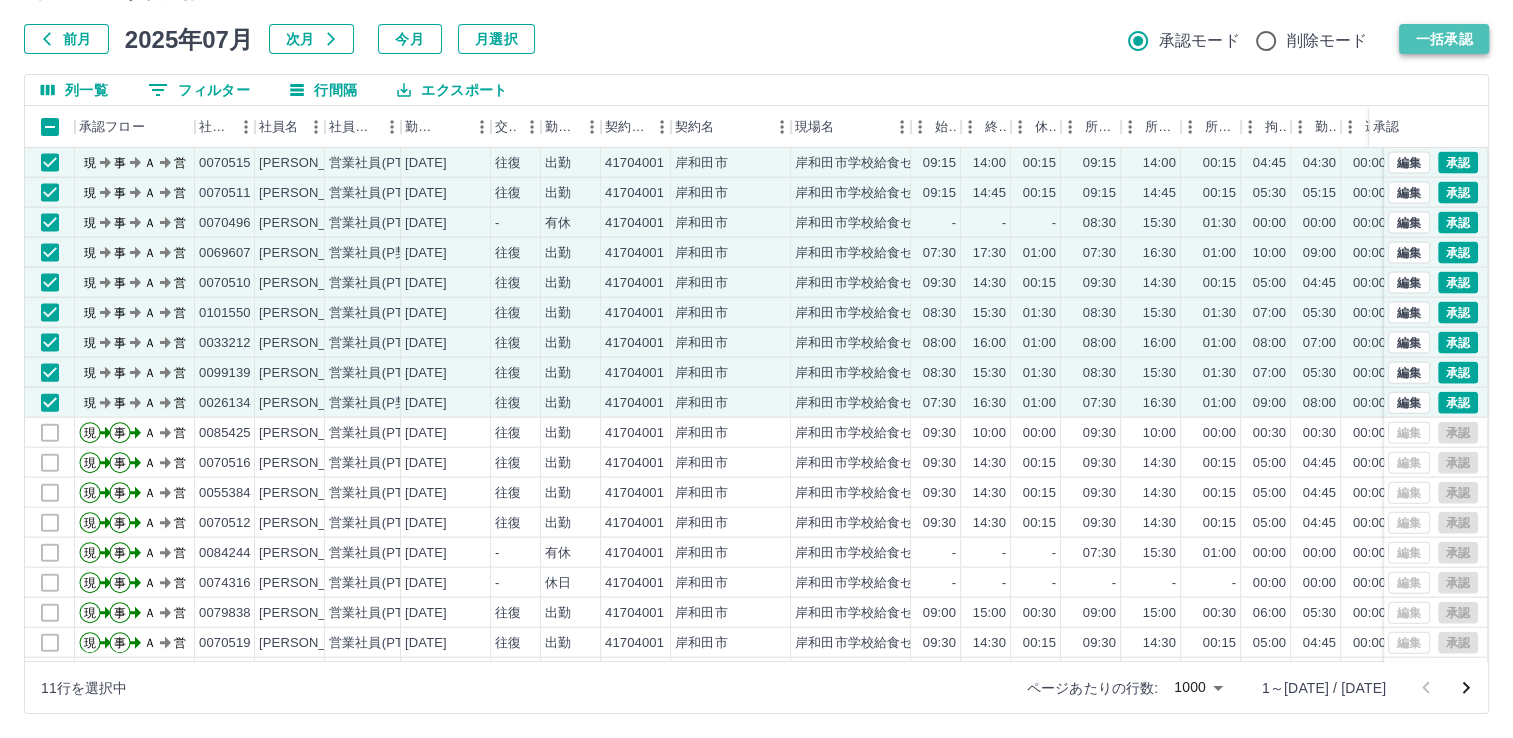click on "一括承認" at bounding box center (1444, 39) 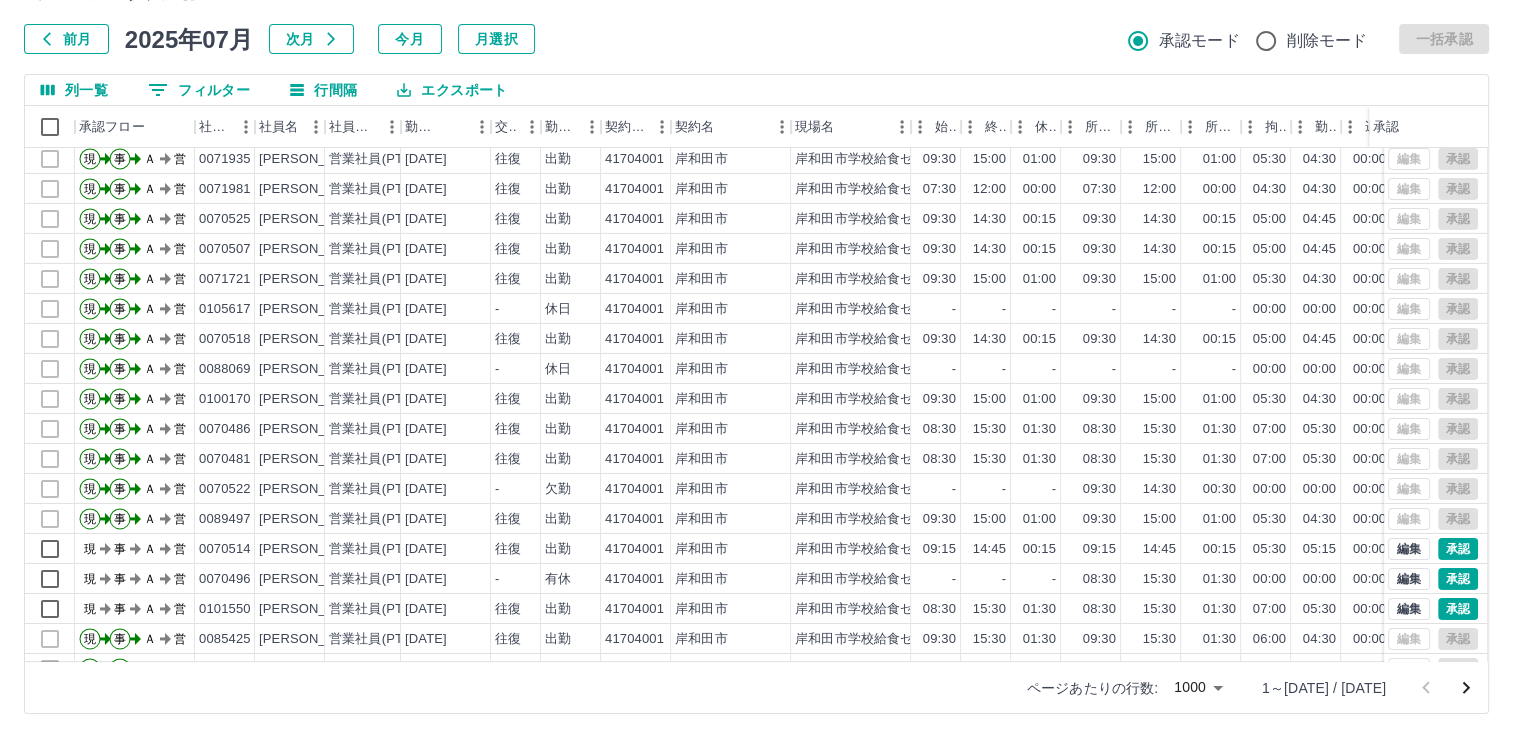 scroll, scrollTop: 6700, scrollLeft: 0, axis: vertical 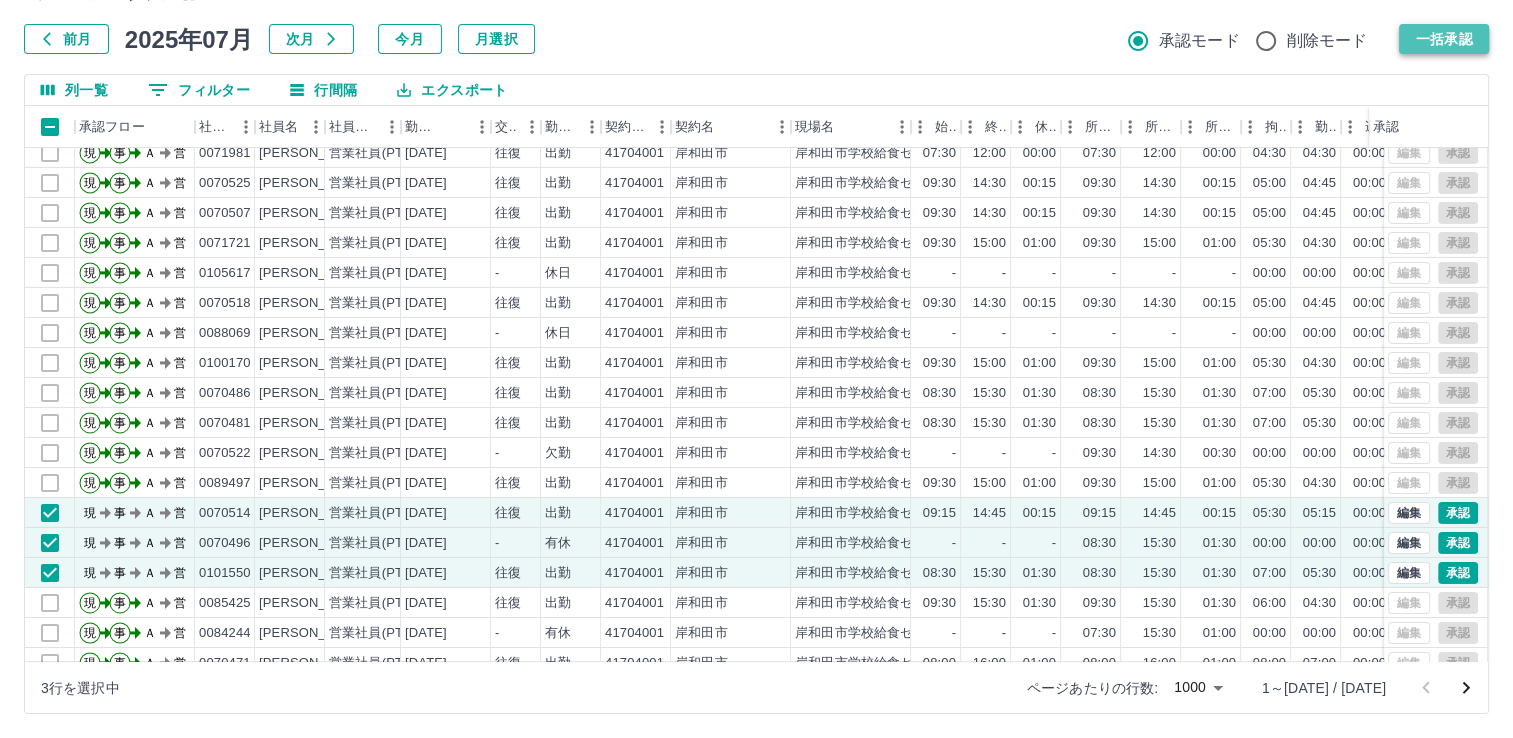 click on "一括承認" at bounding box center [1444, 39] 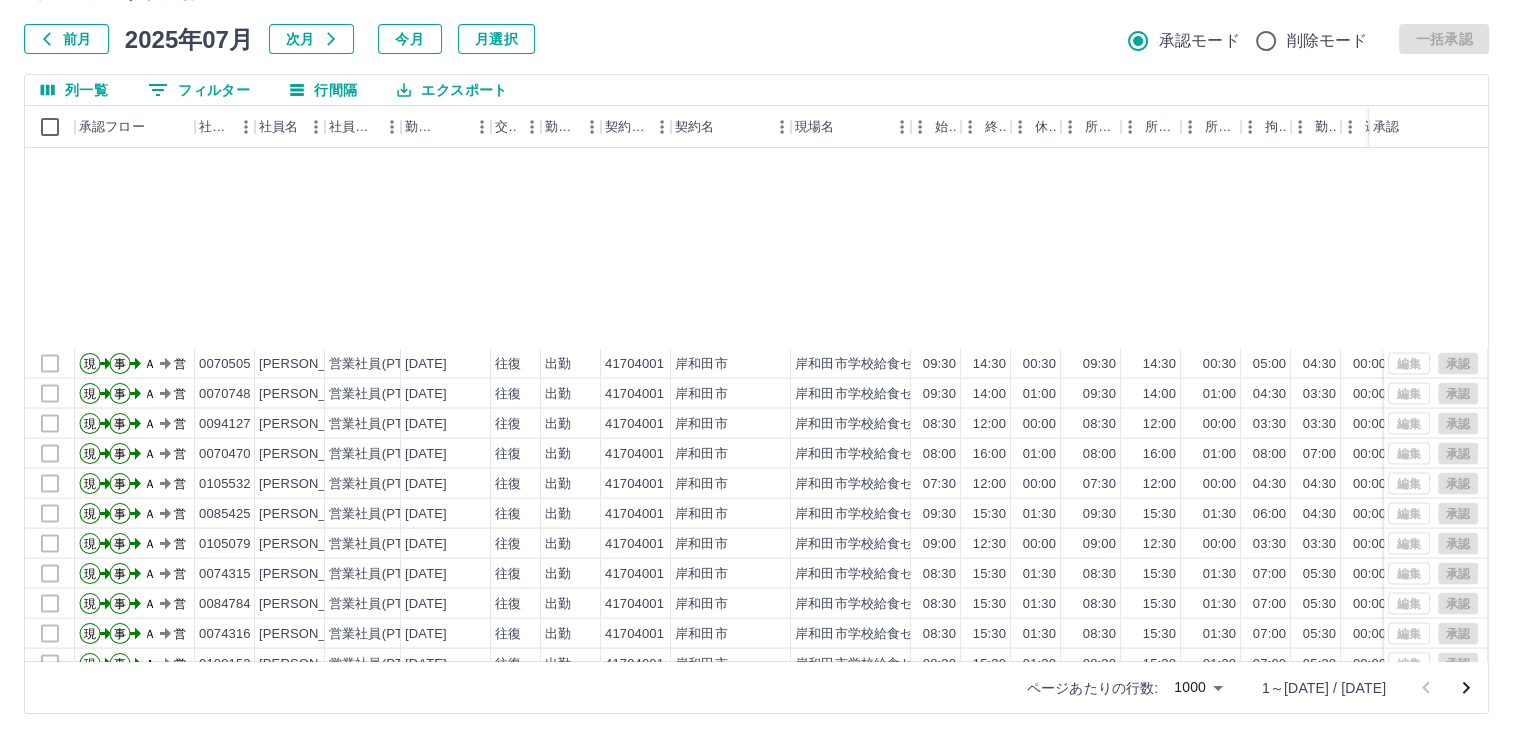 scroll, scrollTop: 11900, scrollLeft: 0, axis: vertical 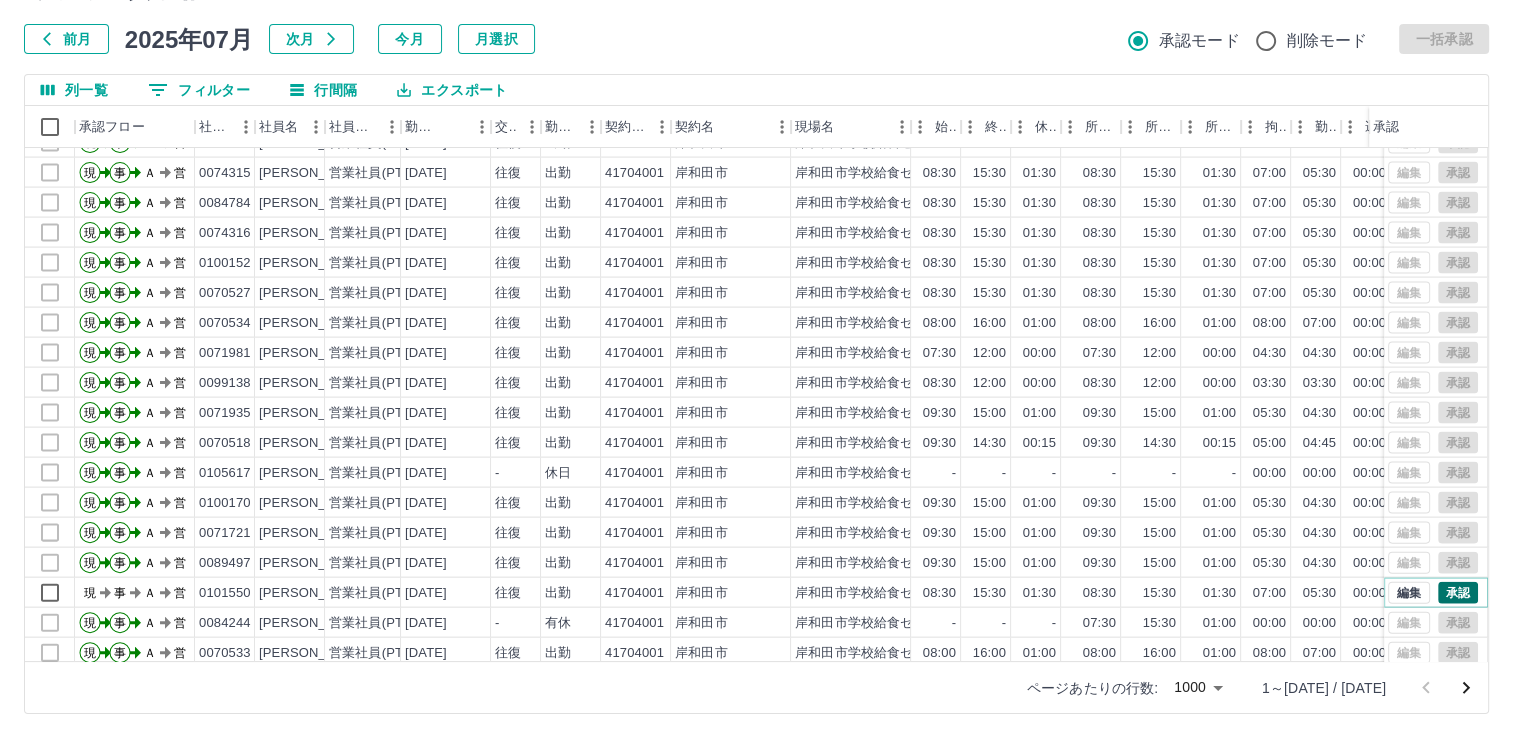 click on "承認" at bounding box center (1458, 593) 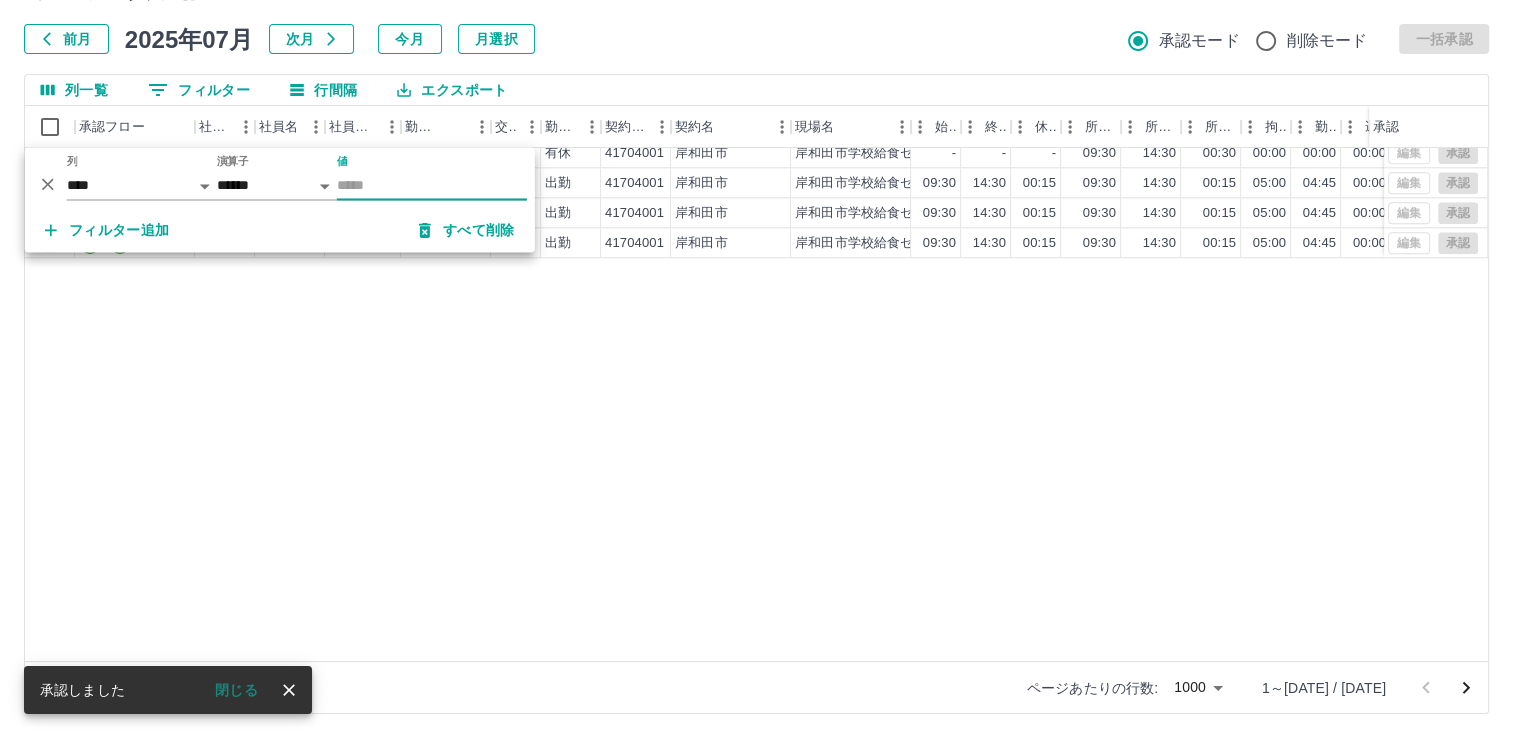 scroll, scrollTop: 9500, scrollLeft: 0, axis: vertical 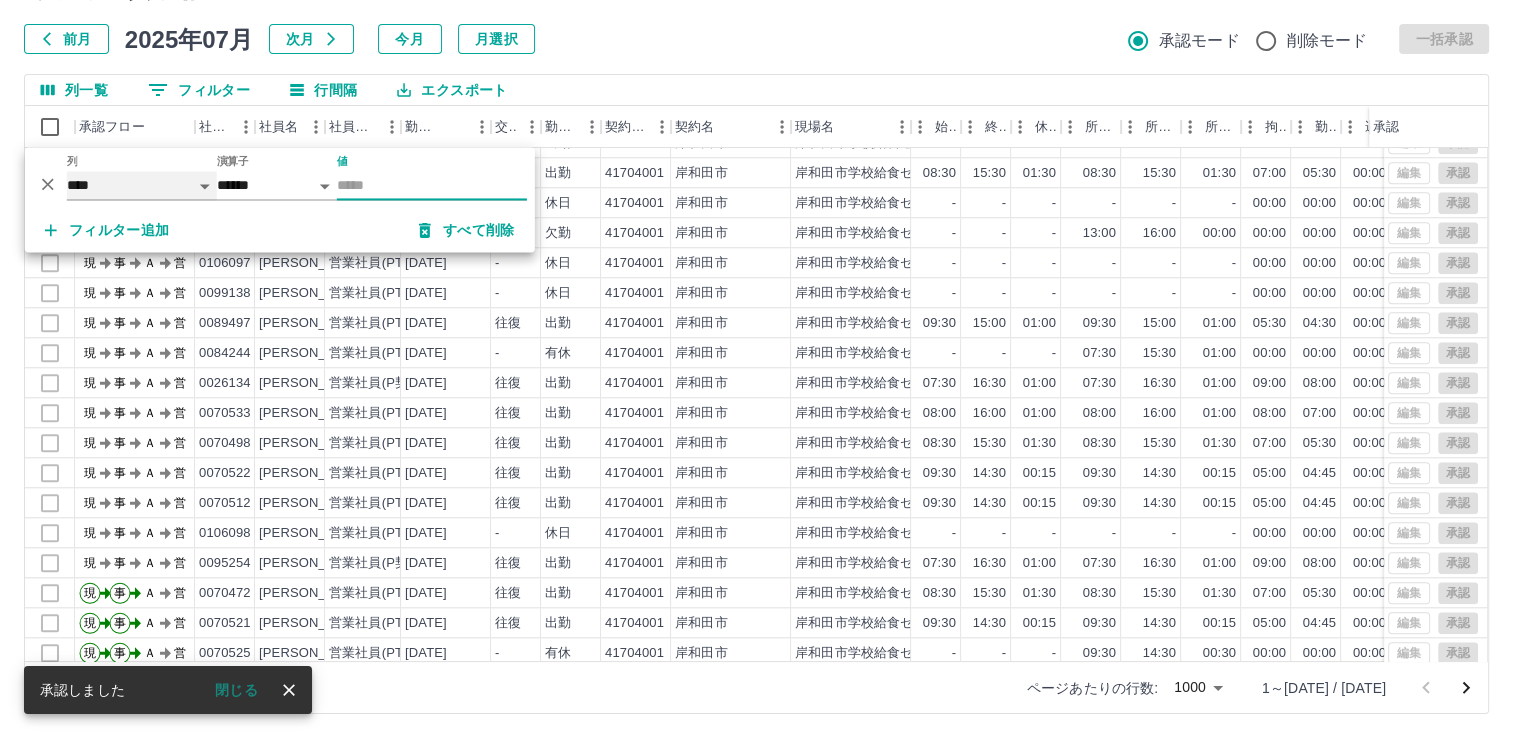 click on "**** *** **** *** *** **** ***** *** *** ** ** ** **** **** **** ** ** *** **** *****" at bounding box center (142, 185) 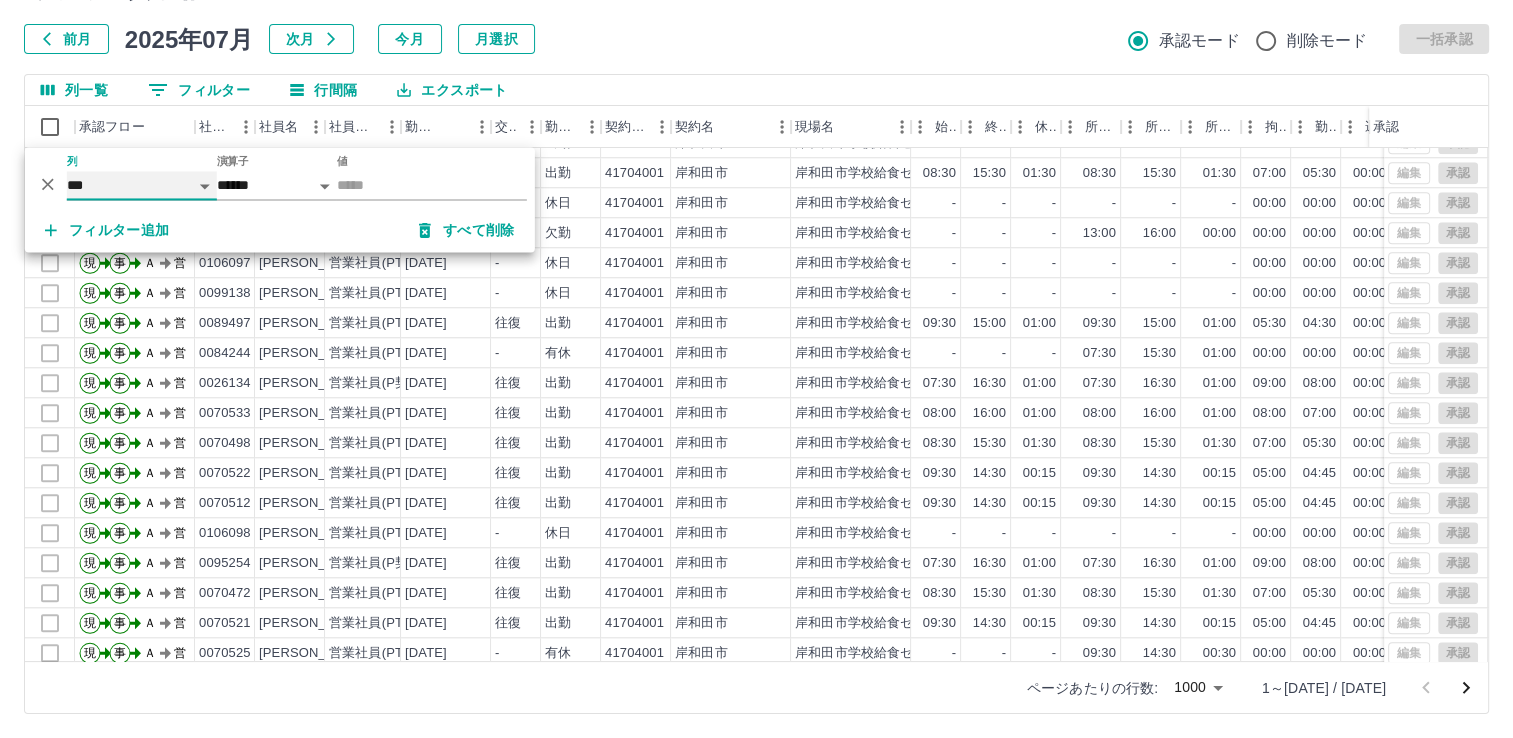 click on "**** *** **** *** *** **** ***** *** *** ** ** ** **** **** **** ** ** *** **** *****" at bounding box center [142, 185] 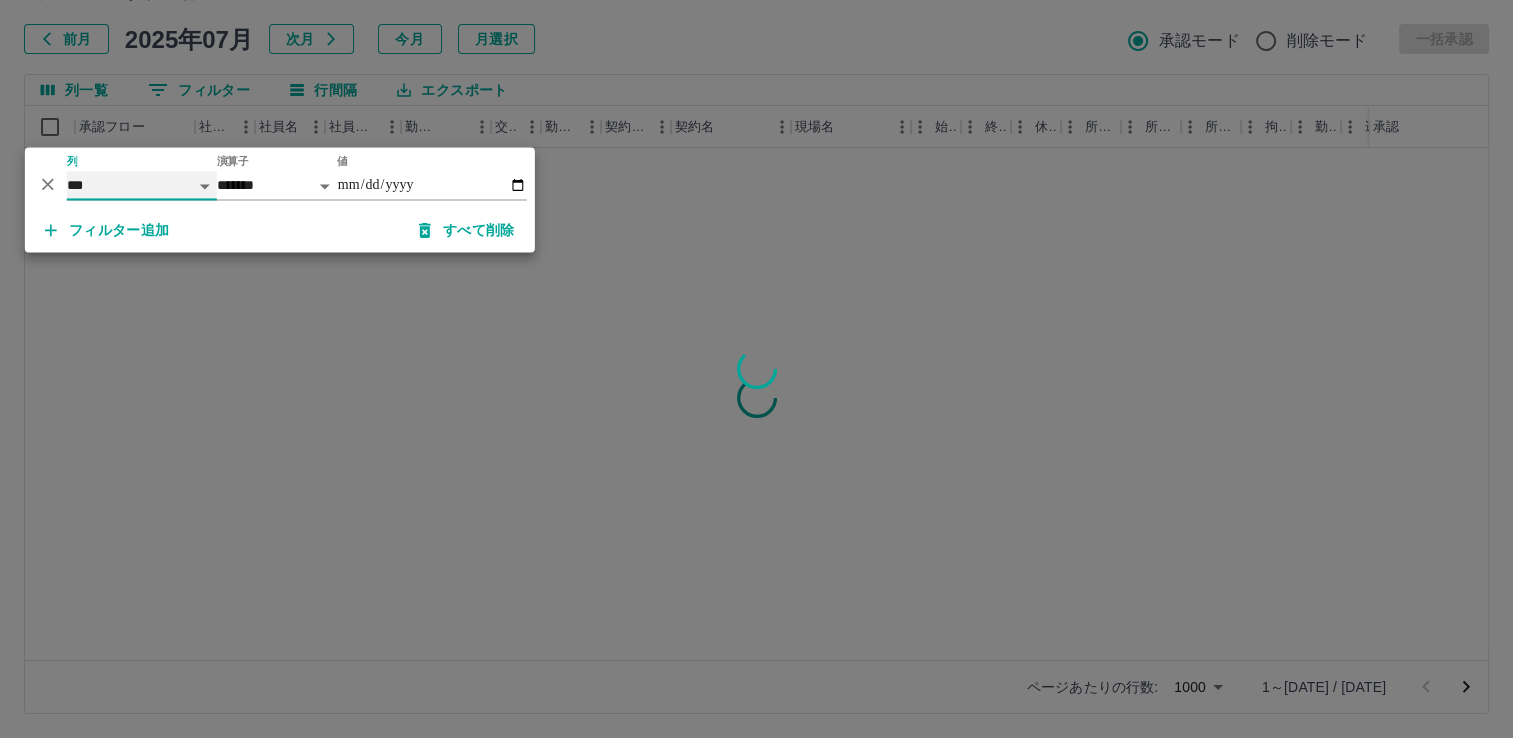 scroll, scrollTop: 0, scrollLeft: 0, axis: both 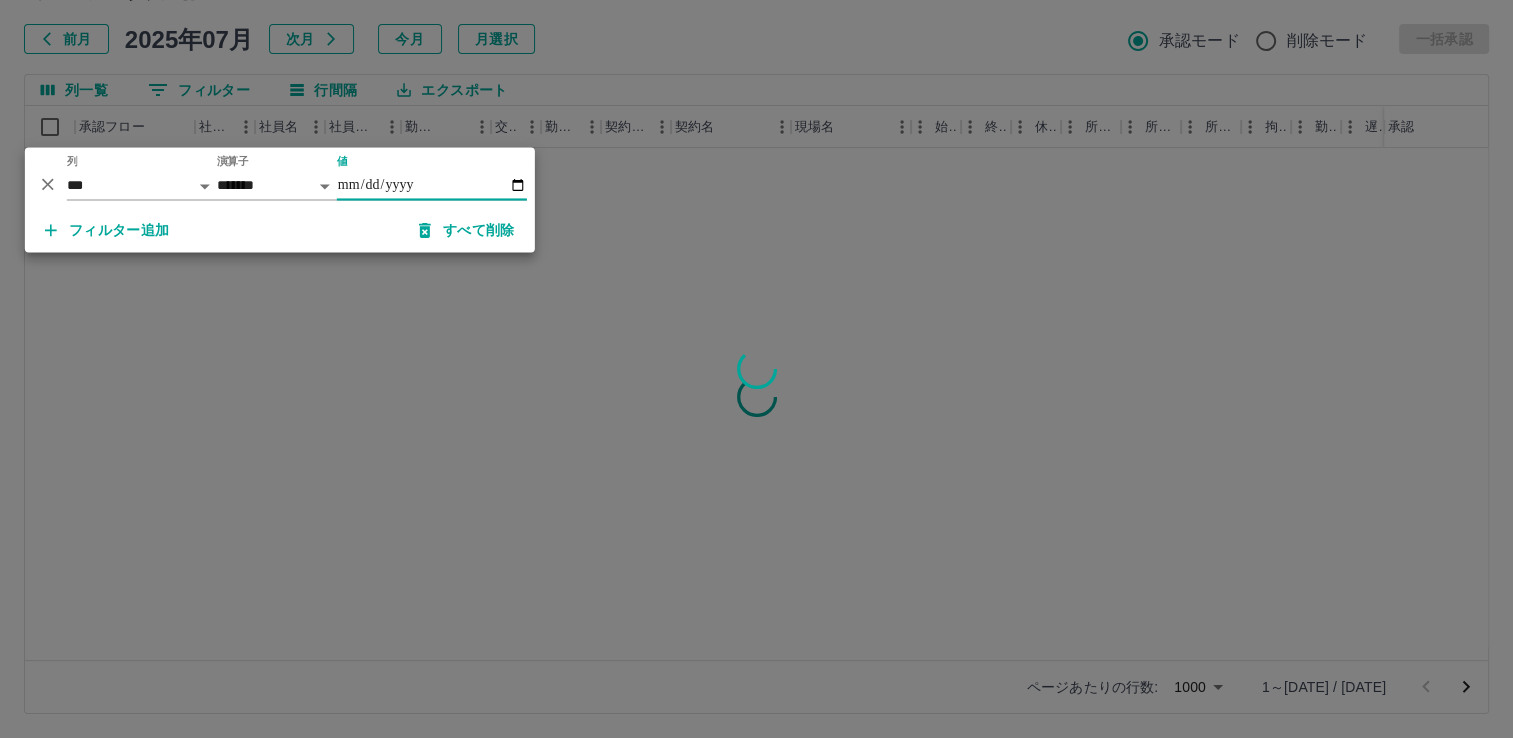 click on "値" at bounding box center [432, 185] 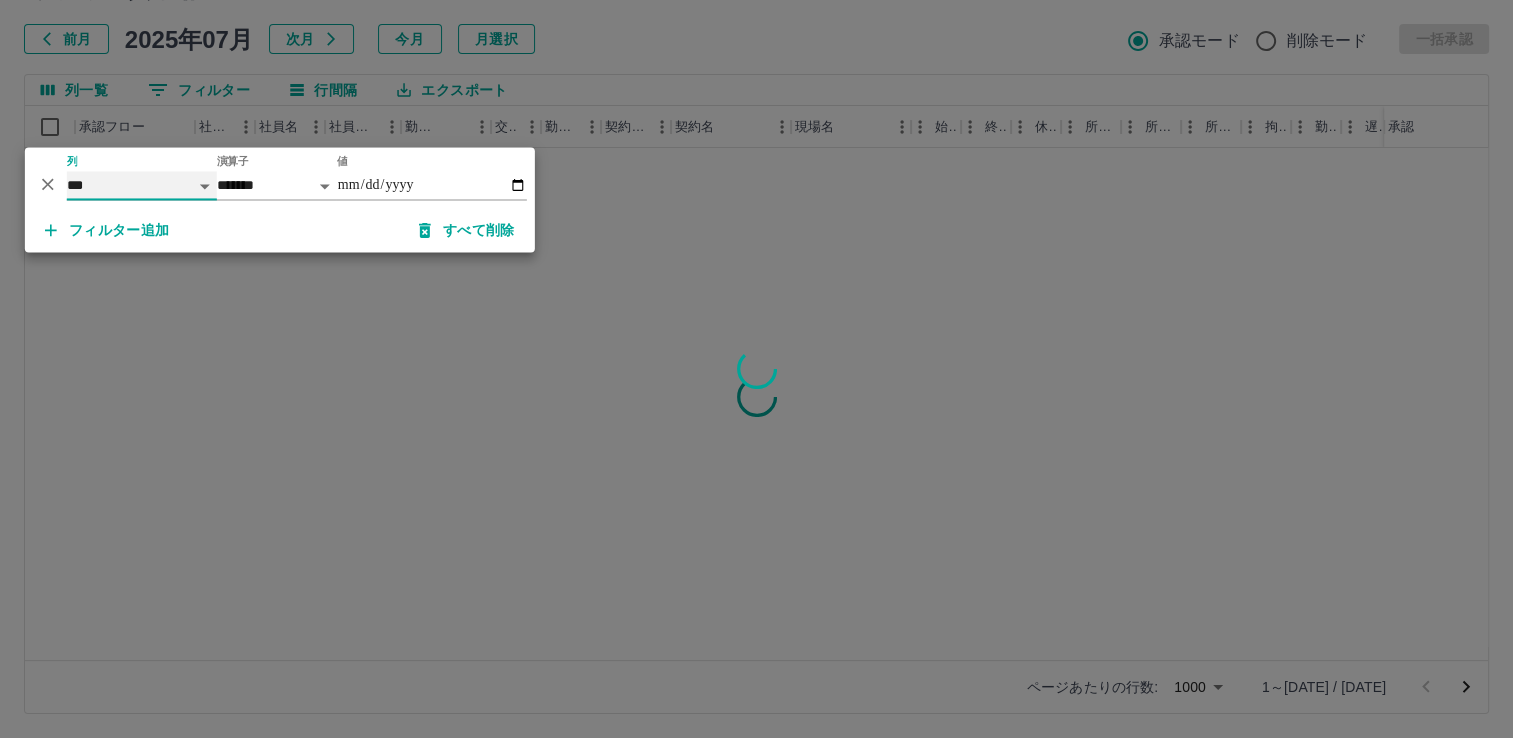 click on "**** *** **** *** *** **** ***** *** *** ** ** ** **** **** **** ** ** *** **** *****" at bounding box center [142, 185] 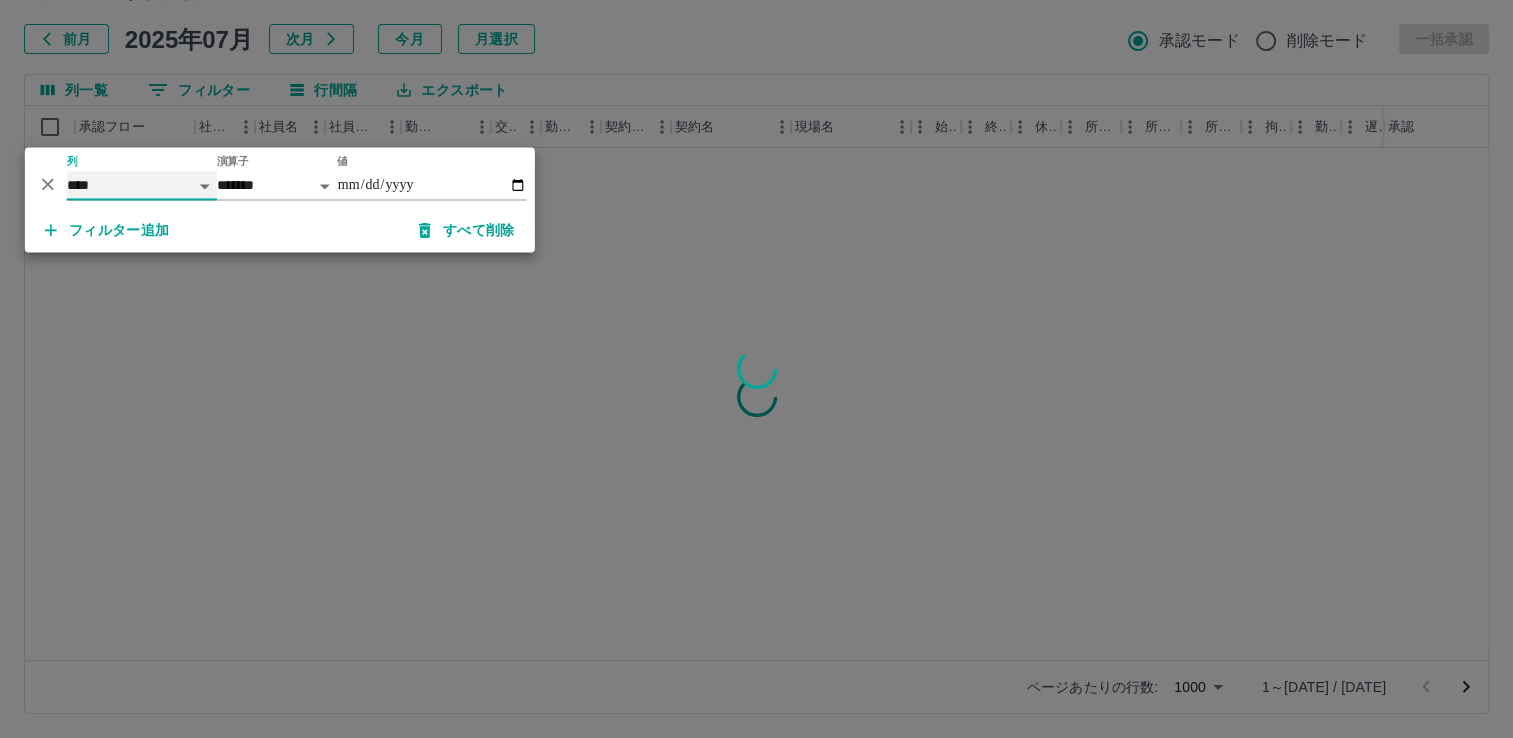 click on "**** *** **** *** *** **** ***** *** *** ** ** ** **** **** **** ** ** *** **** *****" at bounding box center [142, 185] 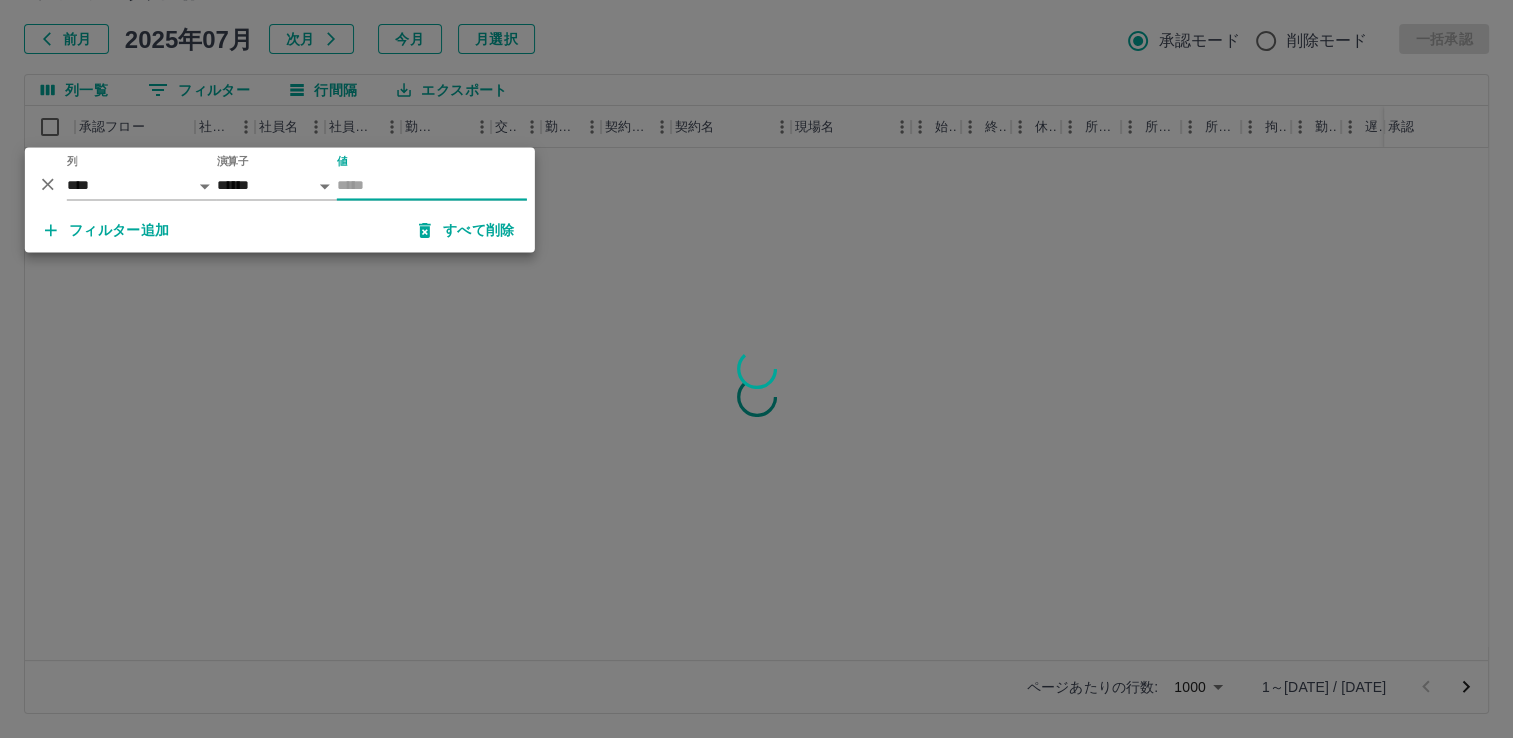 click on "値" at bounding box center (432, 185) 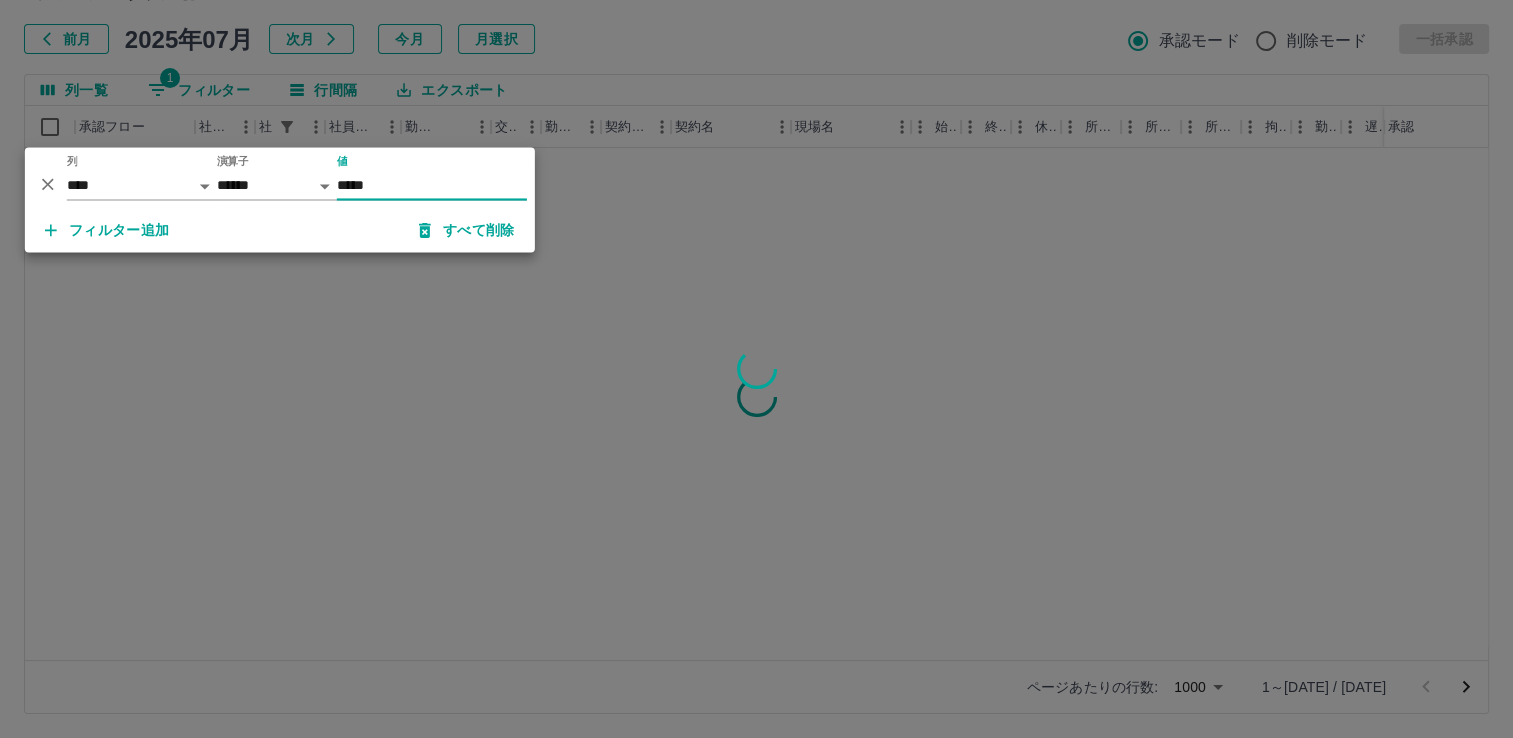 type on "*****" 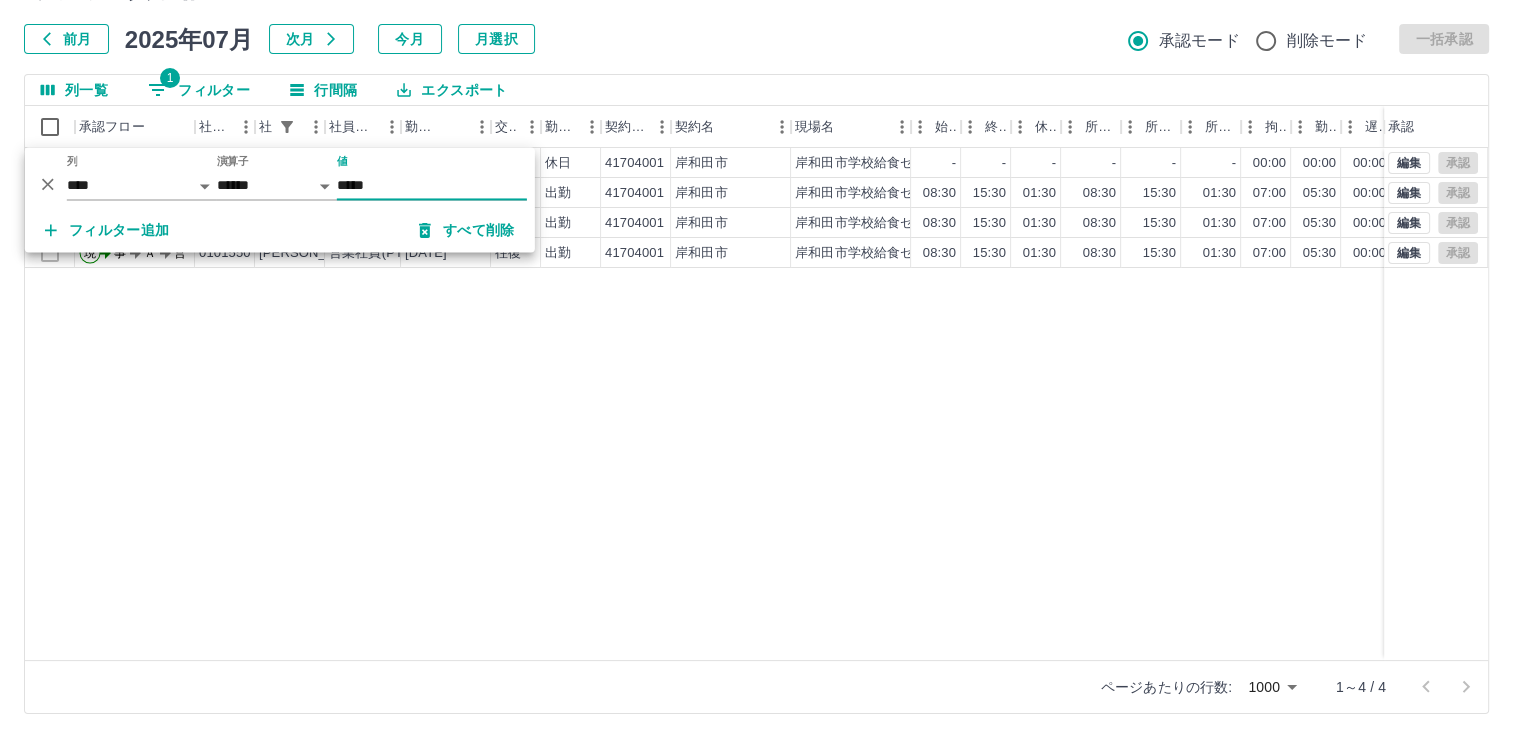 click on "現 事 Ａ 営 0101550 [PERSON_NAME] 営業社員(PT契約) [DATE]  -  休日 41704001 [GEOGRAPHIC_DATA] [GEOGRAPHIC_DATA]学校給食センター - - - - - - 00:00 00:00 00:00 事務担当者承認待 現 事 Ａ 営 0101550 [PERSON_NAME] 営業社員(PT契約) [DATE] 往復 出勤 41704001 [GEOGRAPHIC_DATA] [GEOGRAPHIC_DATA]学校給食センター 08:30 15:30 01:30 08:30 15:30 01:30 07:00 05:30 00:00 事務担当者承認待 現 事 Ａ 営 0101550 [PERSON_NAME] 営業社員(PT契約) [DATE] 往復 出勤 41704001 [GEOGRAPHIC_DATA] [GEOGRAPHIC_DATA]学校給食センター 08:30 15:30 01:30 08:30 15:30 01:30 07:00 05:30 00:00 事務担当者承認待 現 事 Ａ 営 0101550 [PERSON_NAME] 営業社員(PT契約) [DATE] 往復 出勤 41704001 [GEOGRAPHIC_DATA] [GEOGRAPHIC_DATA]学校給食センター 08:30 15:30 01:30 08:30 15:30 01:30 07:00 05:30 00:00 事務担当者承認待 編集 承認 編集 承認 編集 承認 編集 承認" at bounding box center [898, 404] 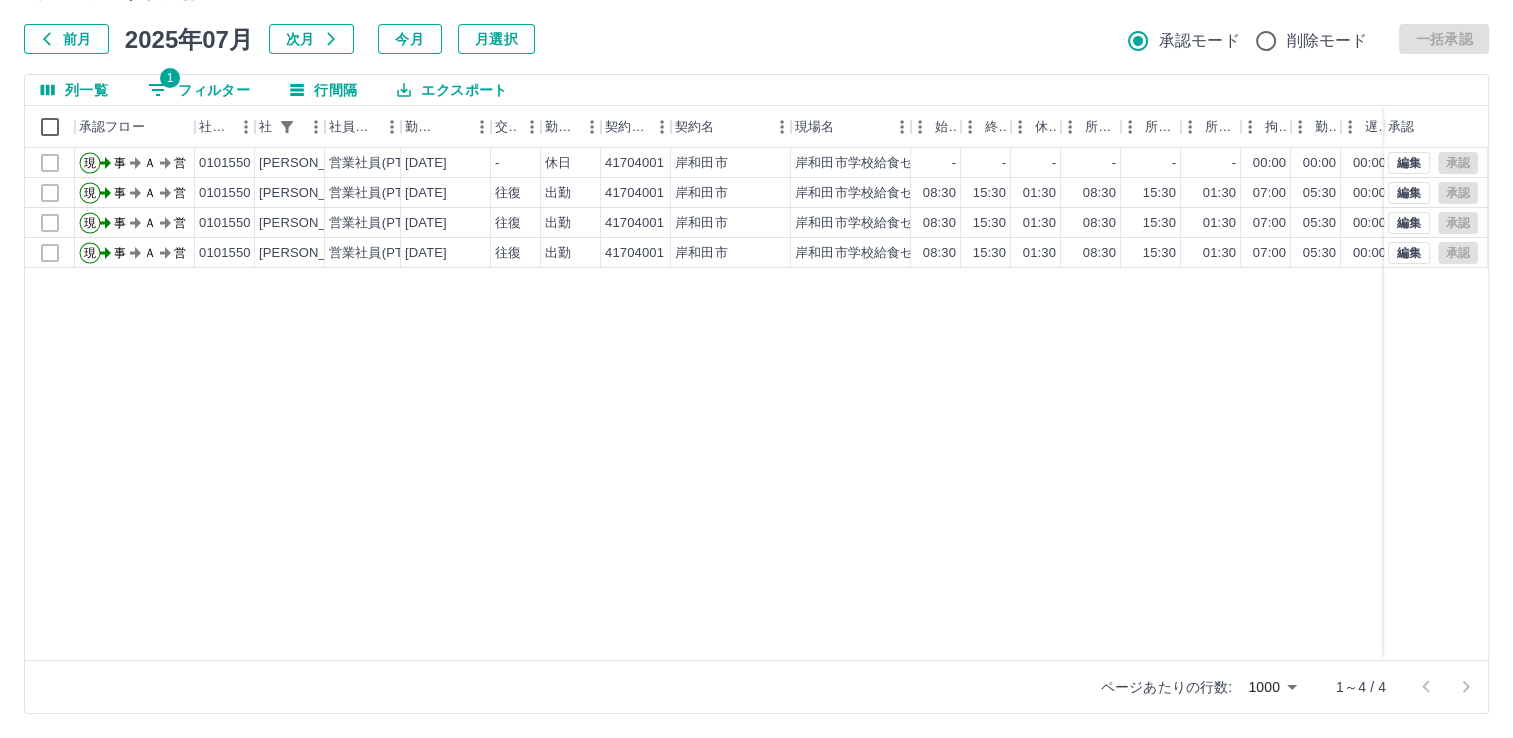 click on "1 フィルター" at bounding box center (199, 90) 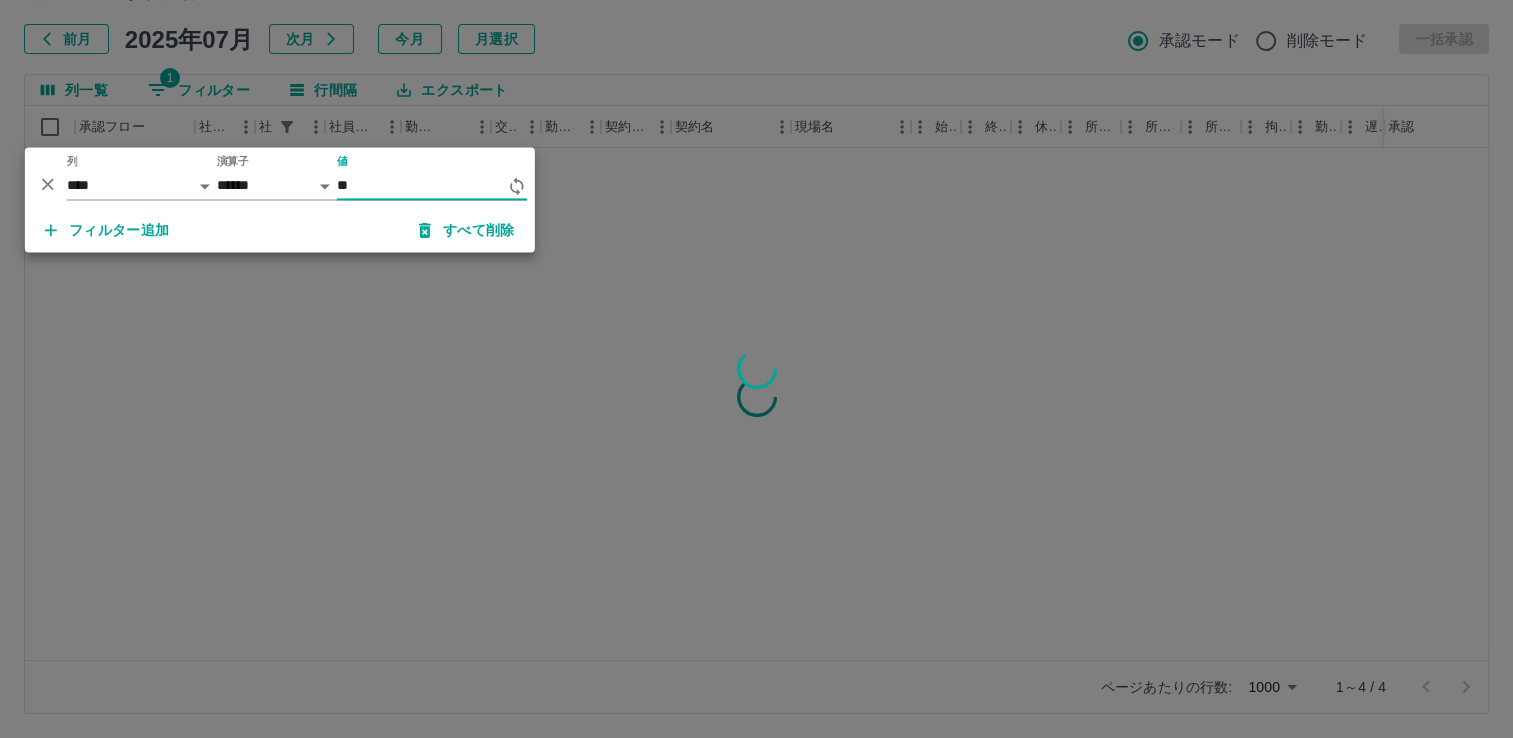 type on "*" 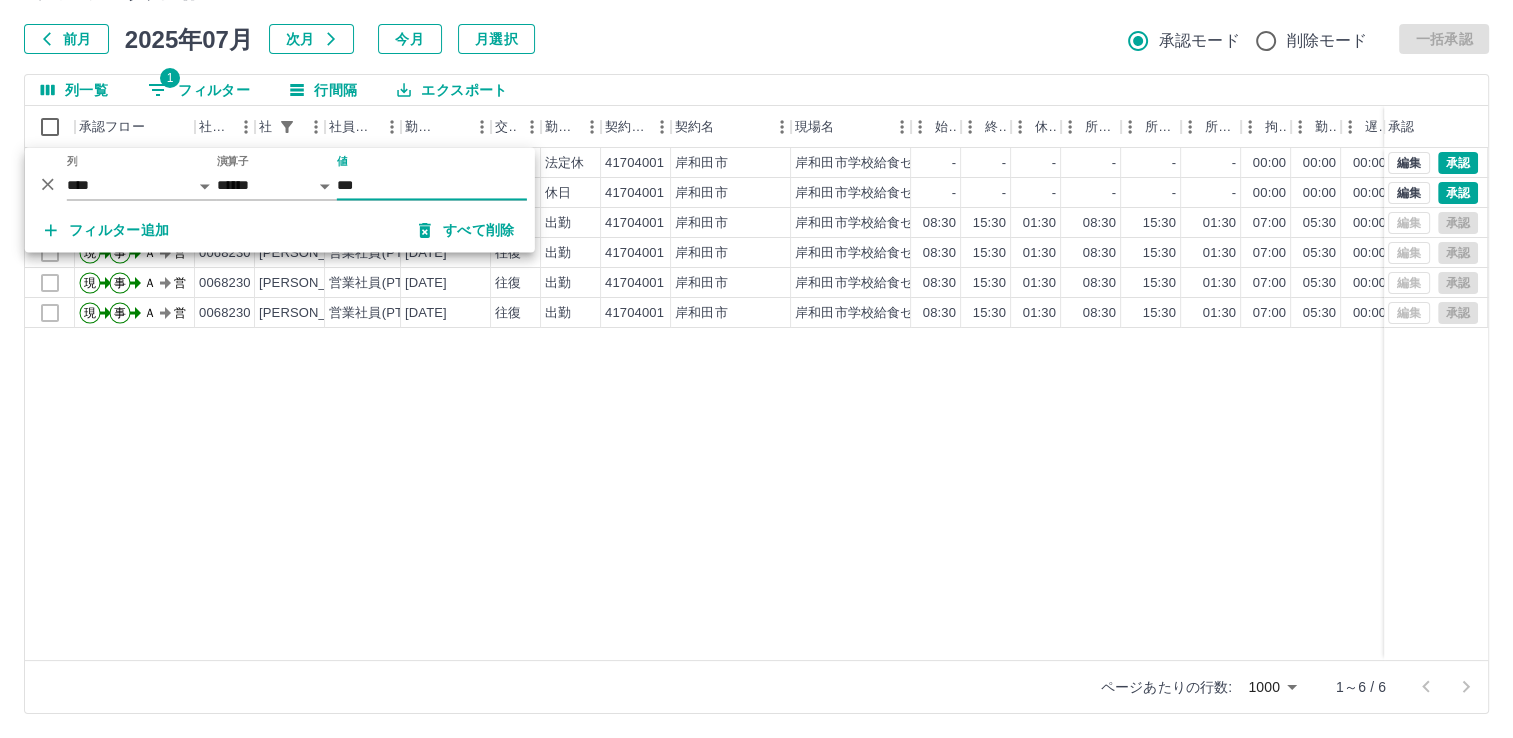 type on "**" 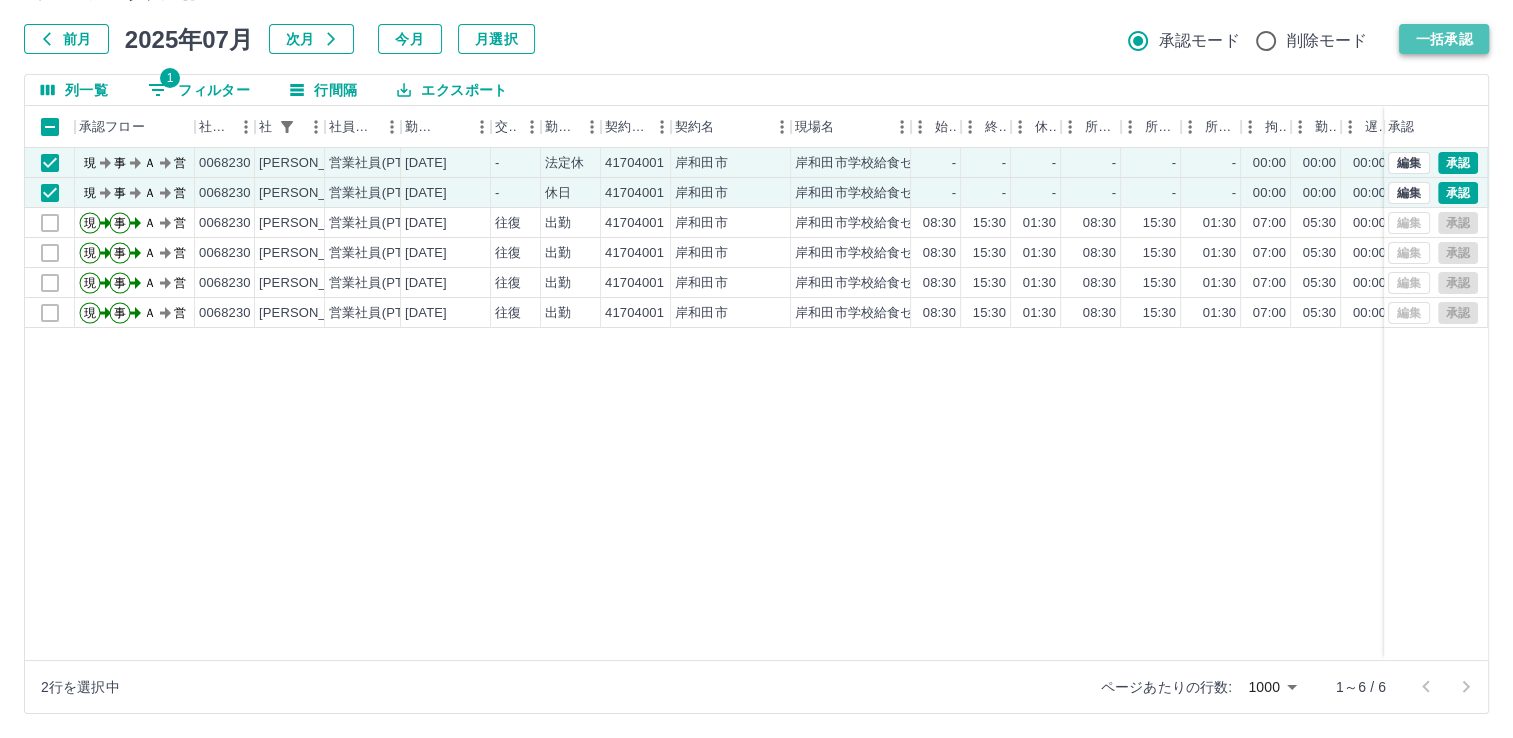click on "一括承認" at bounding box center (1444, 39) 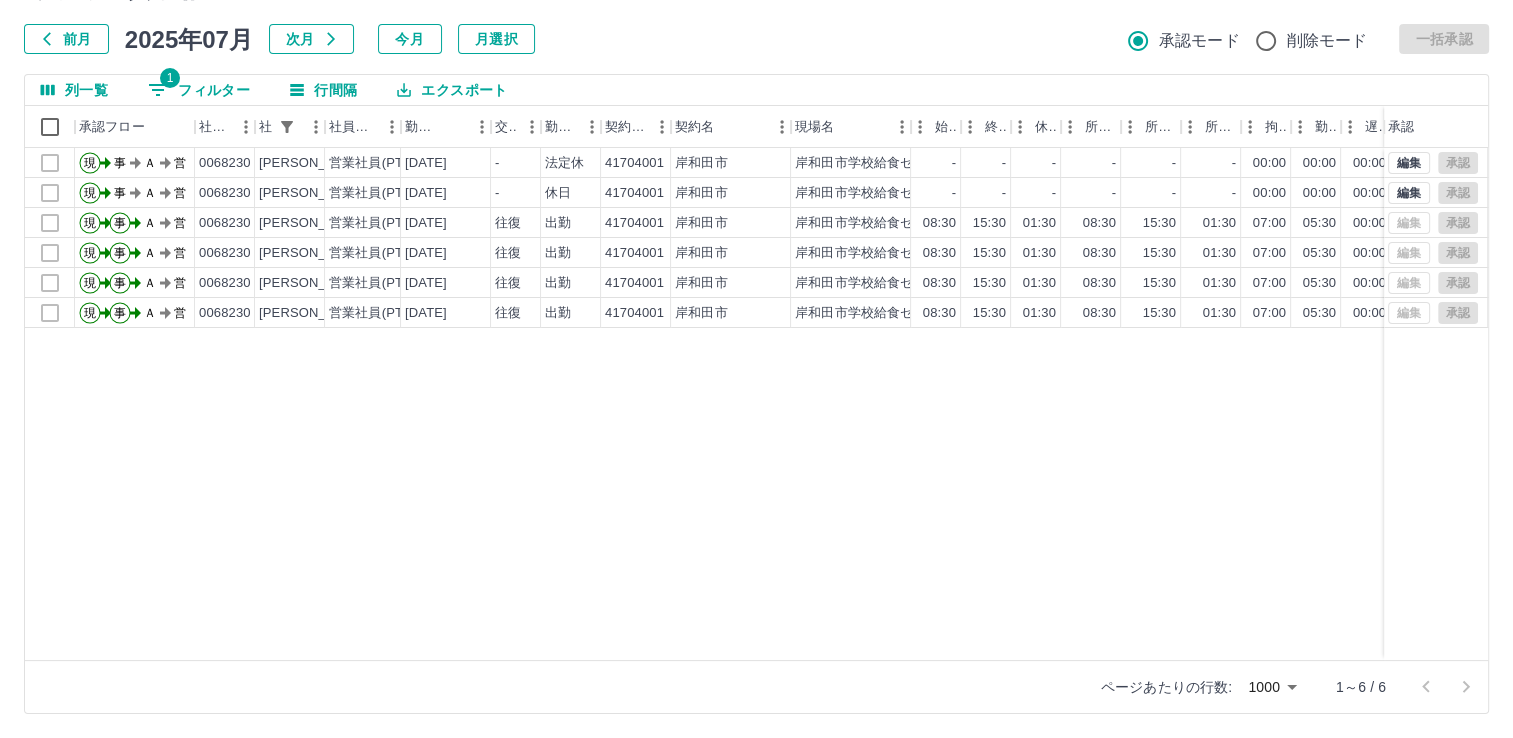 click on "1 フィルター" at bounding box center [199, 90] 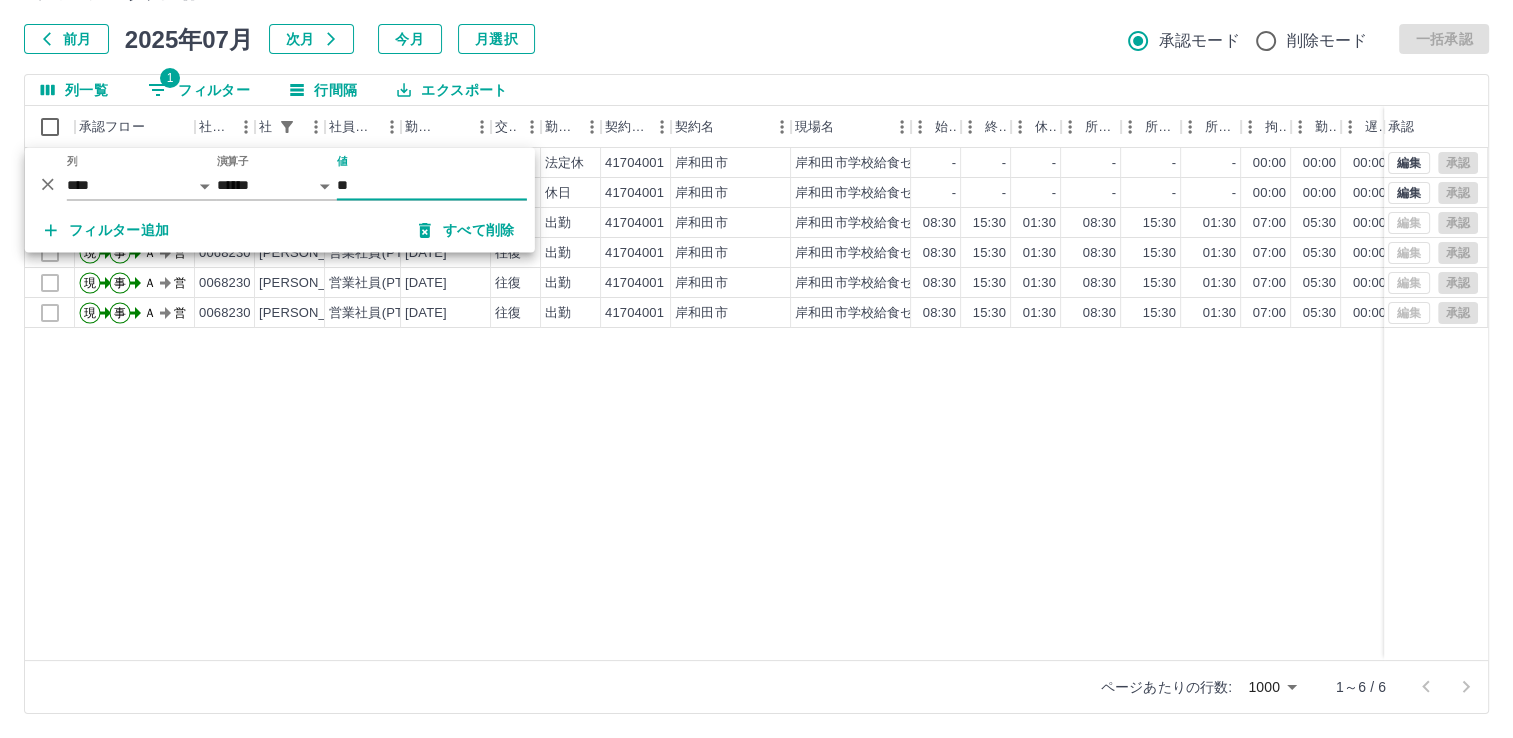 type on "*" 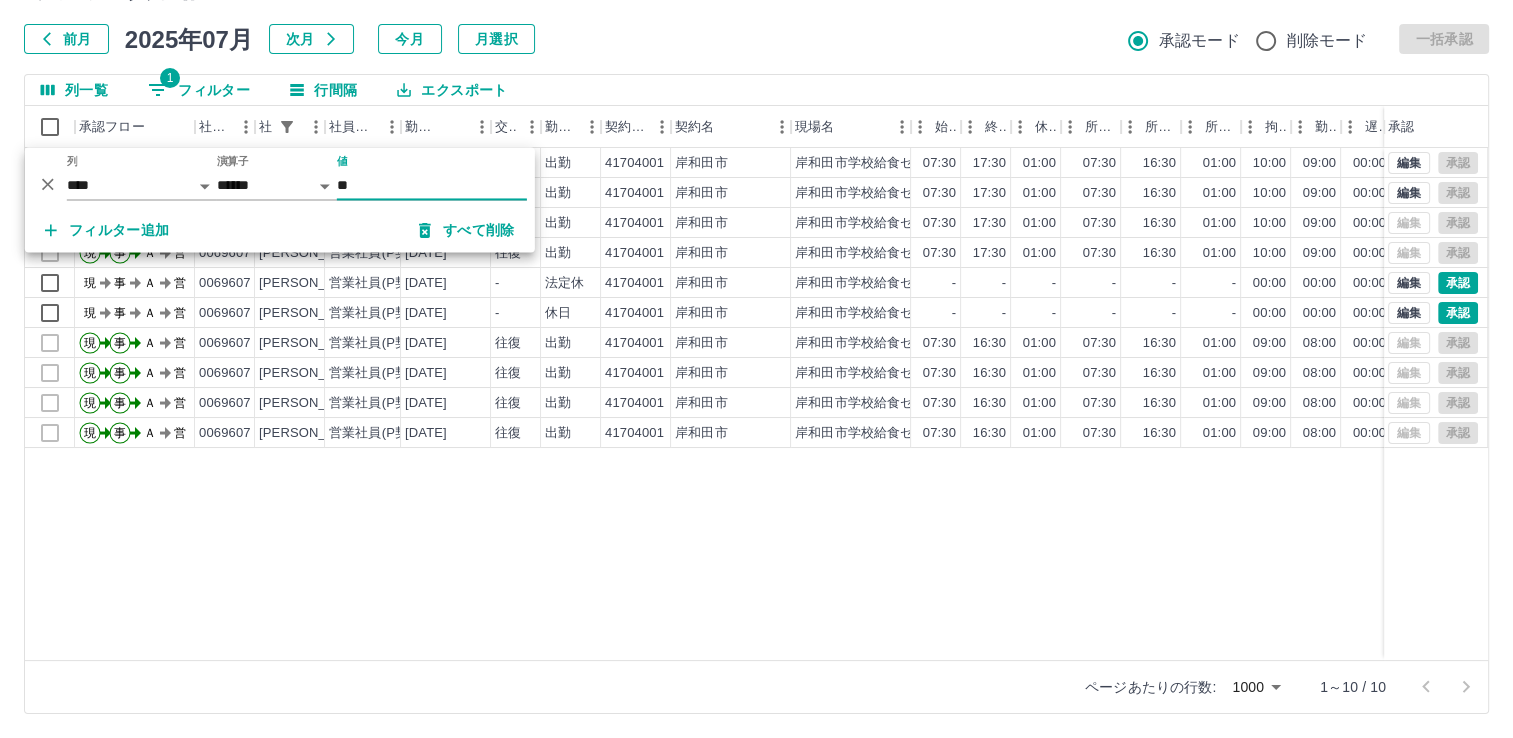 type on "**" 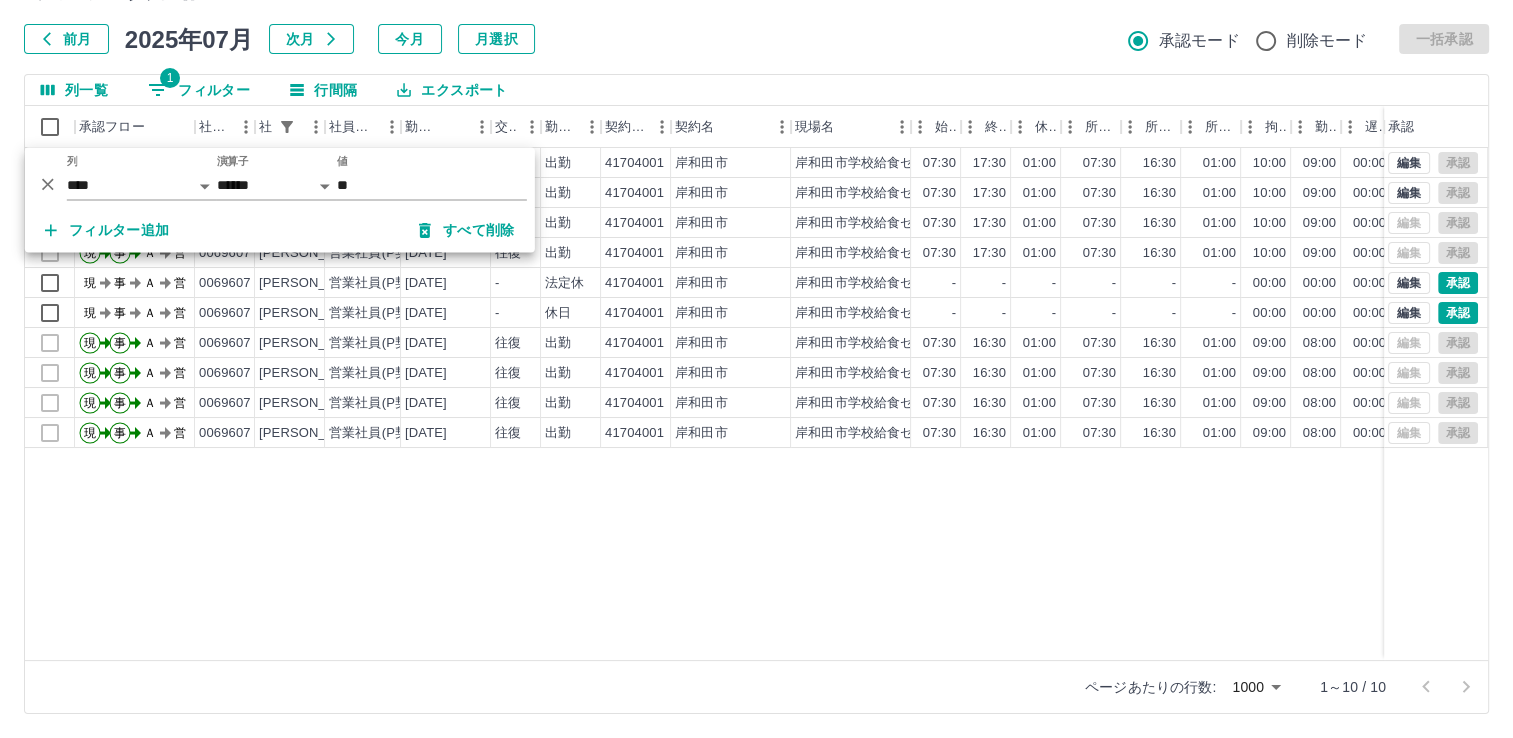 click on "勤務実績承認 前月 [DATE] 次月 今月 月選択 承認モード 削除モード 一括承認 列一覧 1 フィルター 行間隔 エクスポート 承認フロー 社員番号 社員名 社員区分 勤務日 交通費 勤務区分 契約コード 契約名 現場名 始業 終業 休憩 所定開始 所定終業 所定休憩 拘束 勤務 遅刻等 コメント ステータス 承認 現 事 Ａ 営 0069607 [PERSON_NAME] 営業社員(P契約) [DATE] 往復 出勤 41704001 [GEOGRAPHIC_DATA] [GEOGRAPHIC_DATA]学校給食センター 07:30 17:30 01:00 07:30 16:30 01:00 10:00 09:00 00:00 事務担当者承認待 現 事 Ａ 営 0069607 [PERSON_NAME] 営業社員(P契約) [DATE] 往復 出勤 41704001 [GEOGRAPHIC_DATA] [GEOGRAPHIC_DATA]学校給食センター 07:30 17:30 01:00 07:30 16:30 01:00 10:00 09:00 00:00 事務担当者承認待 現 事 Ａ 営 0069607 [PERSON_NAME] 営業社員(P契約) [DATE] 往復 出勤 41704001 [GEOGRAPHIC_DATA] 岸和田市学校給食センター 07:30 17:30 01:00 07:30 16:30 -" at bounding box center [756, 340] 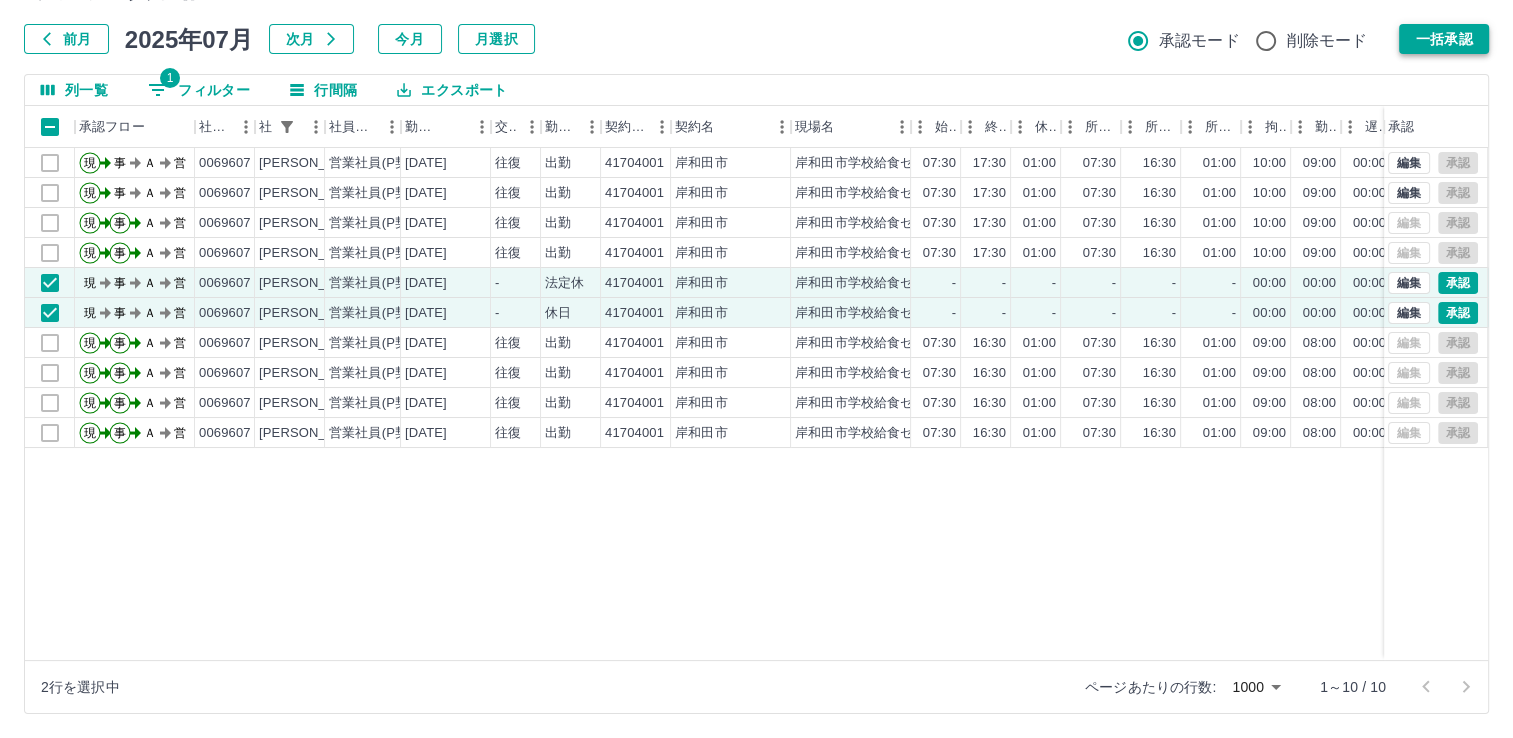 click on "一括承認" at bounding box center (1444, 39) 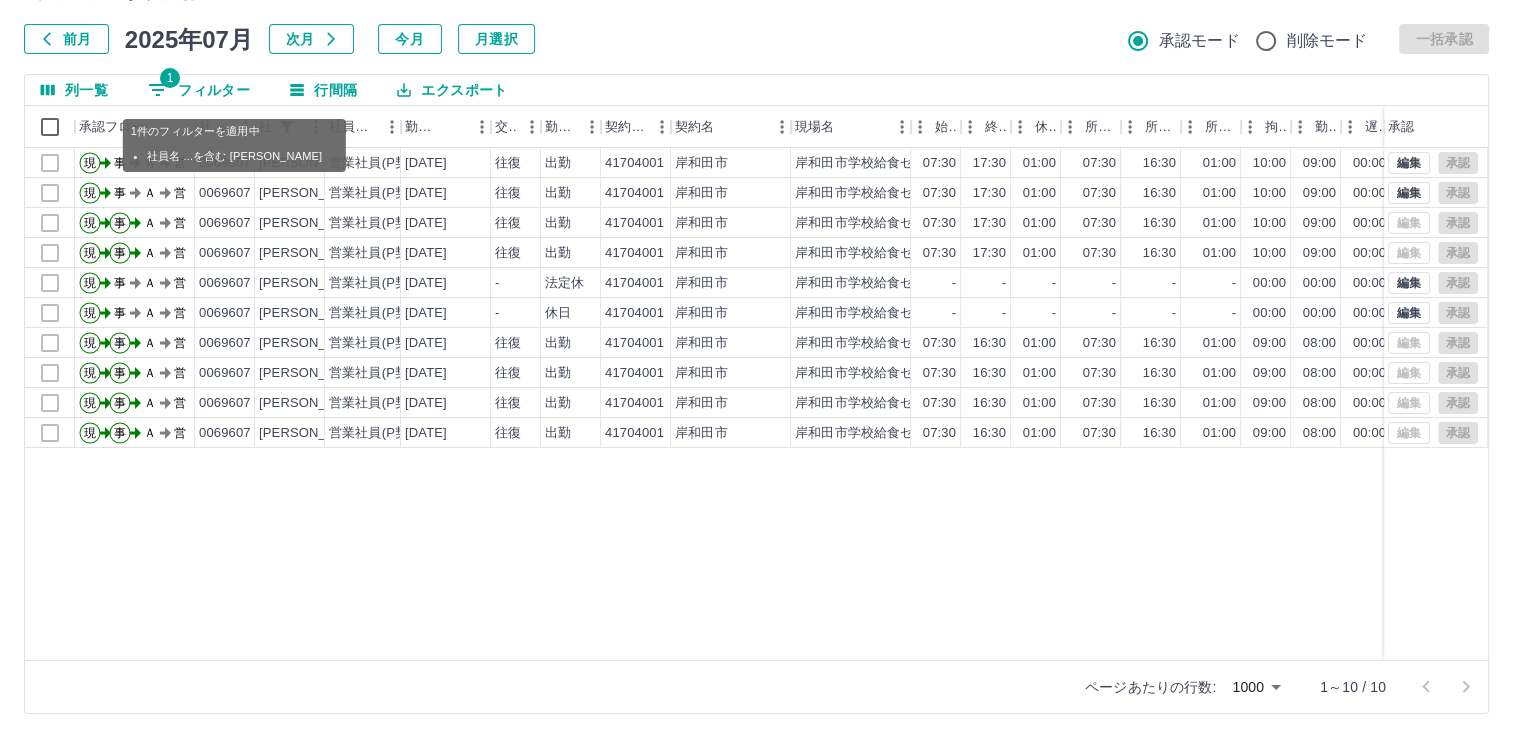 click on "1 フィルター" at bounding box center (199, 90) 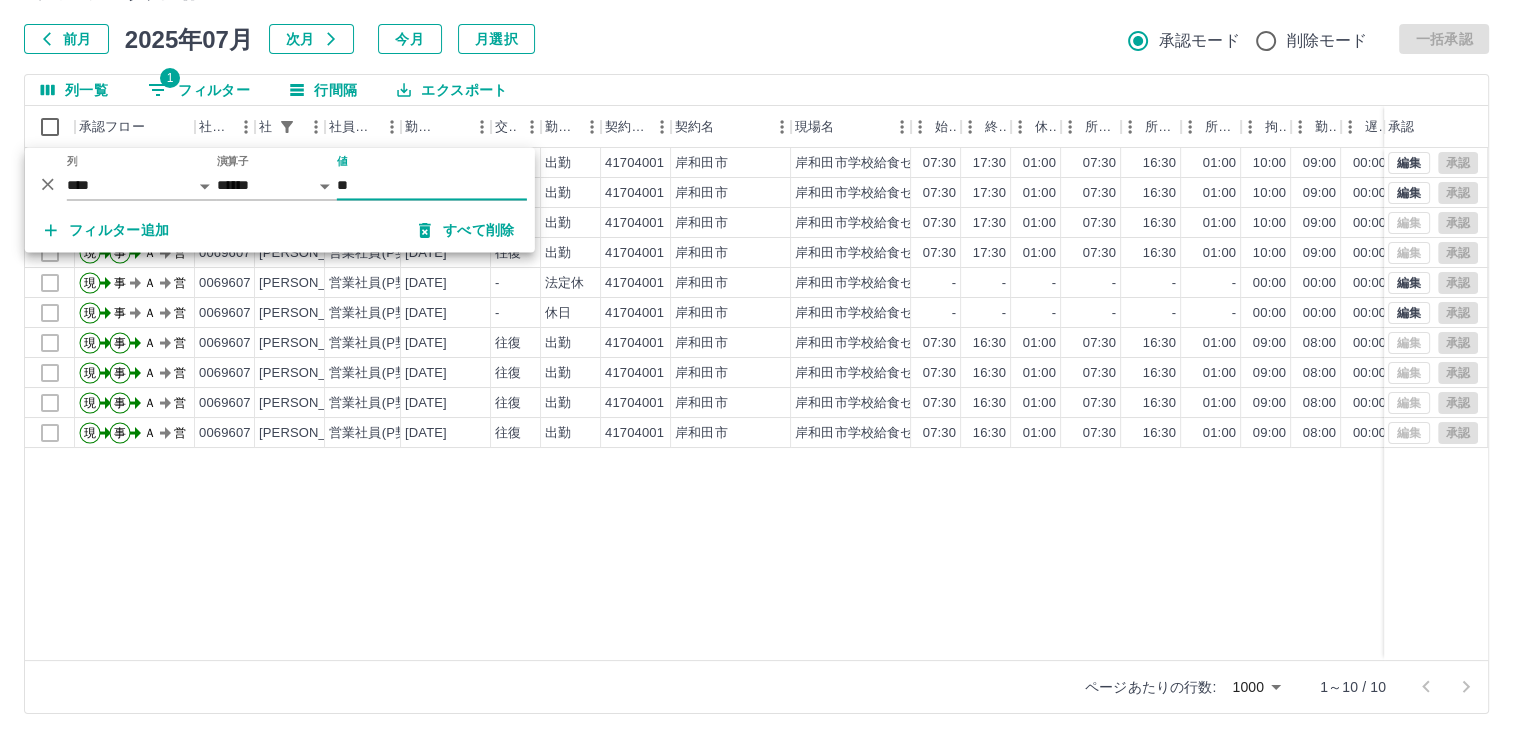 type on "*" 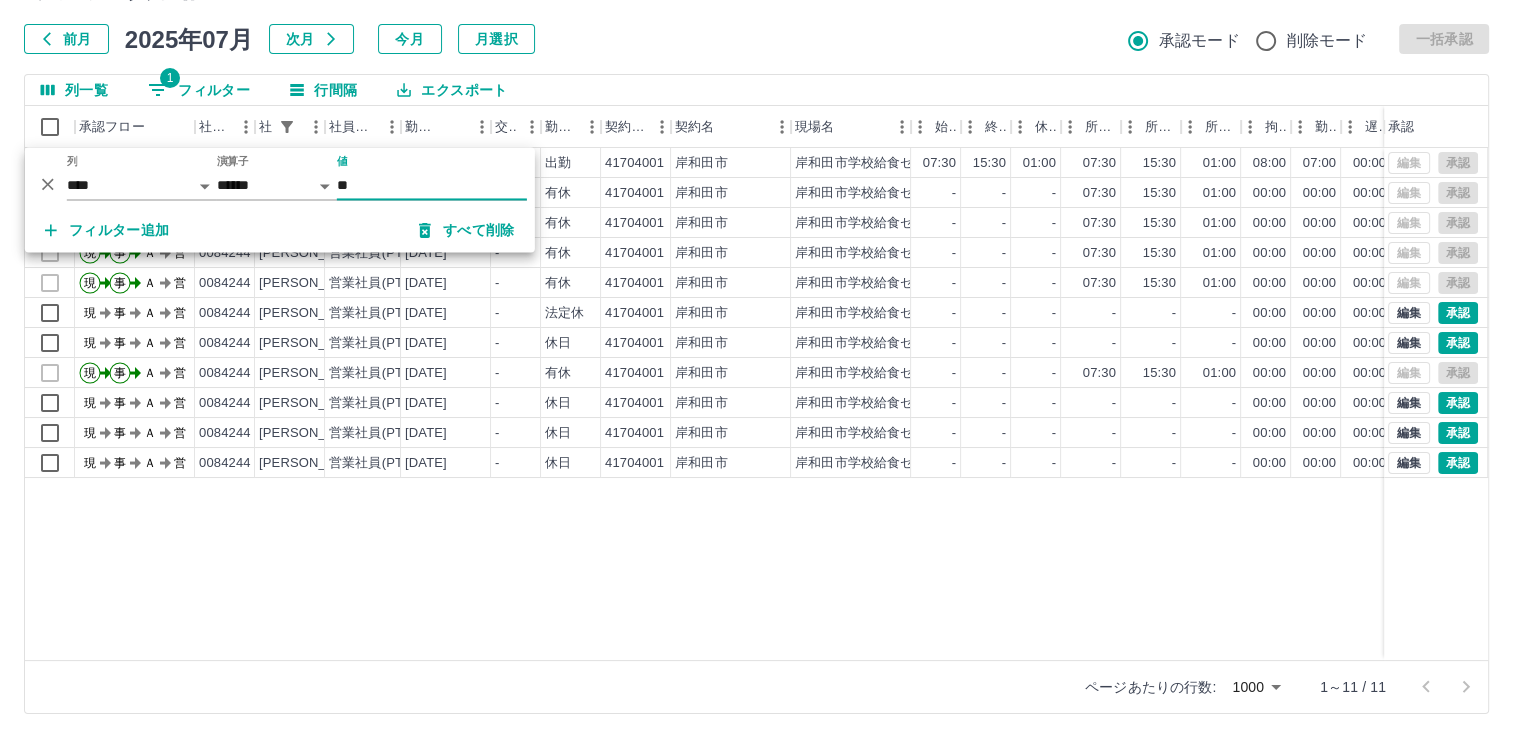 type on "**" 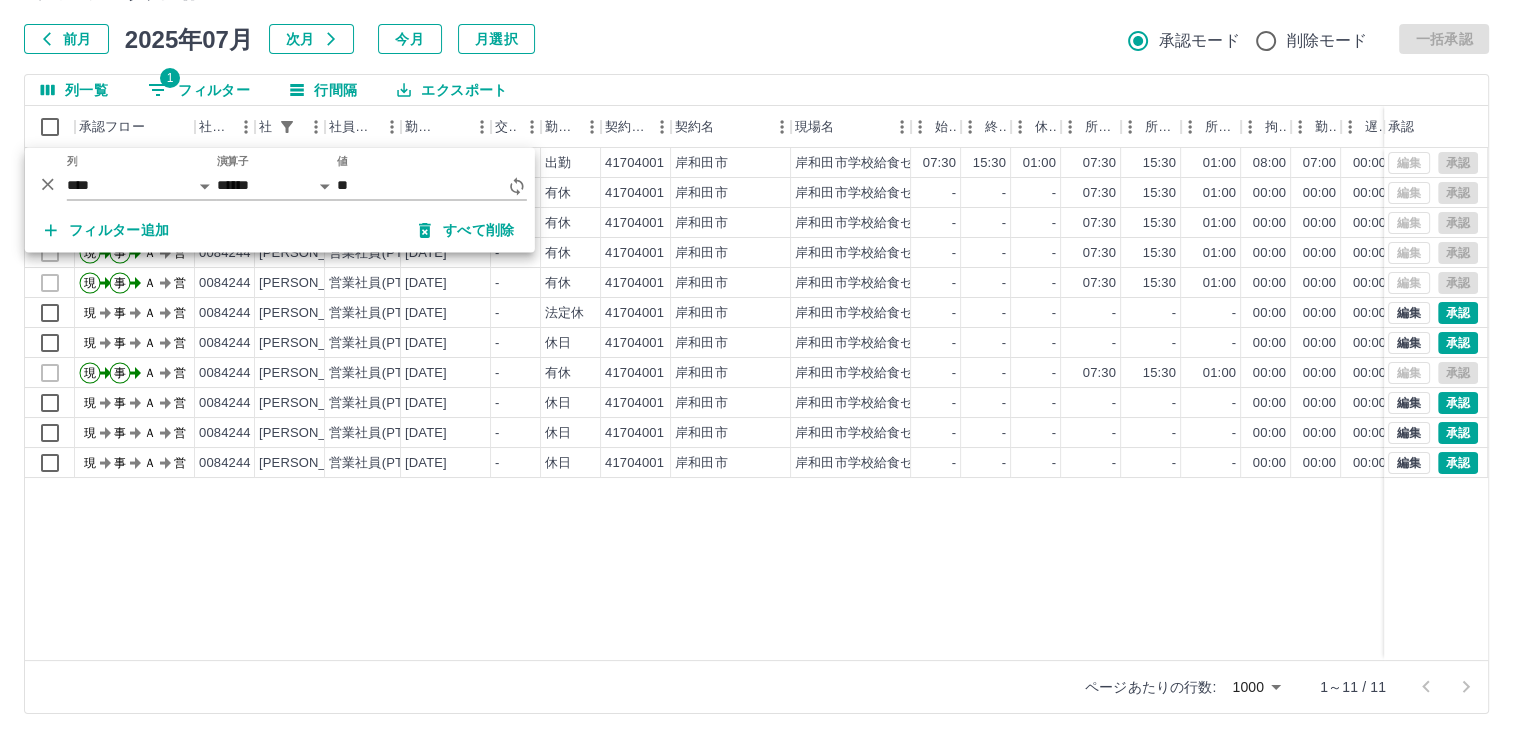 click on "現 事 Ａ 営 0084244 [PERSON_NAME] 営業社員(PT契約) [DATE] 往復 出勤 41704001 [GEOGRAPHIC_DATA] [GEOGRAPHIC_DATA]学校給食センター 07:30 15:30 01:00 07:30 15:30 01:00 08:00 07:00 00:00 AM承認待 現 事 Ａ 営 0084244 [PERSON_NAME] 営業社員(PT契約) [DATE]  -  有休 41704001 [GEOGRAPHIC_DATA] [GEOGRAPHIC_DATA]学校給食センター - - - 07:30 15:30 01:00 00:00 00:00 00:00 AM承認待 現 事 Ａ 営 0084244 [PERSON_NAME] 営業社員(PT契約) [DATE]  -  有休 41704001 [GEOGRAPHIC_DATA] 岸和田市学校給食センター - - - 07:30 15:30 01:00 00:00 00:00 00:00 AM承認待 現 事 Ａ 営 0084244 [PERSON_NAME] 営業社員(PT契約) [DATE]  -  有休 41704001 [GEOGRAPHIC_DATA] [GEOGRAPHIC_DATA]学校給食センター - - - 07:30 15:30 01:00 00:00 00:00 00:00 AM承認待 現 事 Ａ 営 0084244 [PERSON_NAME] 営業社員(PT契約) [DATE]  -  有休 41704001 [GEOGRAPHIC_DATA] [GEOGRAPHIC_DATA]学校給食センター - - - 07:30 15:30 01:00 00:00 00:00 00:00 AM承認待 現" at bounding box center (898, 404) 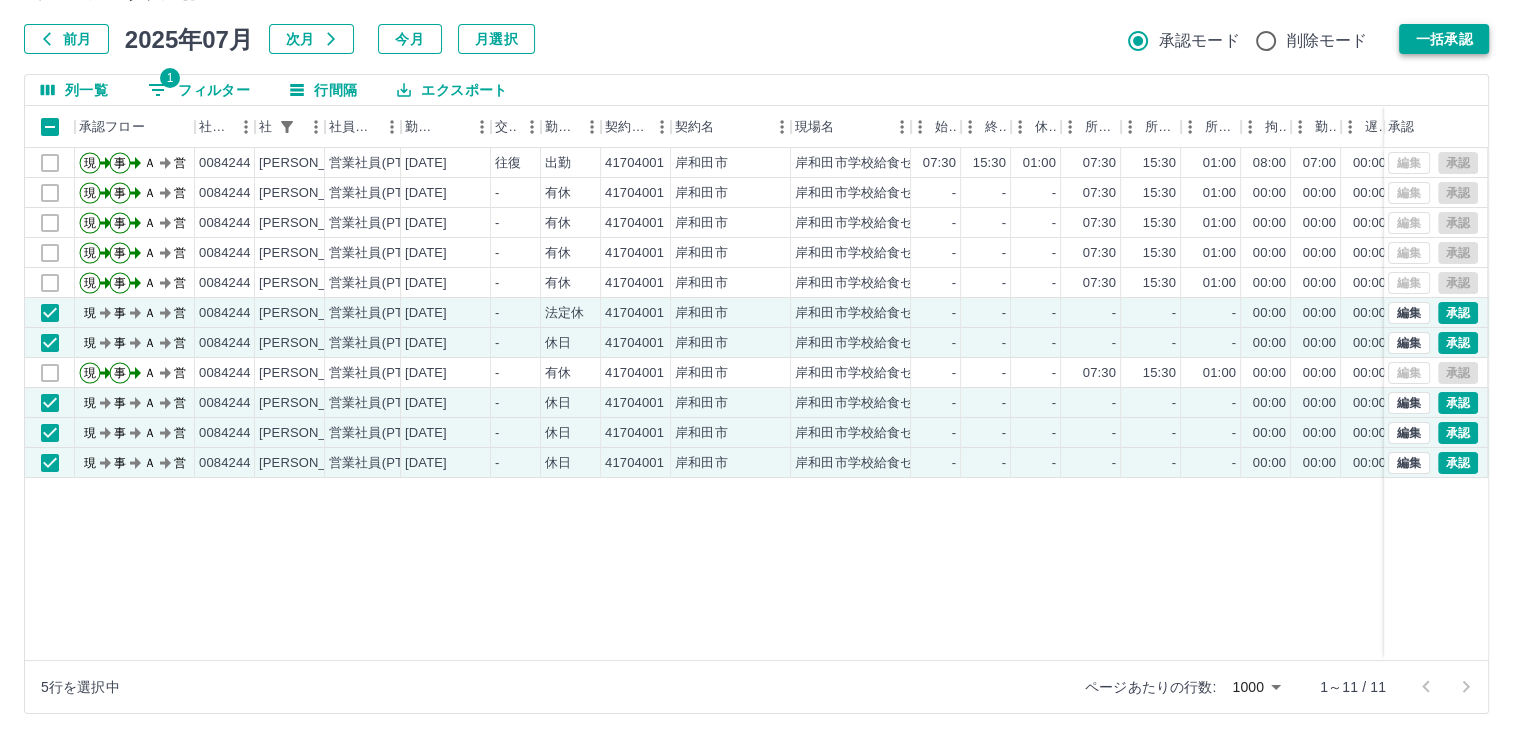 click on "一括承認" at bounding box center (1444, 39) 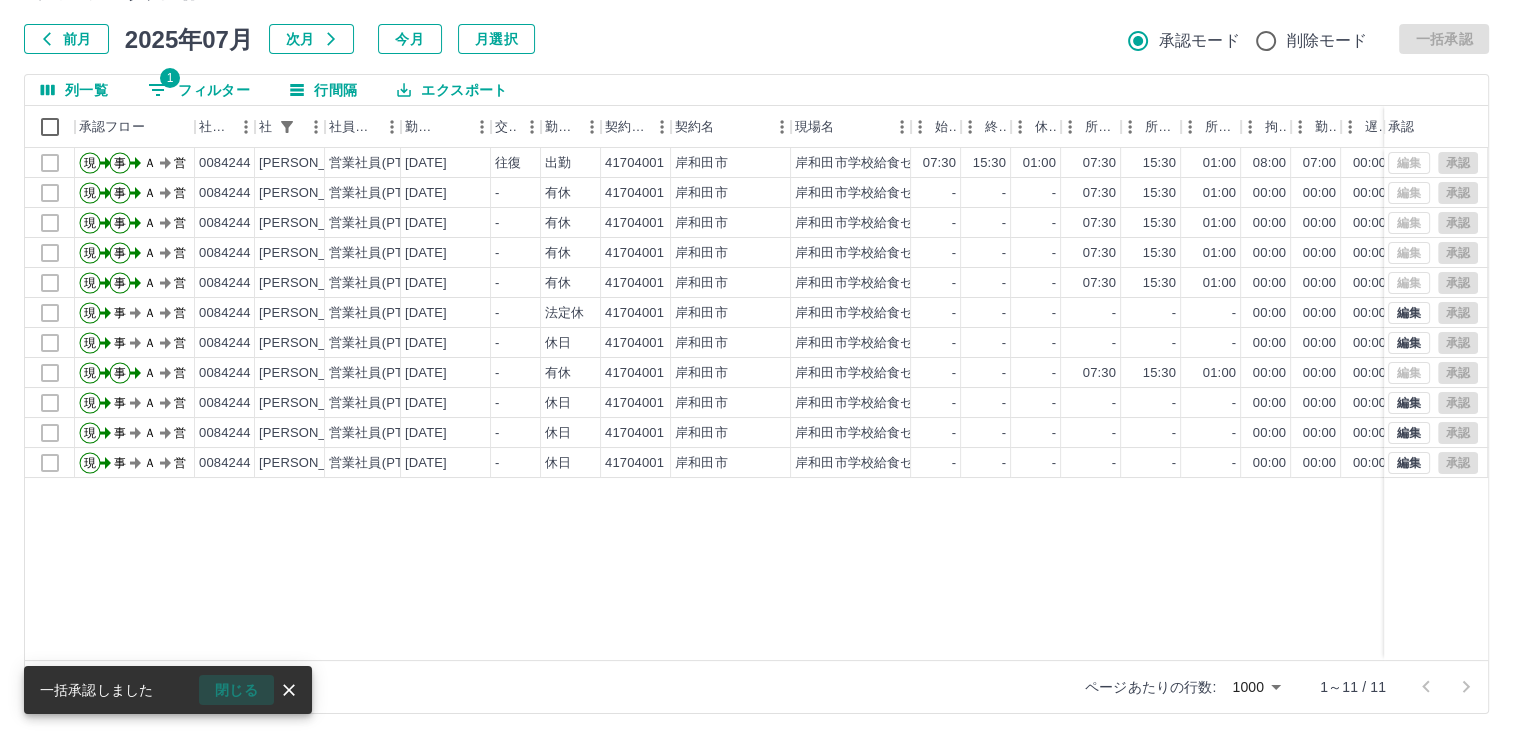 click on "閉じる" at bounding box center [236, 690] 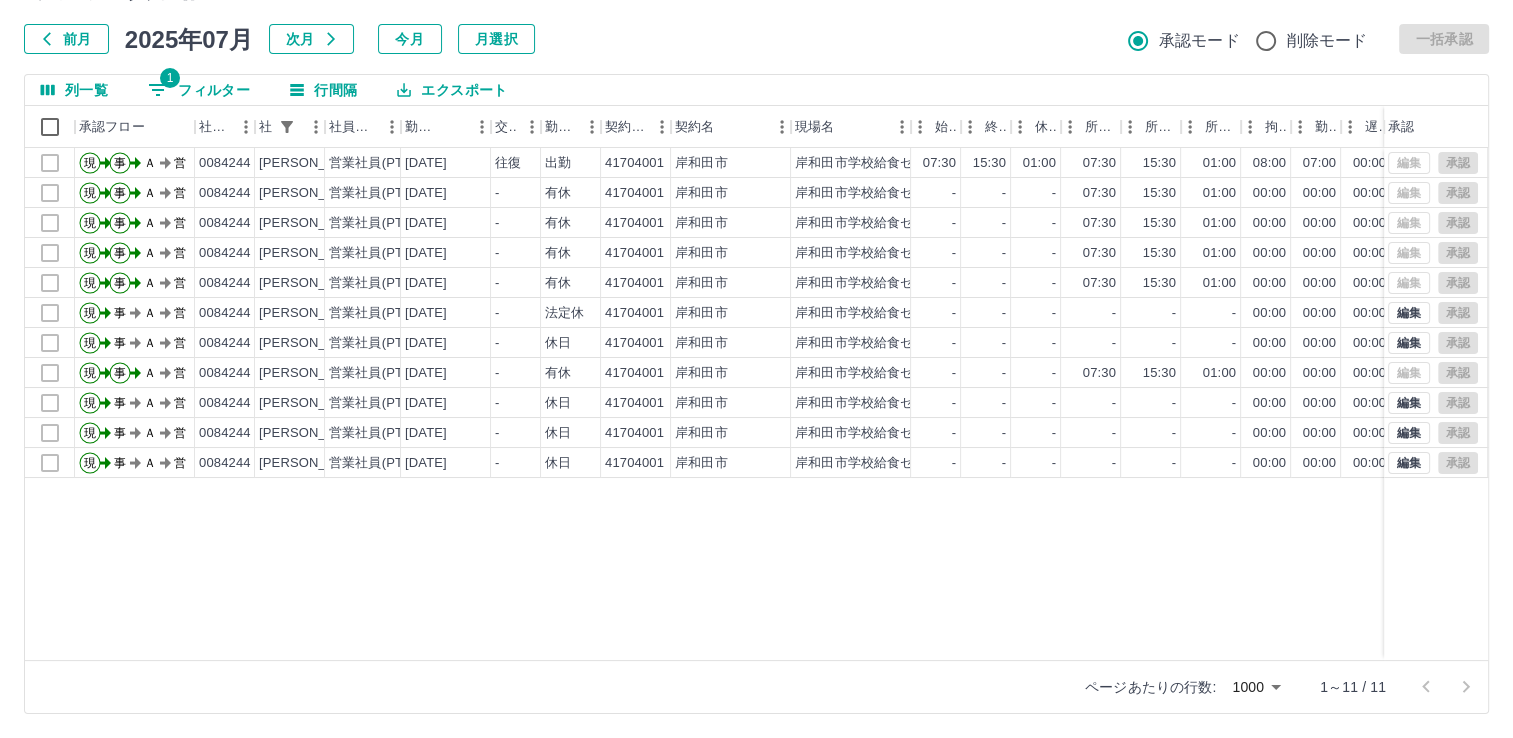 click on "1" at bounding box center (170, 78) 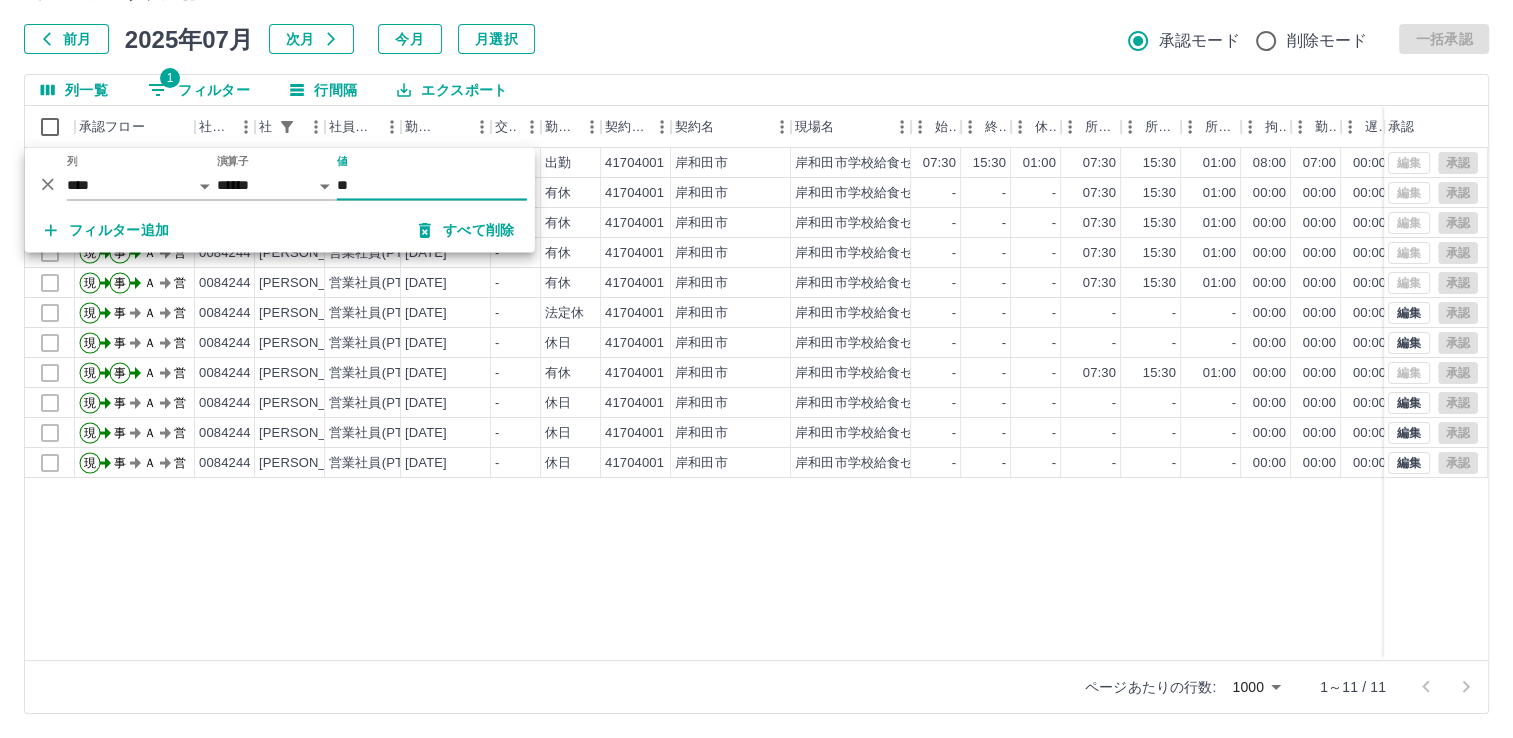 type on "*" 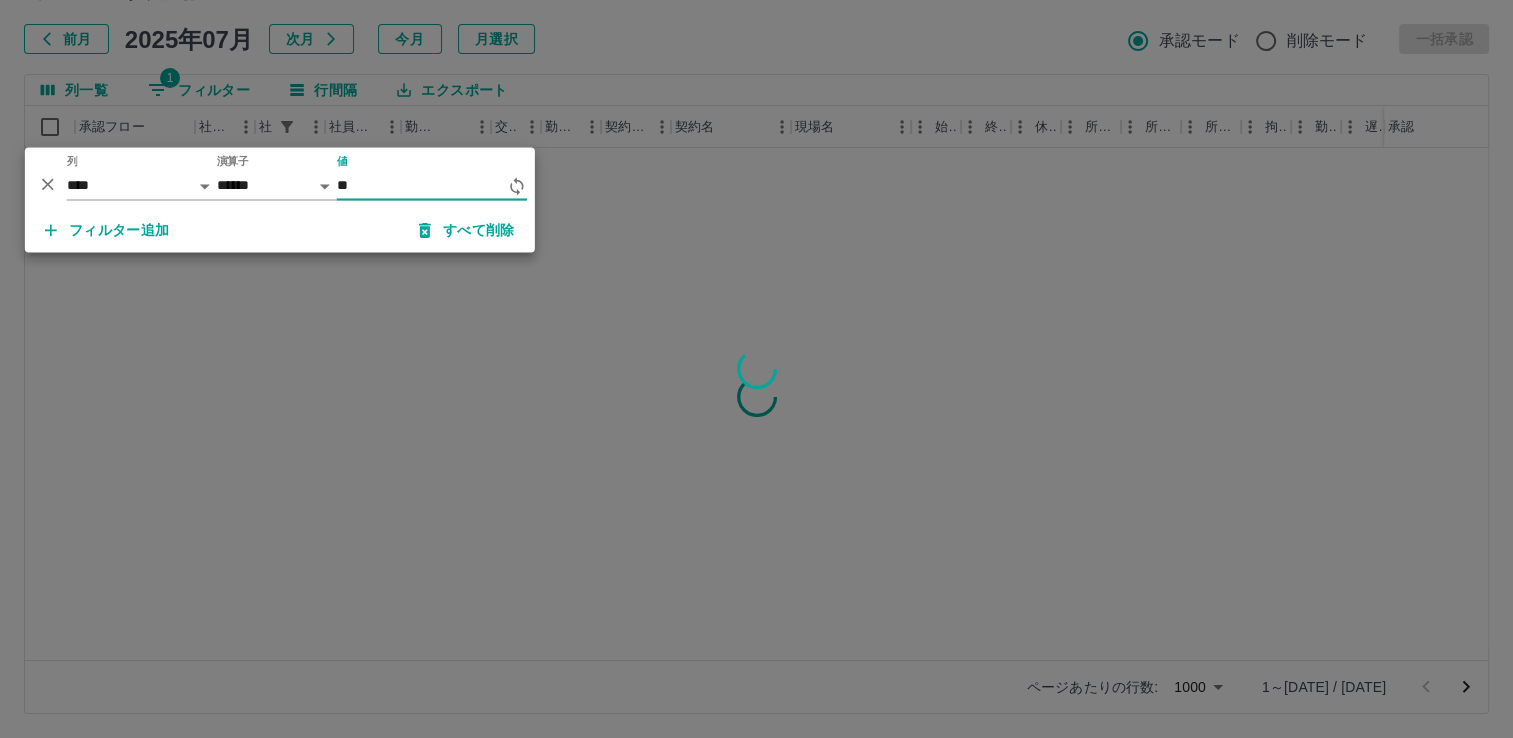 type on "*" 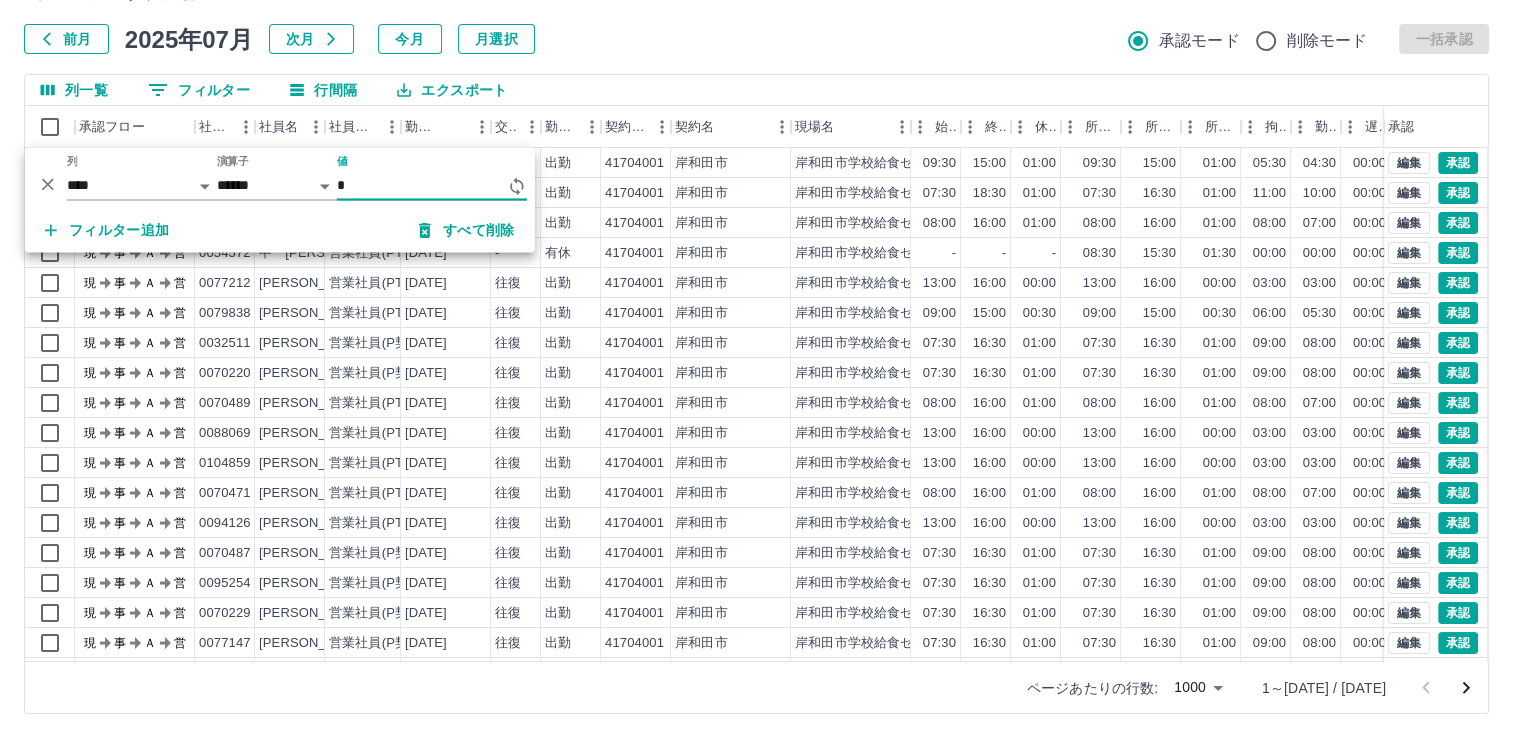 click on "*" at bounding box center [422, 185] 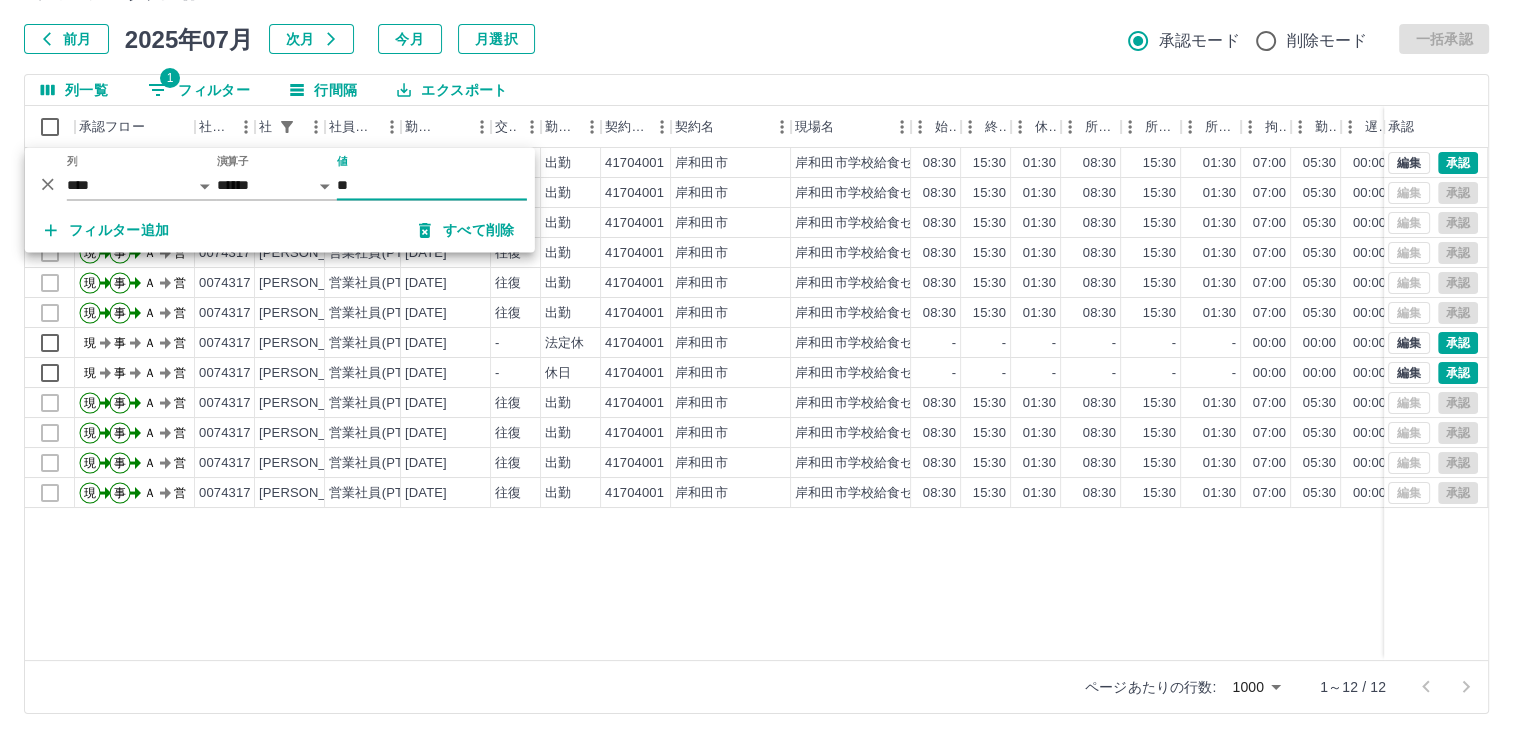 type on "*" 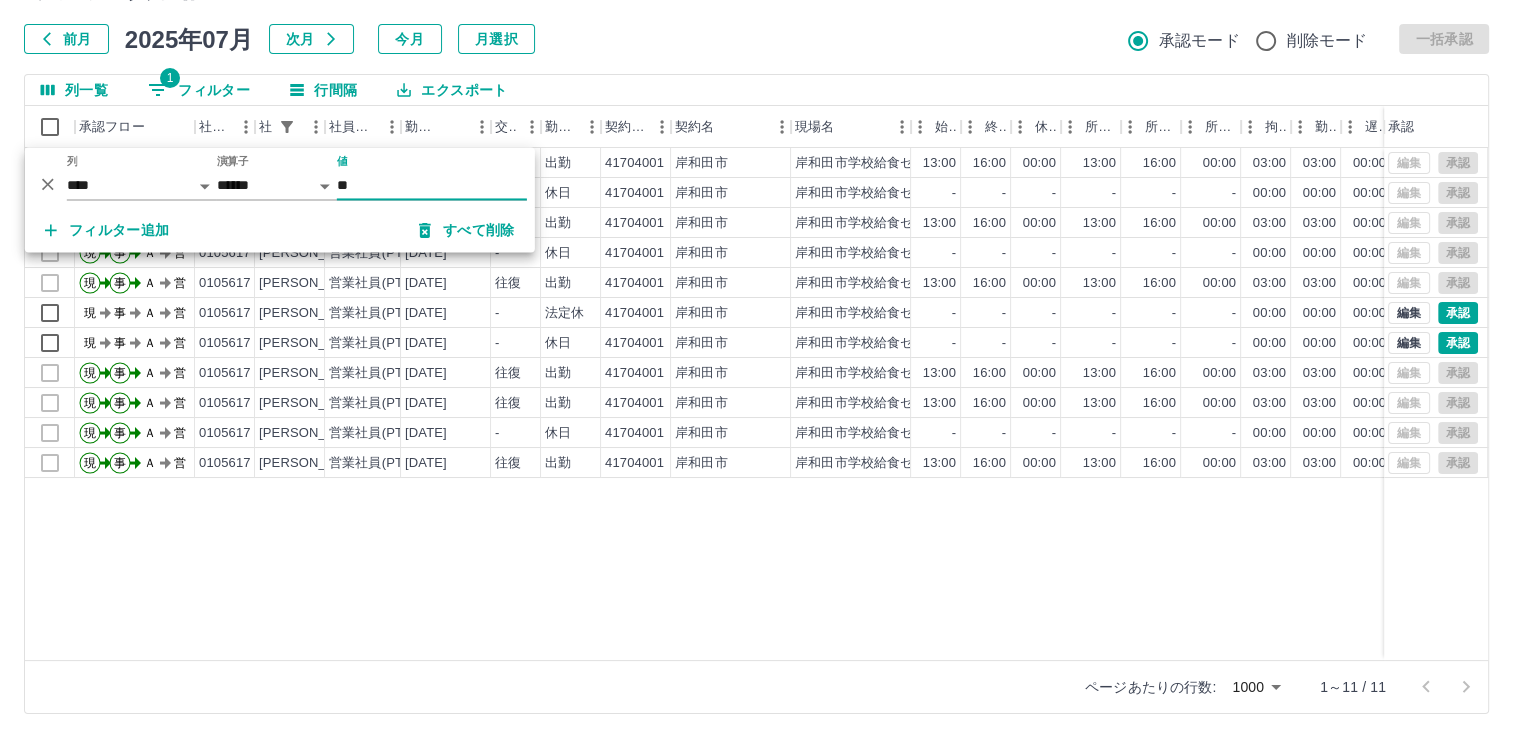 type on "**" 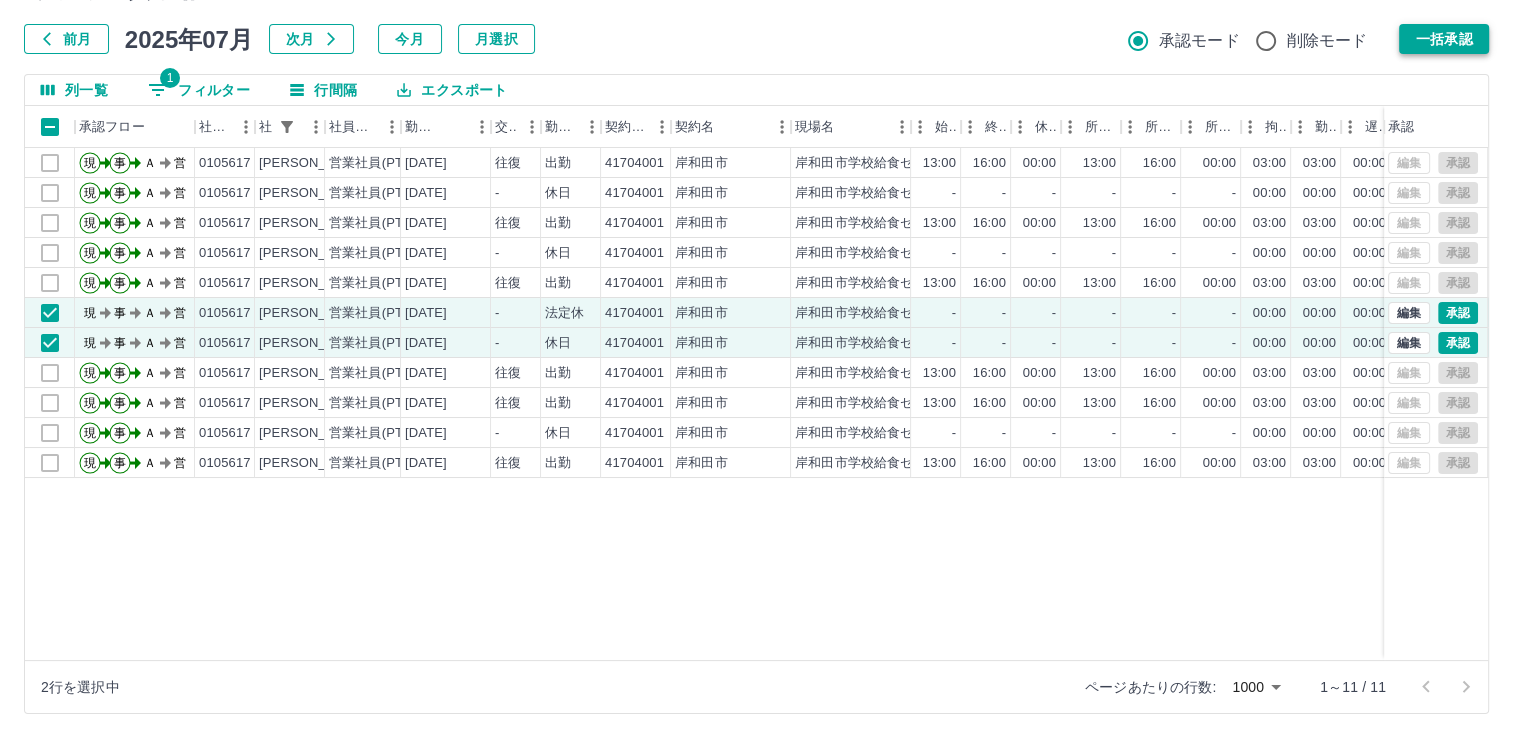 click on "一括承認" at bounding box center (1444, 39) 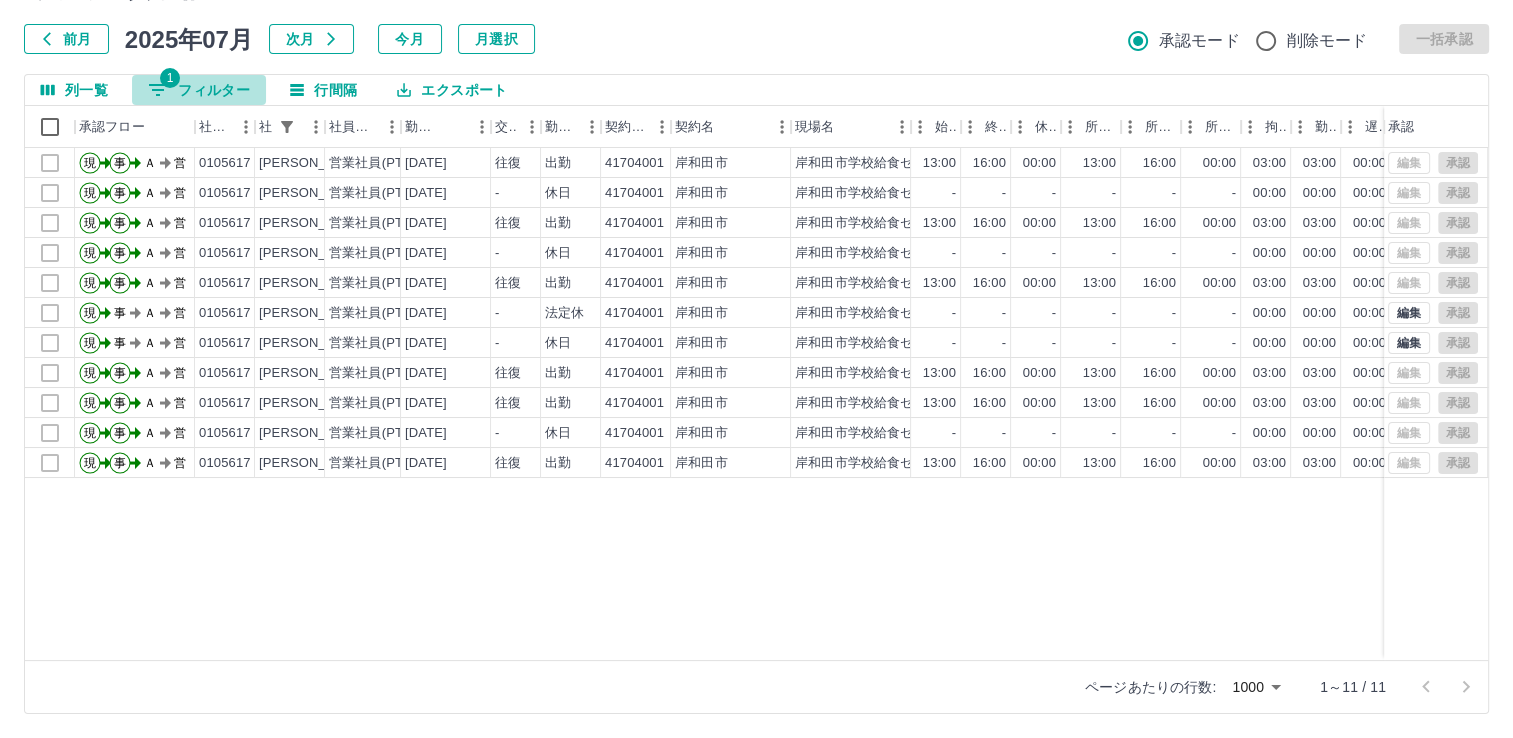 click on "1 フィルター" at bounding box center [199, 90] 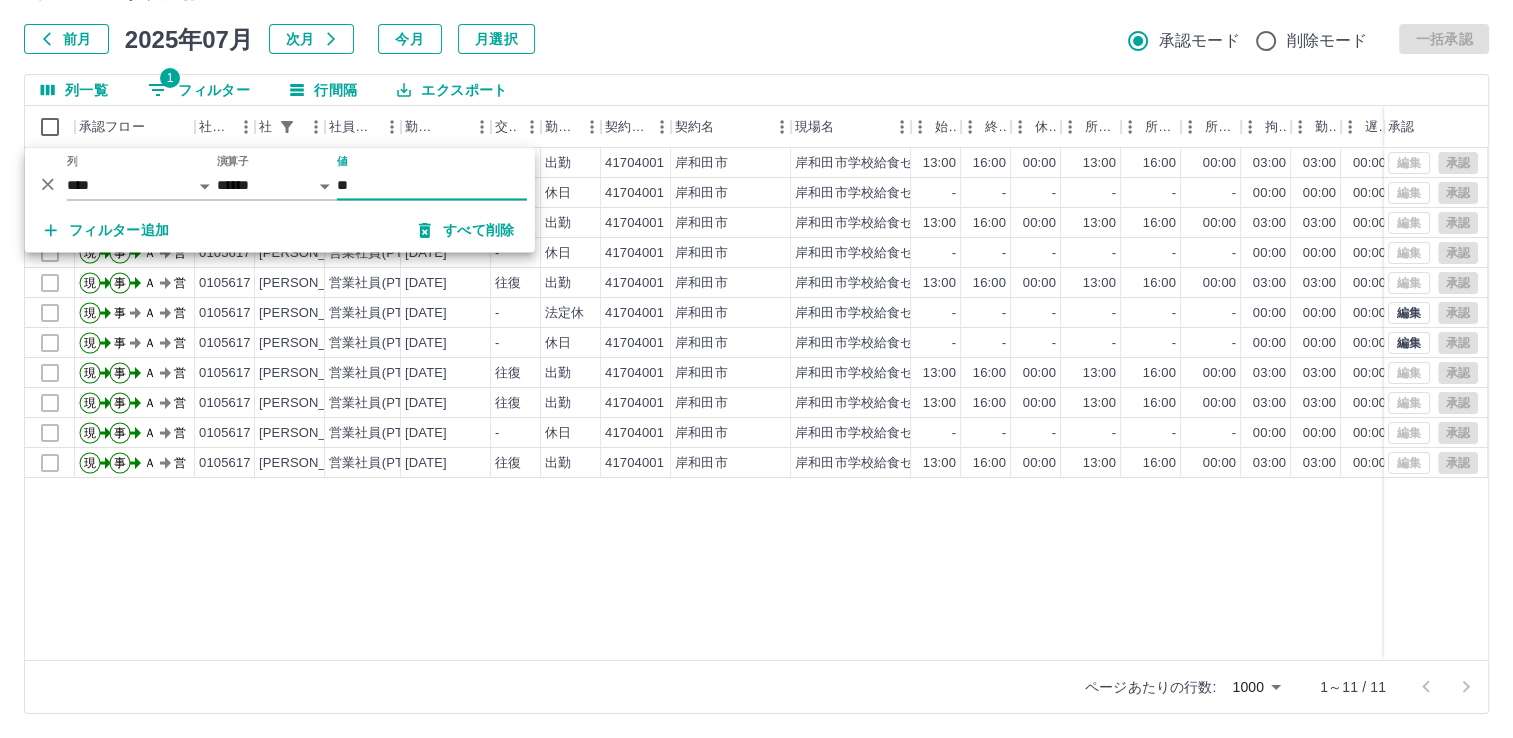 type on "*" 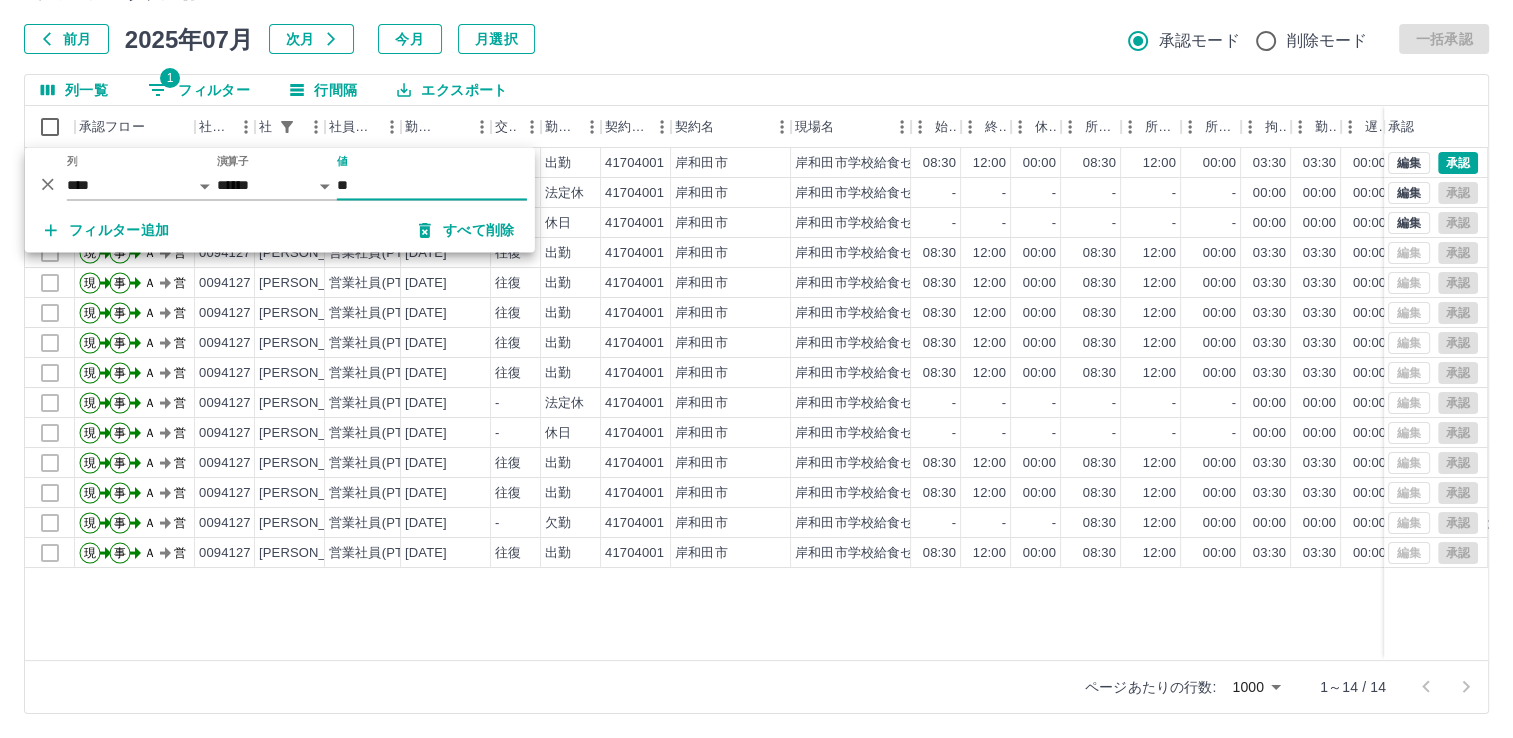 type on "**" 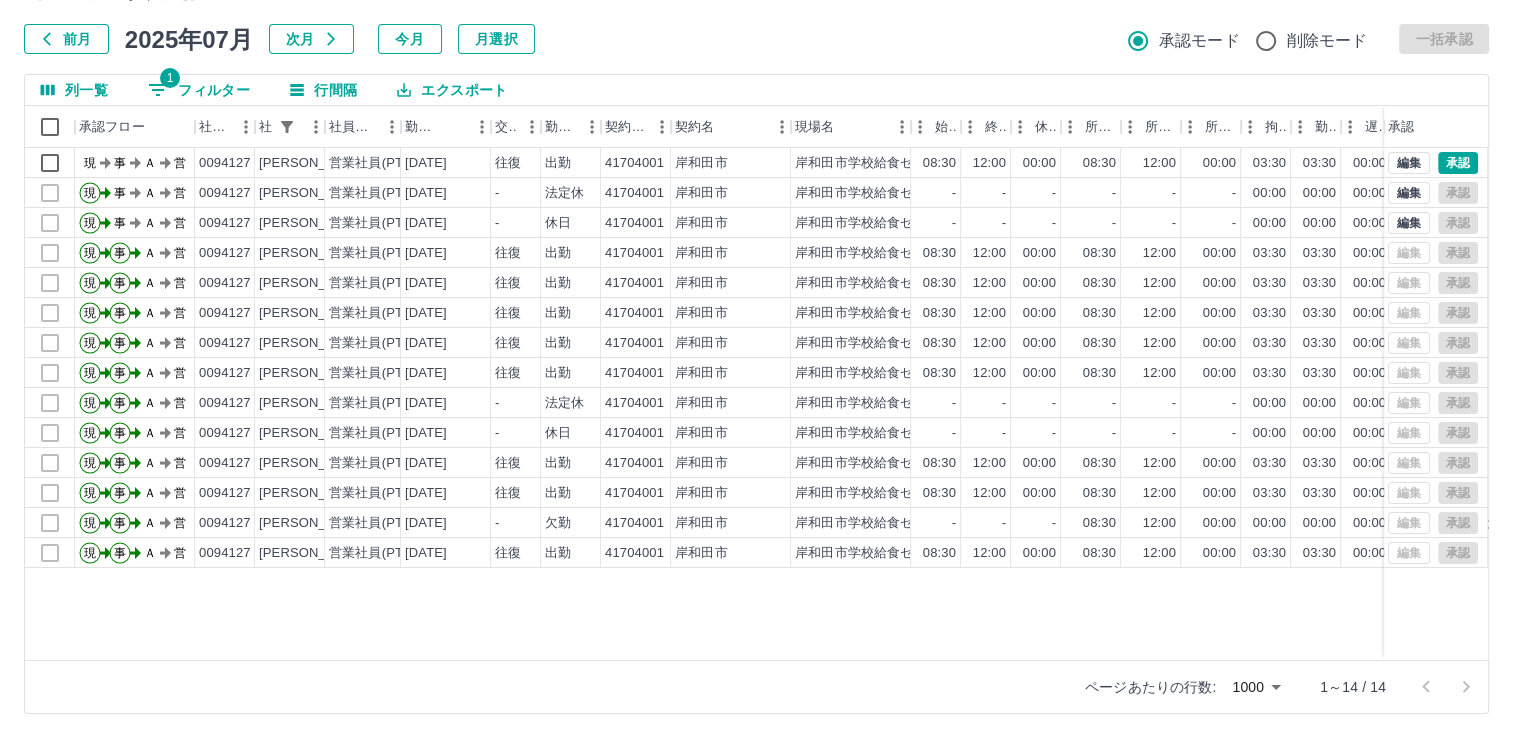 click on "1 フィルター" at bounding box center (199, 90) 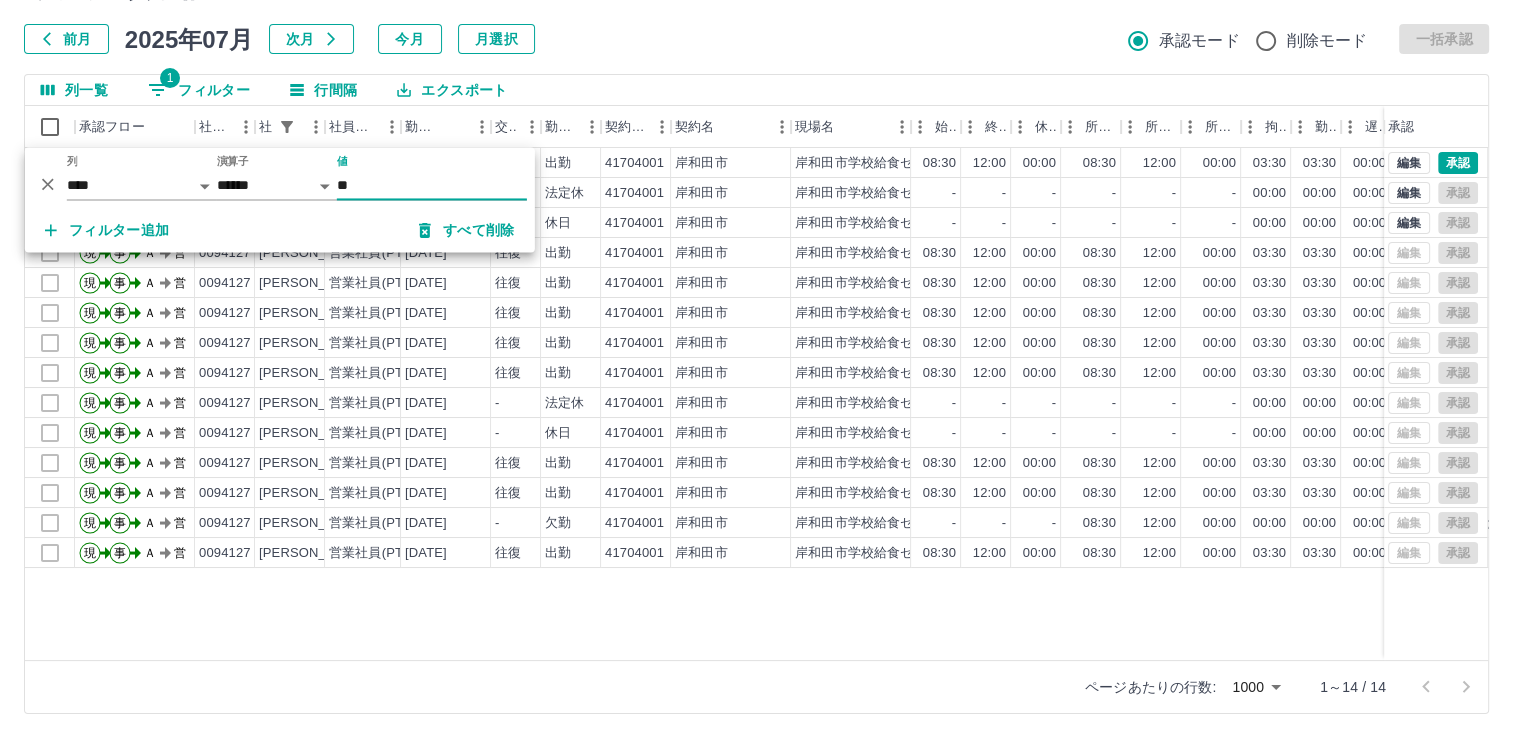 type on "*" 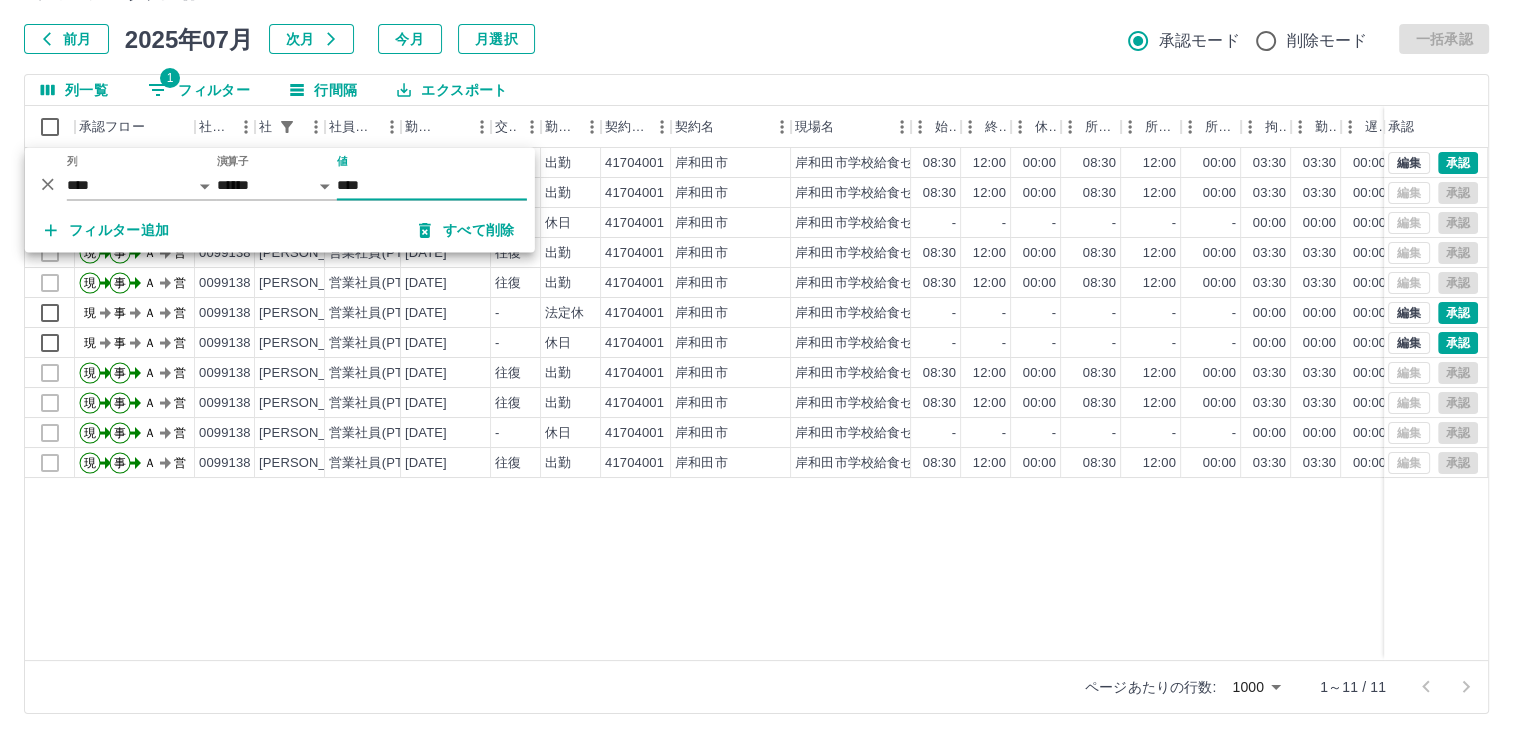 type on "****" 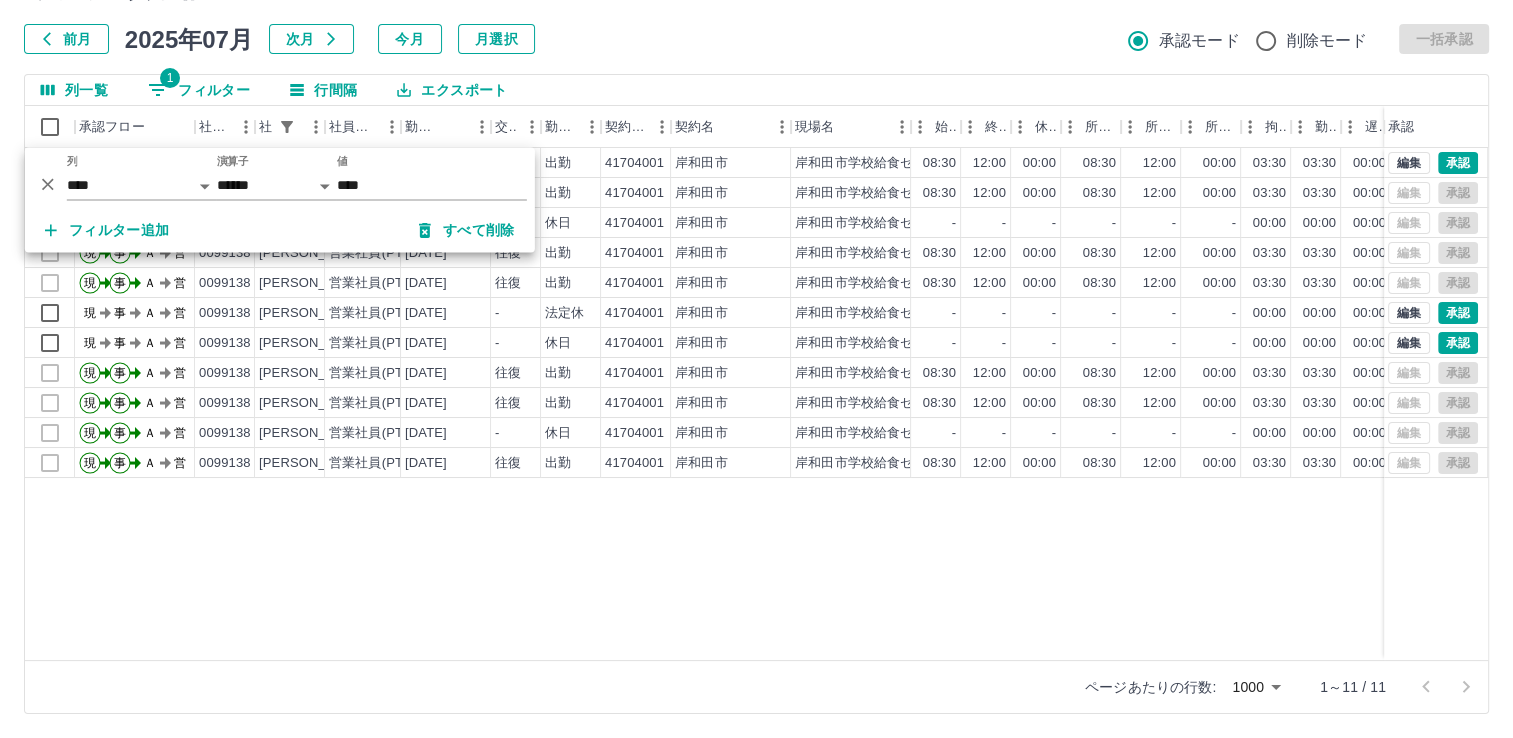 click on "現 事 Ａ 営 0099138 [PERSON_NAME] 営業社員(PT契約) [DATE] 往復 出勤 41704001 [GEOGRAPHIC_DATA] [GEOGRAPHIC_DATA]学校給食センター 08:30 12:00 00:00 08:30 12:00 00:00 03:30 03:30 00:00 現場責任者承認待 現 事 Ａ 営 0099138 [PERSON_NAME] 営業社員(PT契約) [DATE] 往復 出勤 41704001 [GEOGRAPHIC_DATA] [GEOGRAPHIC_DATA]学校給食センター 08:30 12:00 00:00 08:30 12:00 00:00 03:30 03:30 00:00 AM承認待 現 事 Ａ 営 0099138 [PERSON_NAME] 営業社員(PT契約) [DATE]  -  休日 41704001 [GEOGRAPHIC_DATA] [GEOGRAPHIC_DATA]学校給食センター - - - - - - 00:00 00:00 00:00 AM承認待 現 事 Ａ 営 0099138 [PERSON_NAME] 営業社員(PT契約) [DATE] 往復 出勤 41704001 [GEOGRAPHIC_DATA] [GEOGRAPHIC_DATA]学校給食センター 08:30 12:00 00:00 08:30 12:00 00:00 03:30 03:30 00:00 AM承認待 現 事 Ａ 営 0099138 [PERSON_NAME] 営業社員(PT契約) [DATE] 往復 出勤 41704001 [GEOGRAPHIC_DATA] [GEOGRAPHIC_DATA]学校給食センター 08:30 12:00 00:00 08:30 12:00 00:00 現" at bounding box center (898, 404) 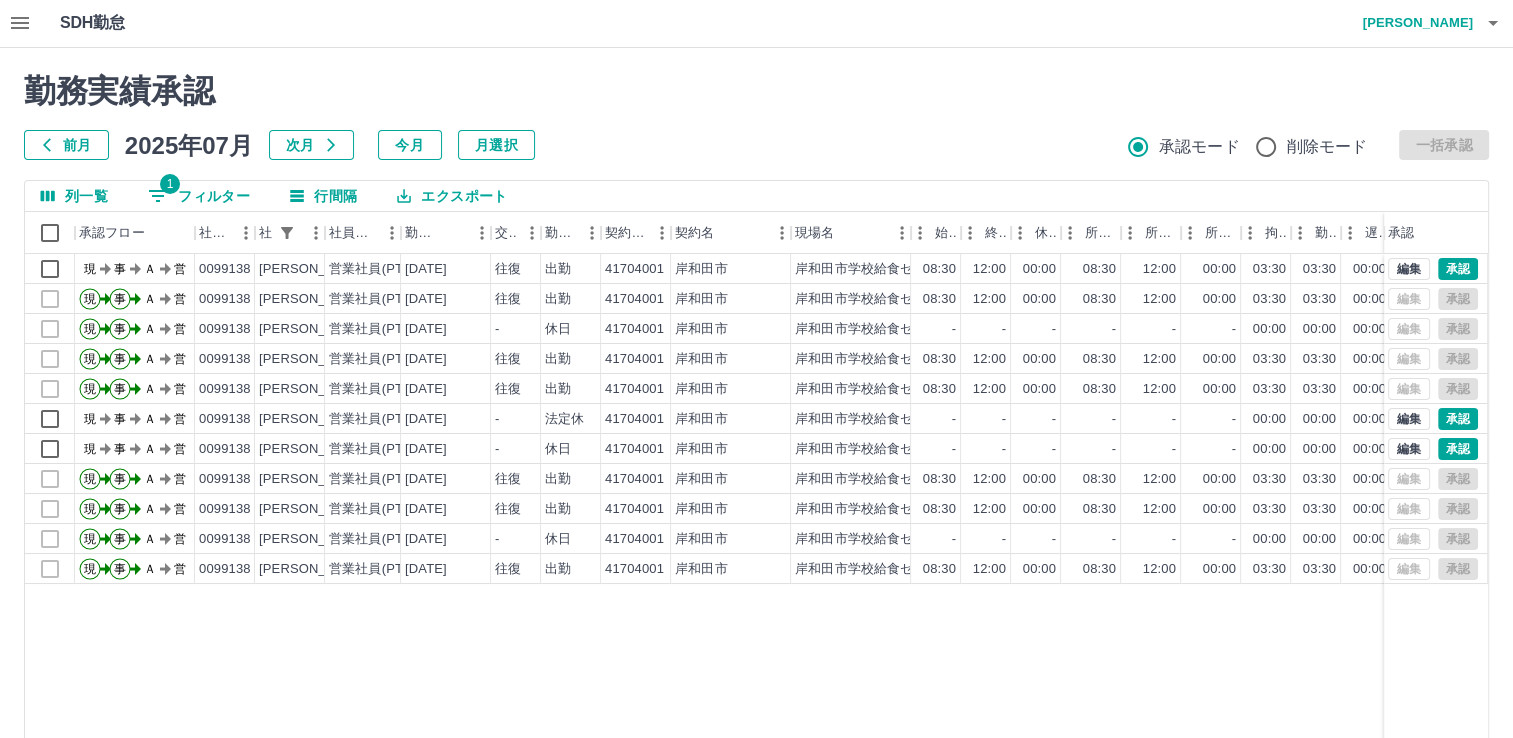 scroll, scrollTop: 0, scrollLeft: 0, axis: both 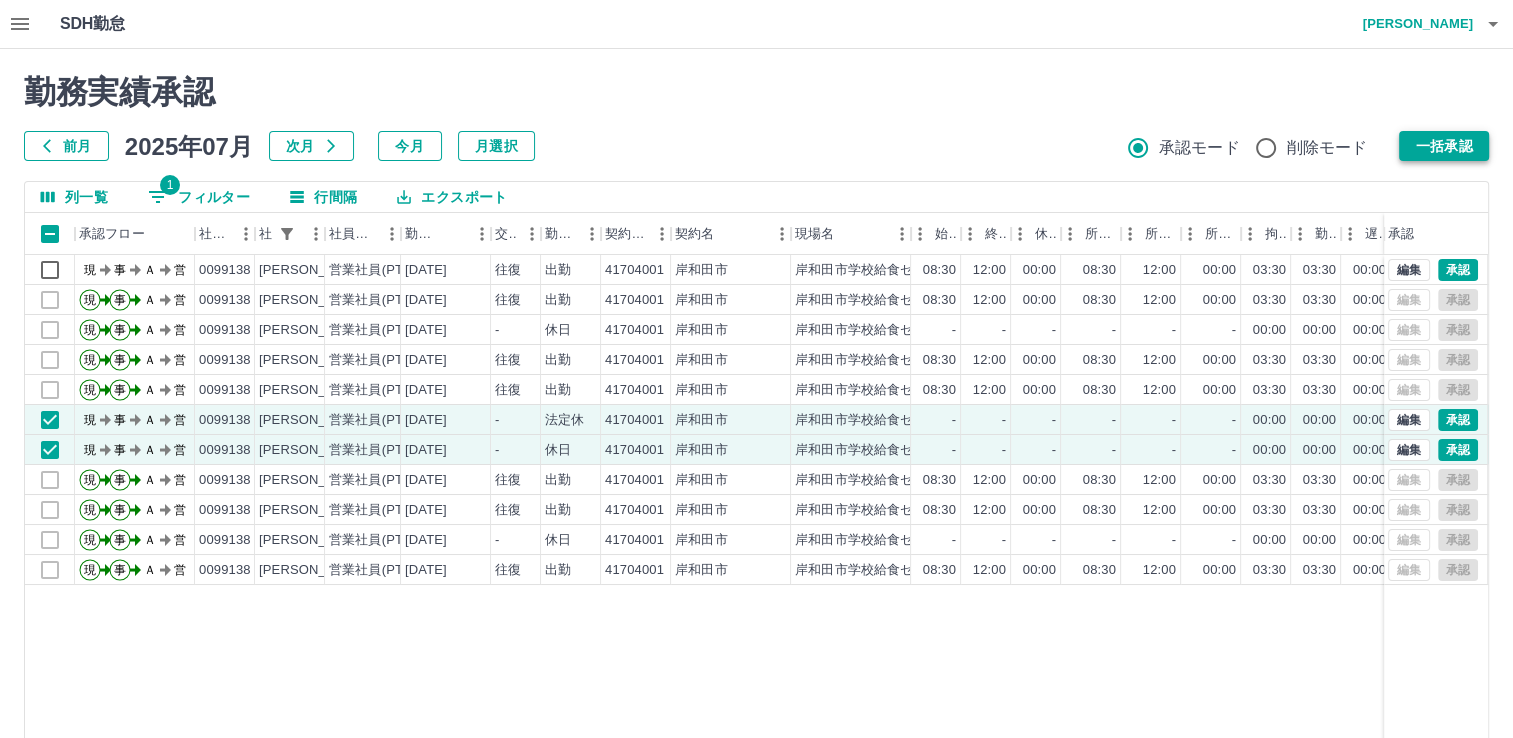 click on "一括承認" at bounding box center [1444, 146] 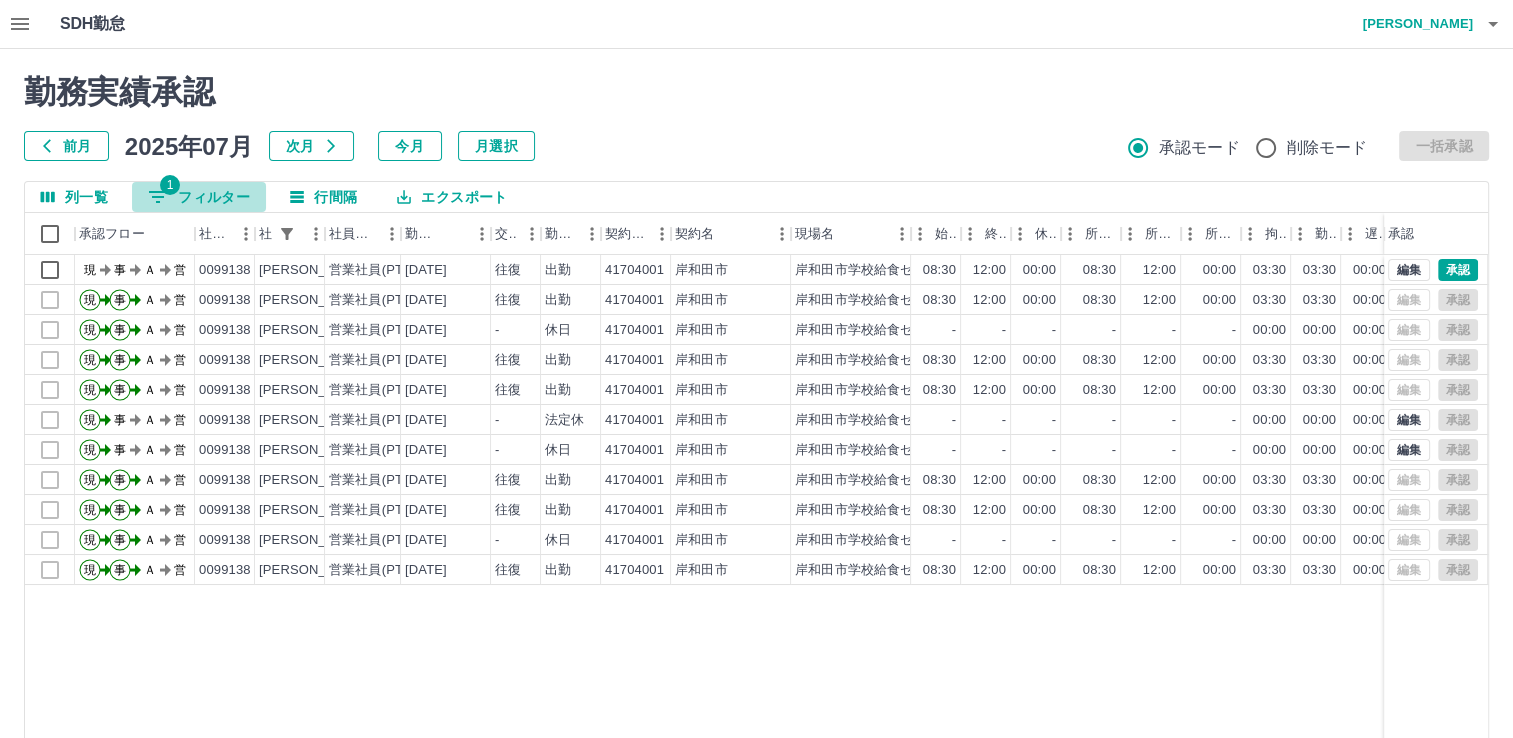 click on "1 フィルター" at bounding box center [199, 197] 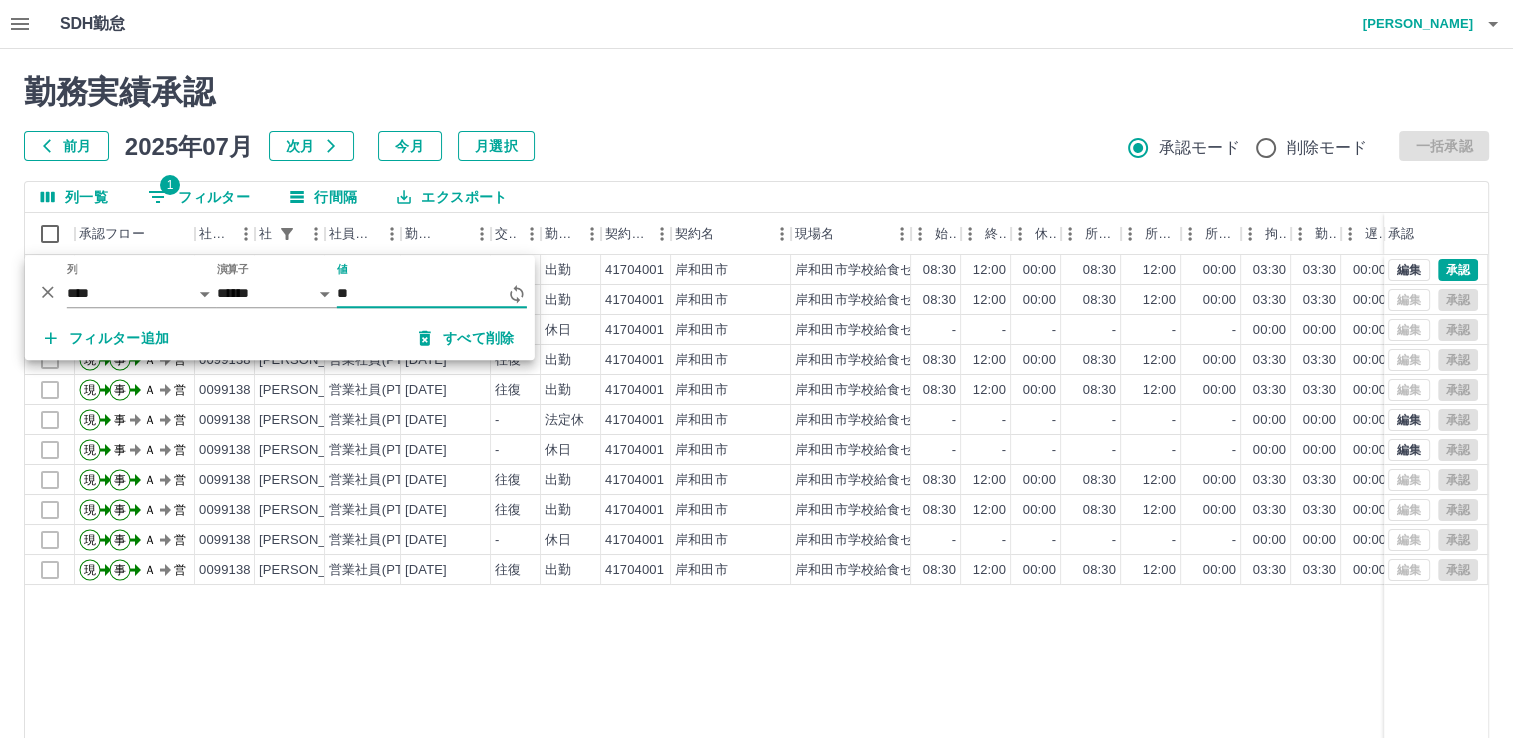 type on "*" 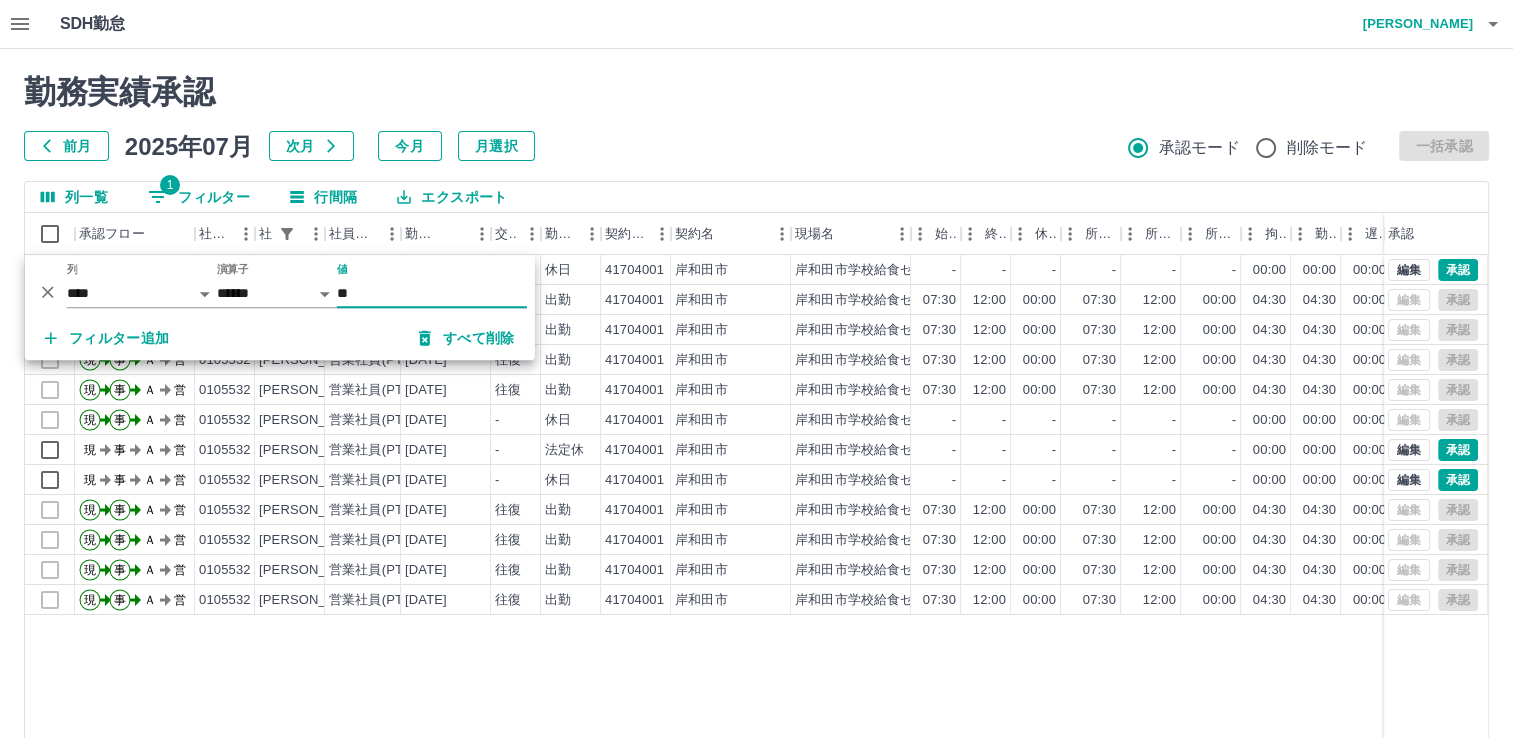 type on "**" 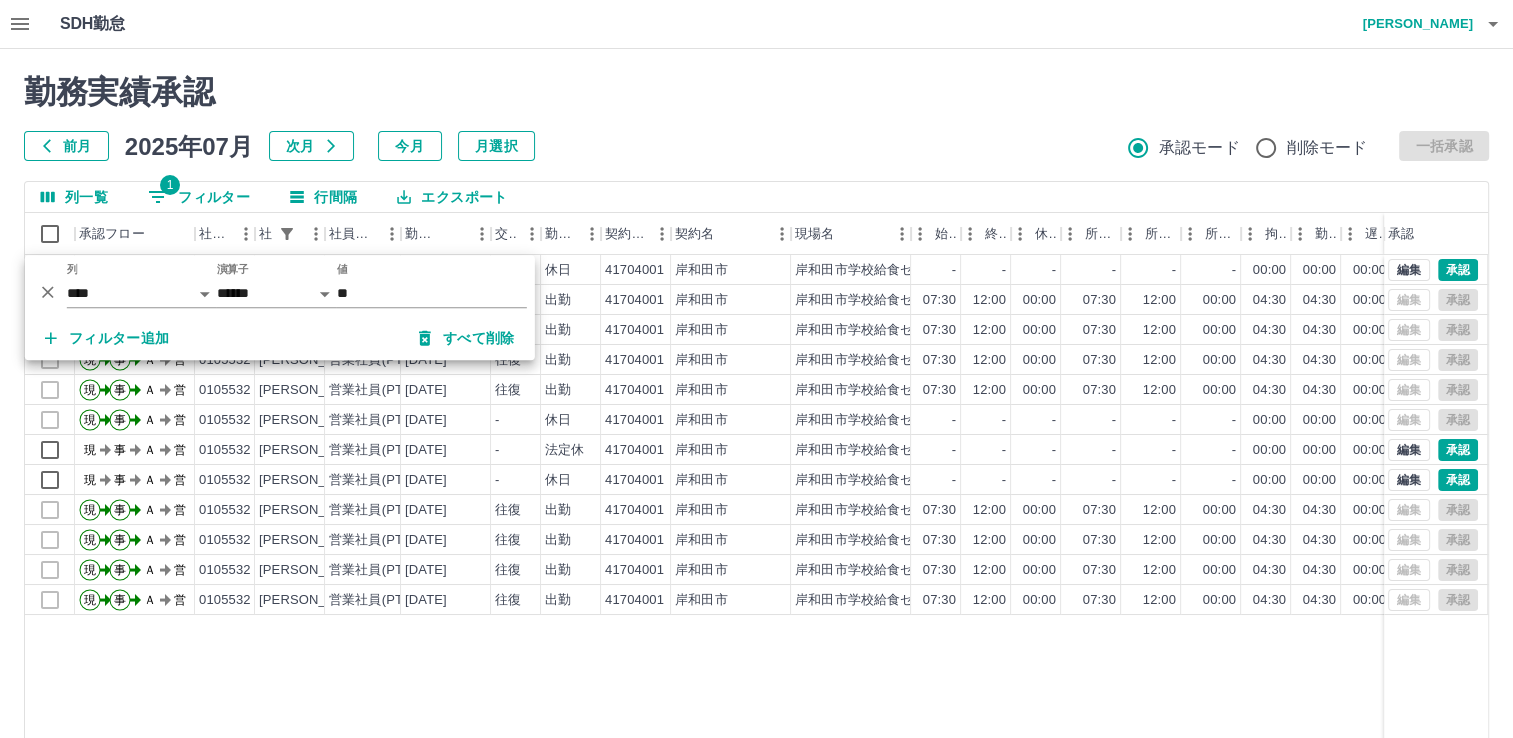click on "前月 [DATE] 次月 今月 月選択 承認モード 削除モード 一括承認" at bounding box center (756, 146) 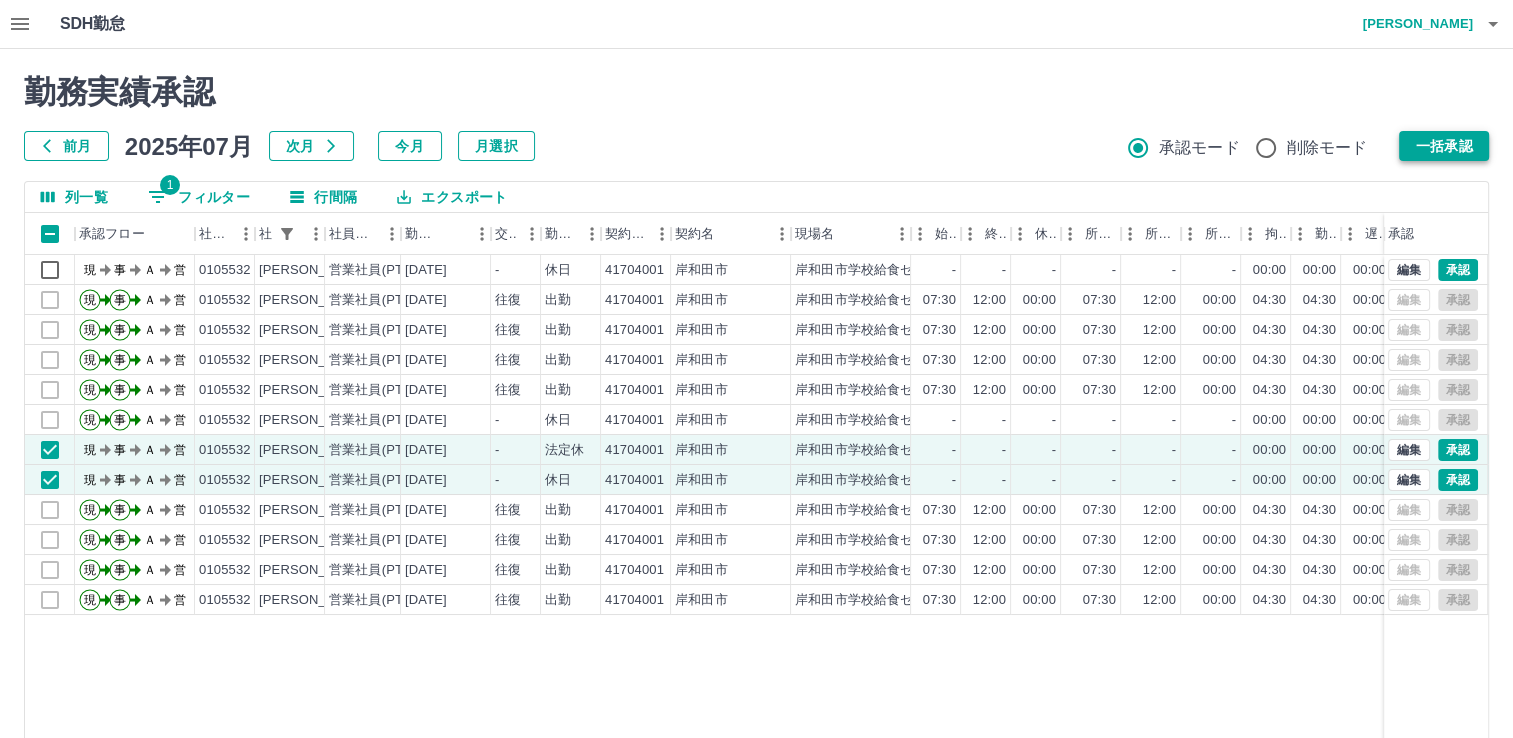 click on "一括承認" at bounding box center (1444, 146) 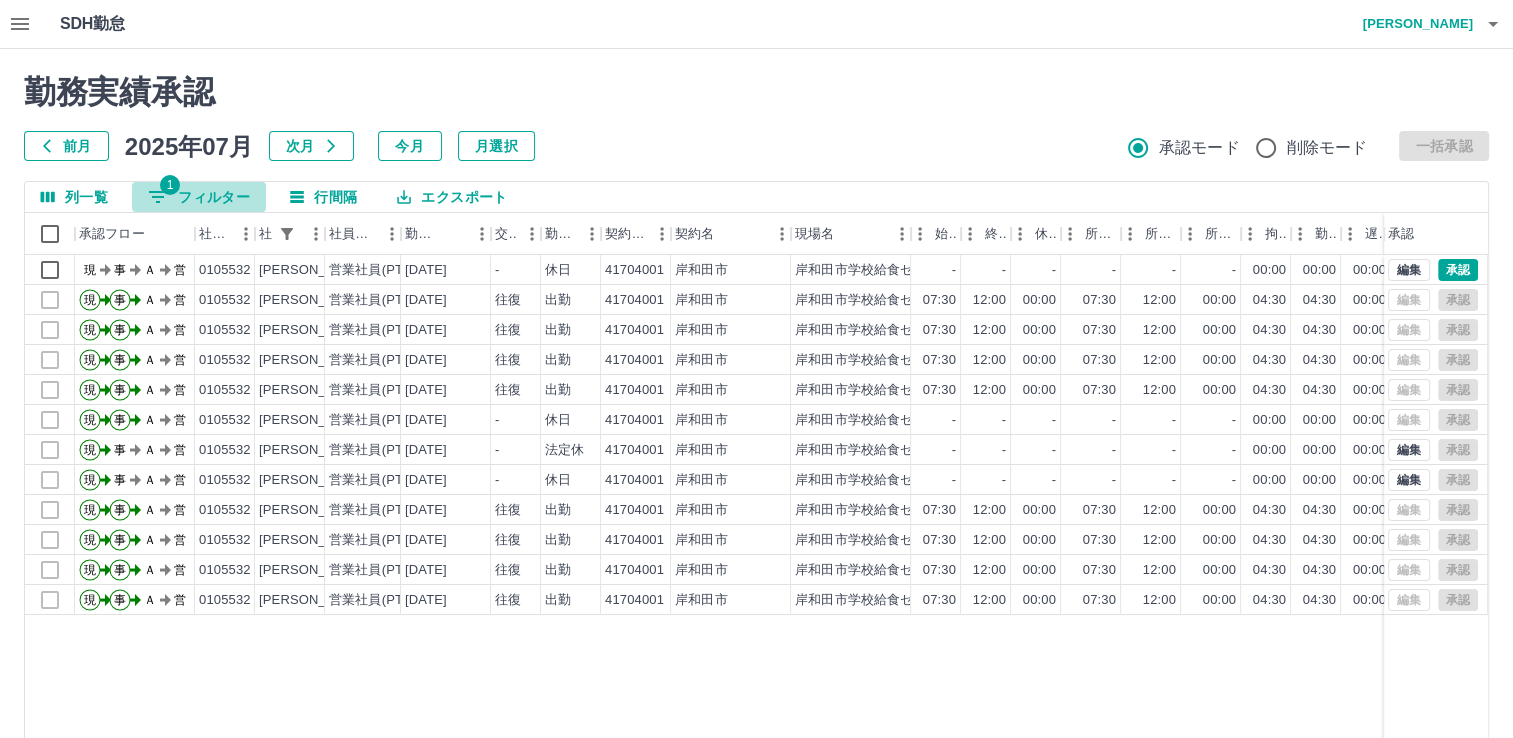 click on "1 フィルター" at bounding box center [199, 197] 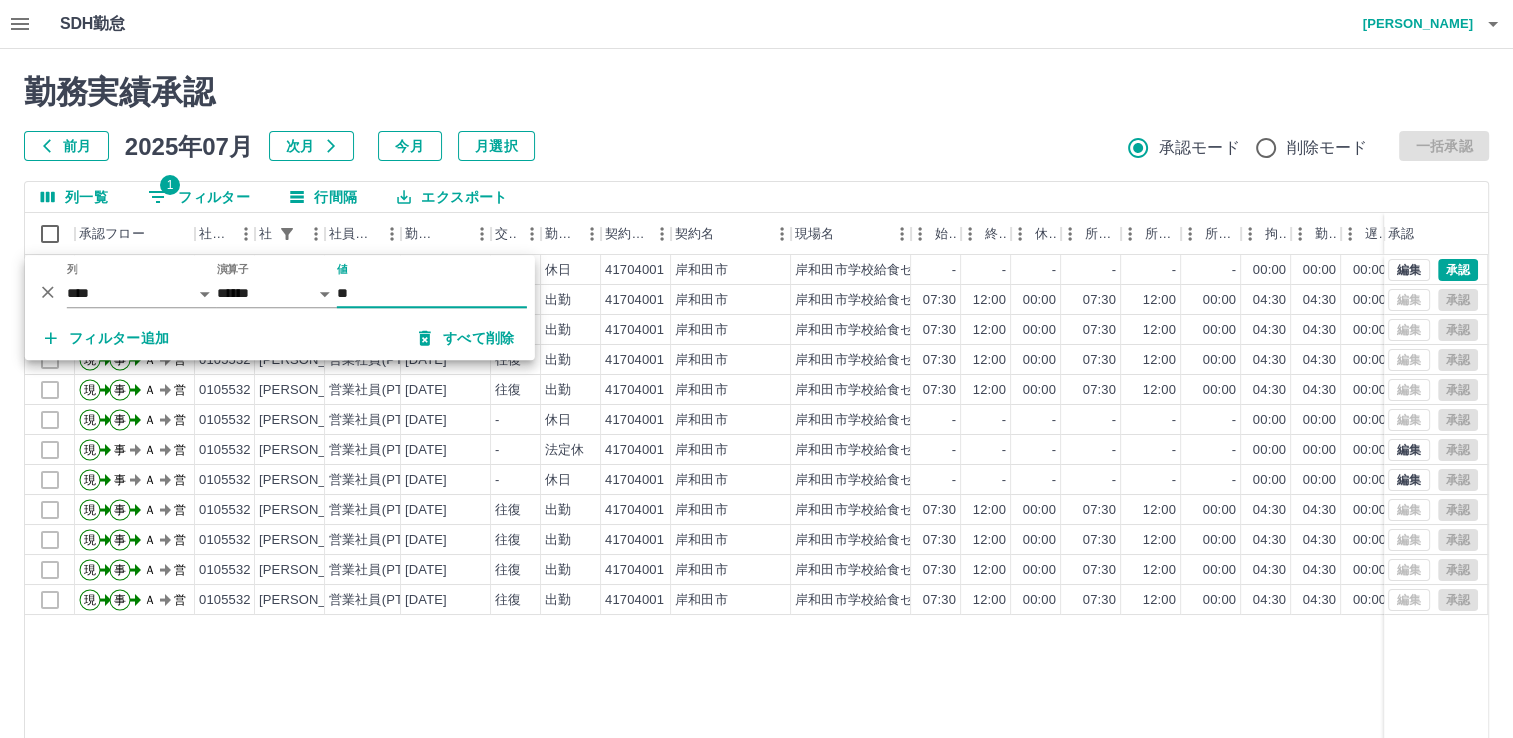 type on "*" 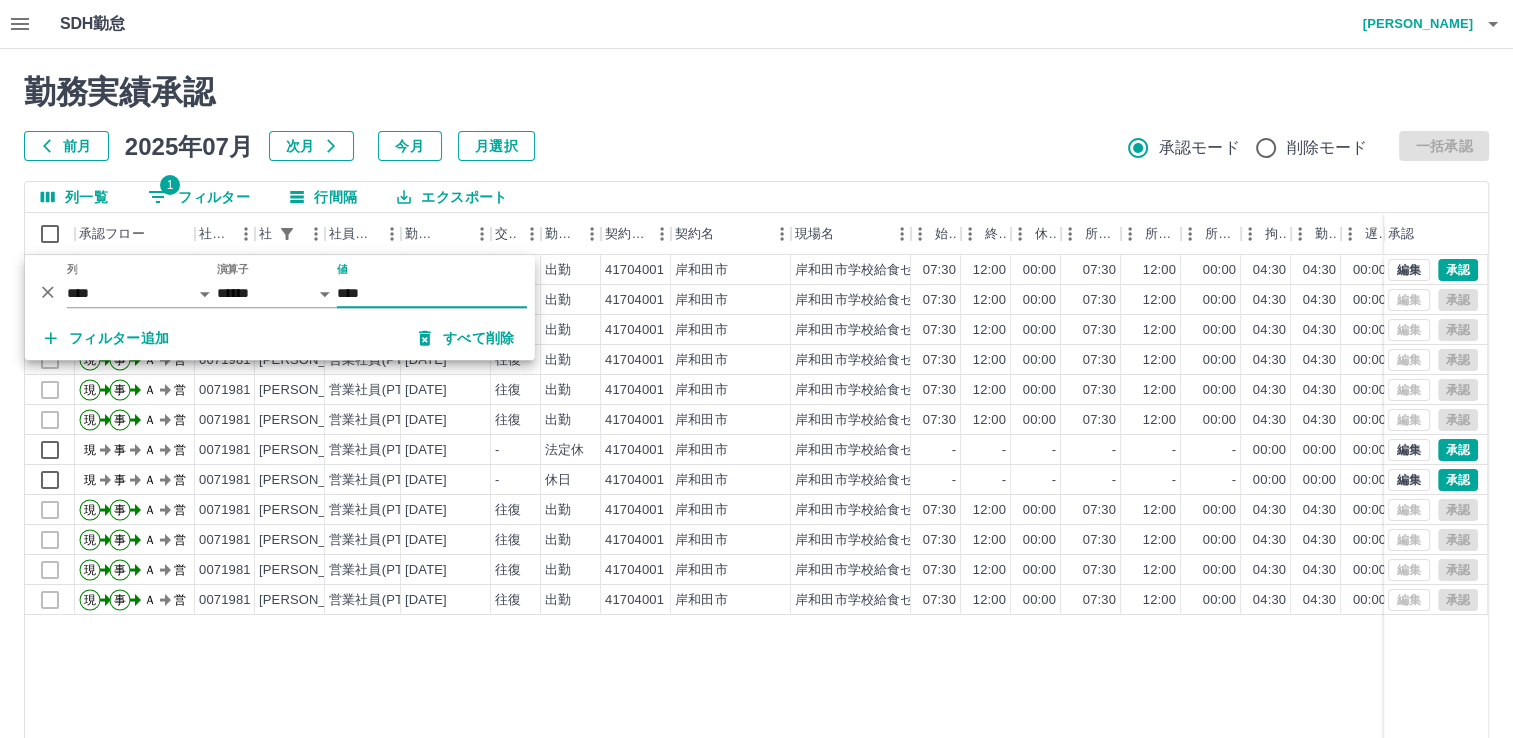 type on "****" 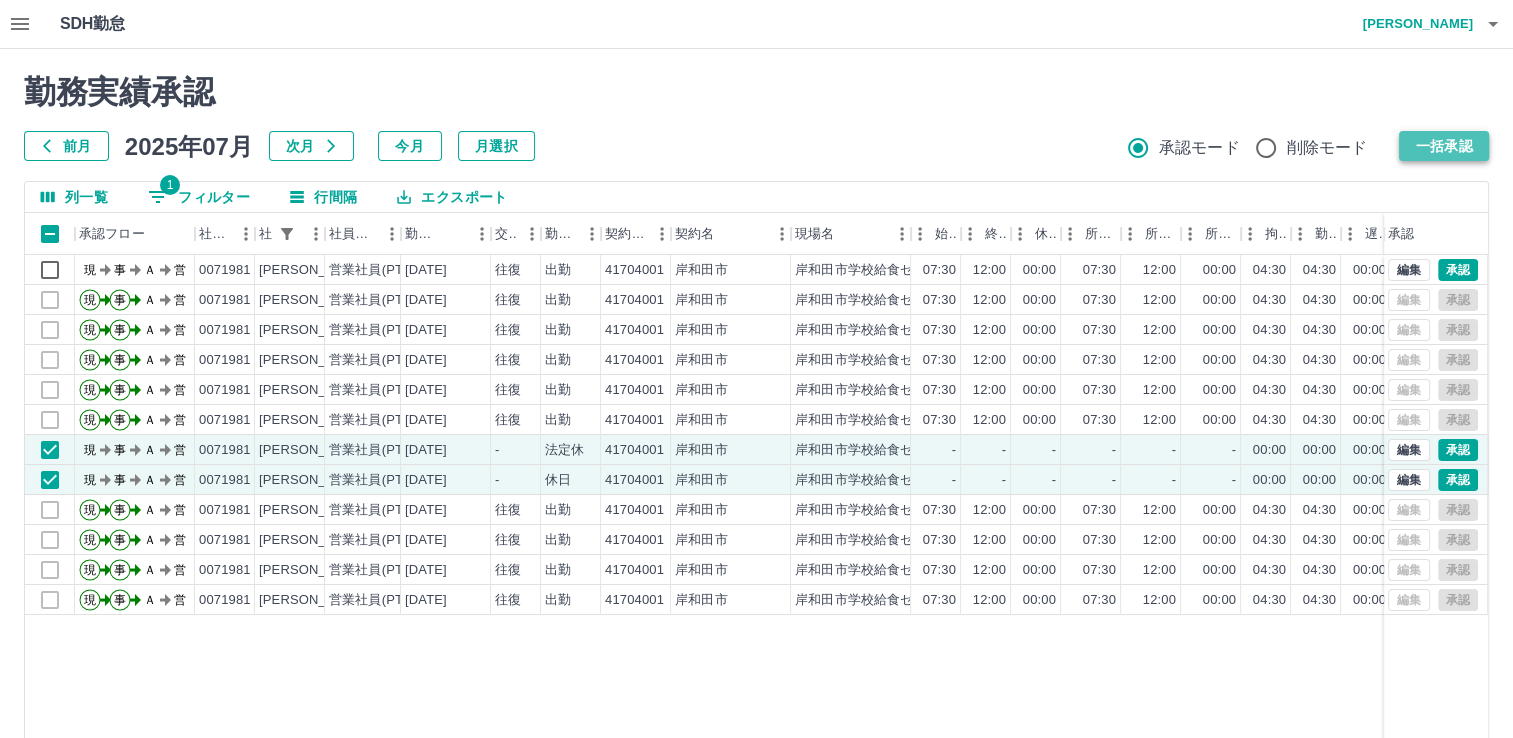 click on "一括承認" at bounding box center [1444, 146] 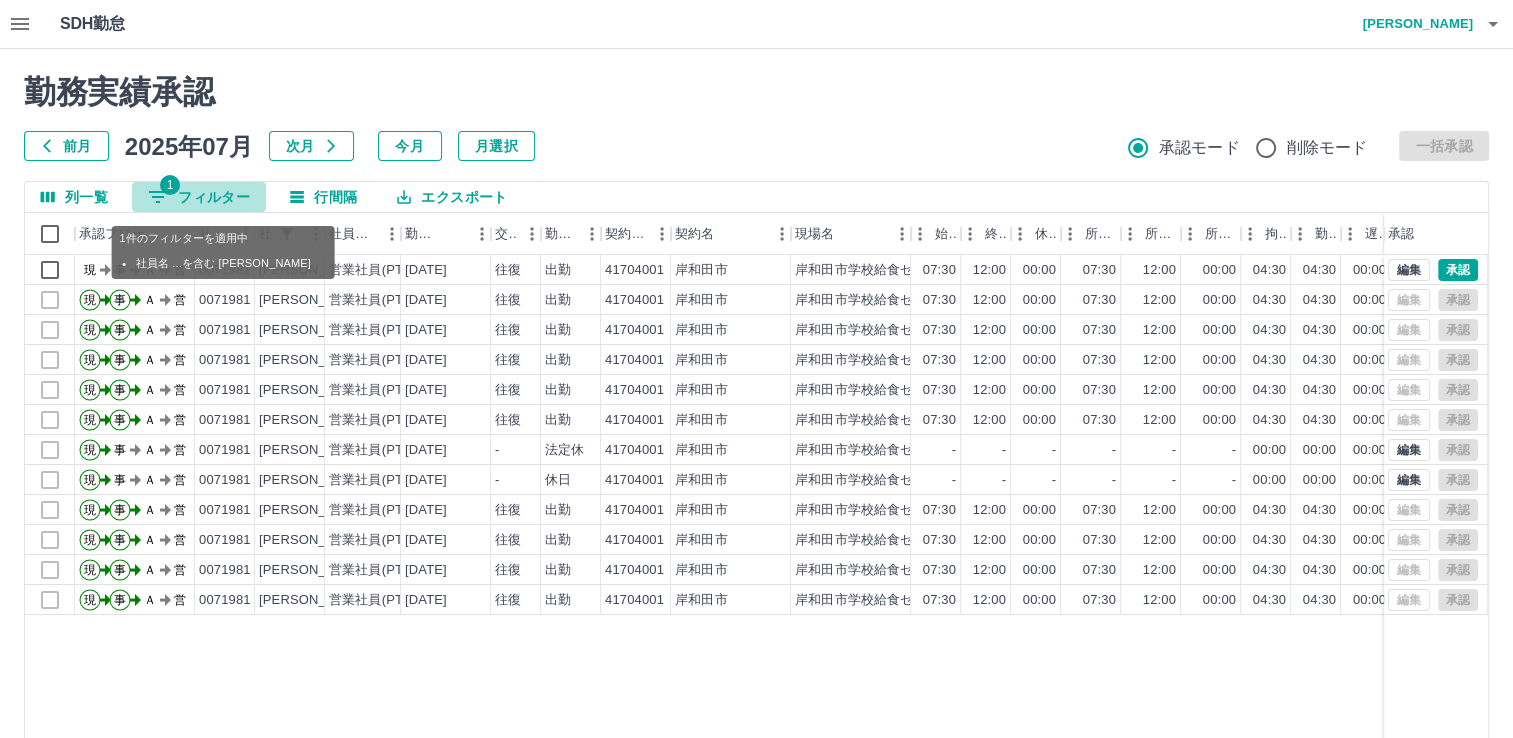 click on "1 フィルター" at bounding box center (199, 197) 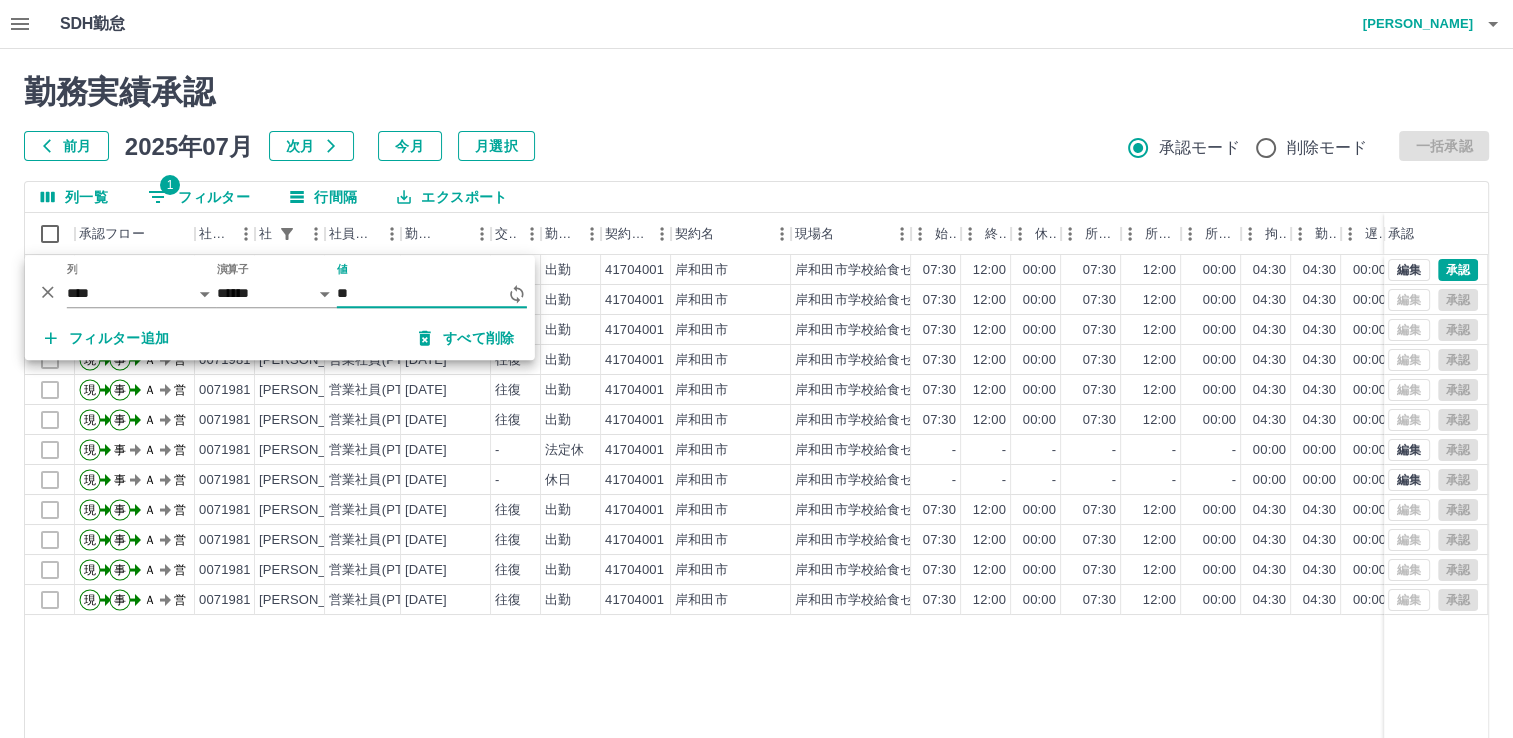 type on "*" 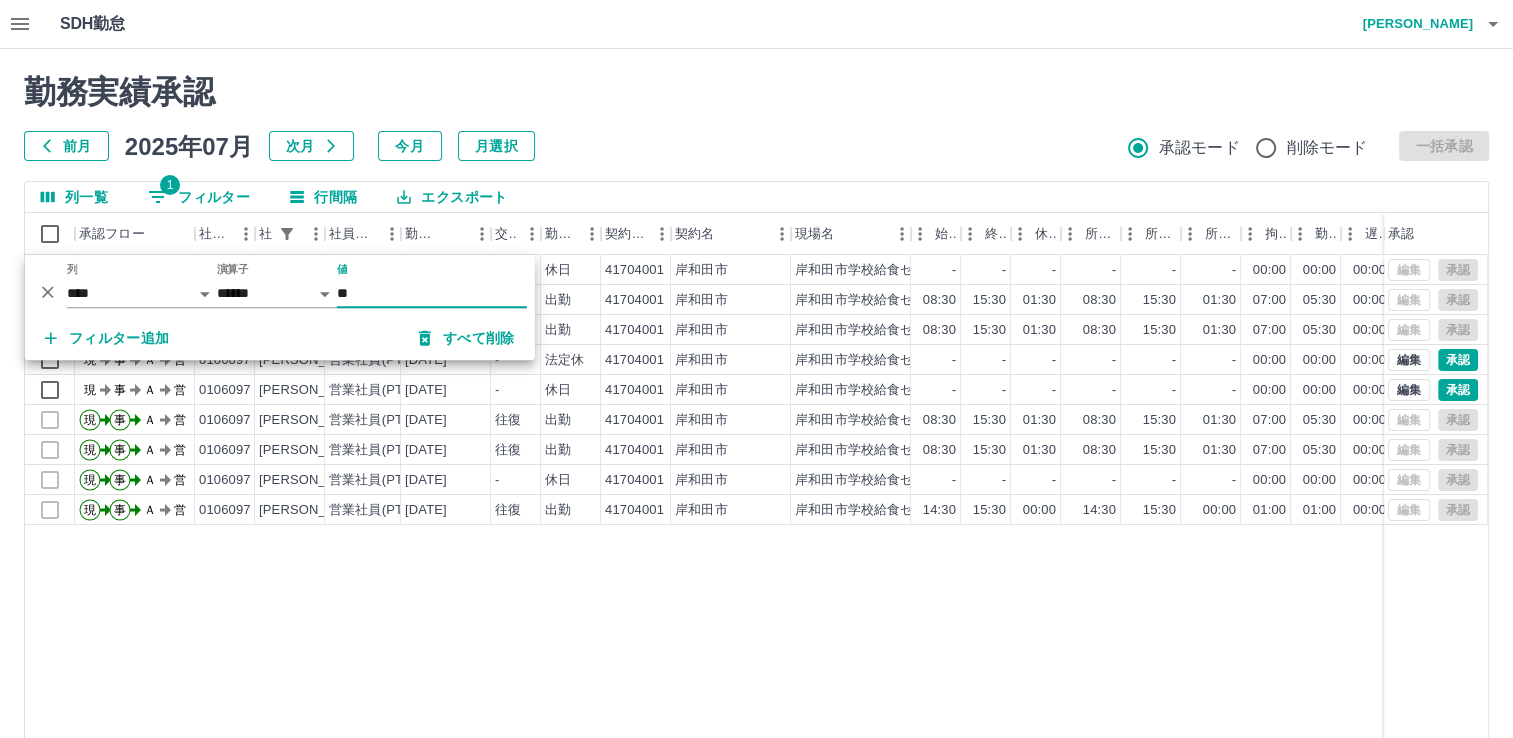type on "**" 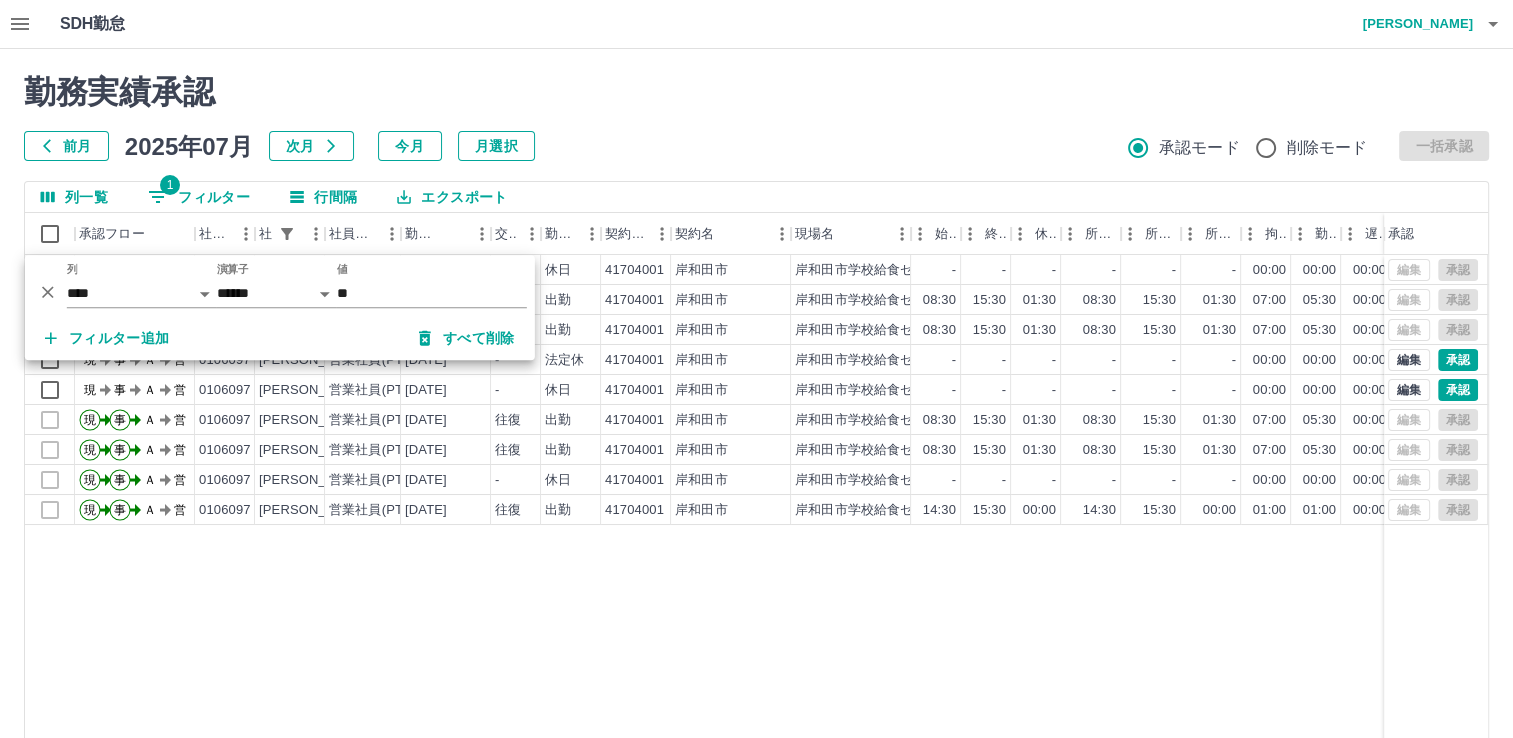 click on "現 事 Ａ 営 0106097 [PERSON_NAME] 営業社員(PT契約) [DATE]  -  休日 41704001 [GEOGRAPHIC_DATA] [GEOGRAPHIC_DATA]学校給食センター - - - - - - 00:00 00:00 00:00 AM承認待 現 事 Ａ 営 0106097 [PERSON_NAME] 営業社員(PT契約) [DATE] 往復 出勤 41704001 [GEOGRAPHIC_DATA] [GEOGRAPHIC_DATA]学校給食センター 08:30 15:30 01:30 08:30 15:30 01:30 07:00 05:30 00:00 AM承認待 現 事 Ａ 営 0106097 [PERSON_NAME] 営業社員(PT契約) [DATE] 往復 出勤 41704001 [GEOGRAPHIC_DATA] 岸和田市学校給食センター 08:30 15:30 01:30 08:30 15:30 01:30 07:00 05:30 00:00 AM承認待 現 事 Ａ 営 0106097 [PERSON_NAME] 営業社員(PT契約) [DATE]  -  法定休 41704001 [GEOGRAPHIC_DATA] [GEOGRAPHIC_DATA]学校給食センター - - - - - - 00:00 00:00 00:00 現場責任者承認待 現 事 Ａ 営 0106097 [PERSON_NAME] 営業社員(PT契約) [DATE]  -  休日 41704001 [GEOGRAPHIC_DATA] [GEOGRAPHIC_DATA]学校給食センター - - - - - - 00:00 00:00 00:00 現場責任者承認待 現 事 Ａ" at bounding box center (898, 511) 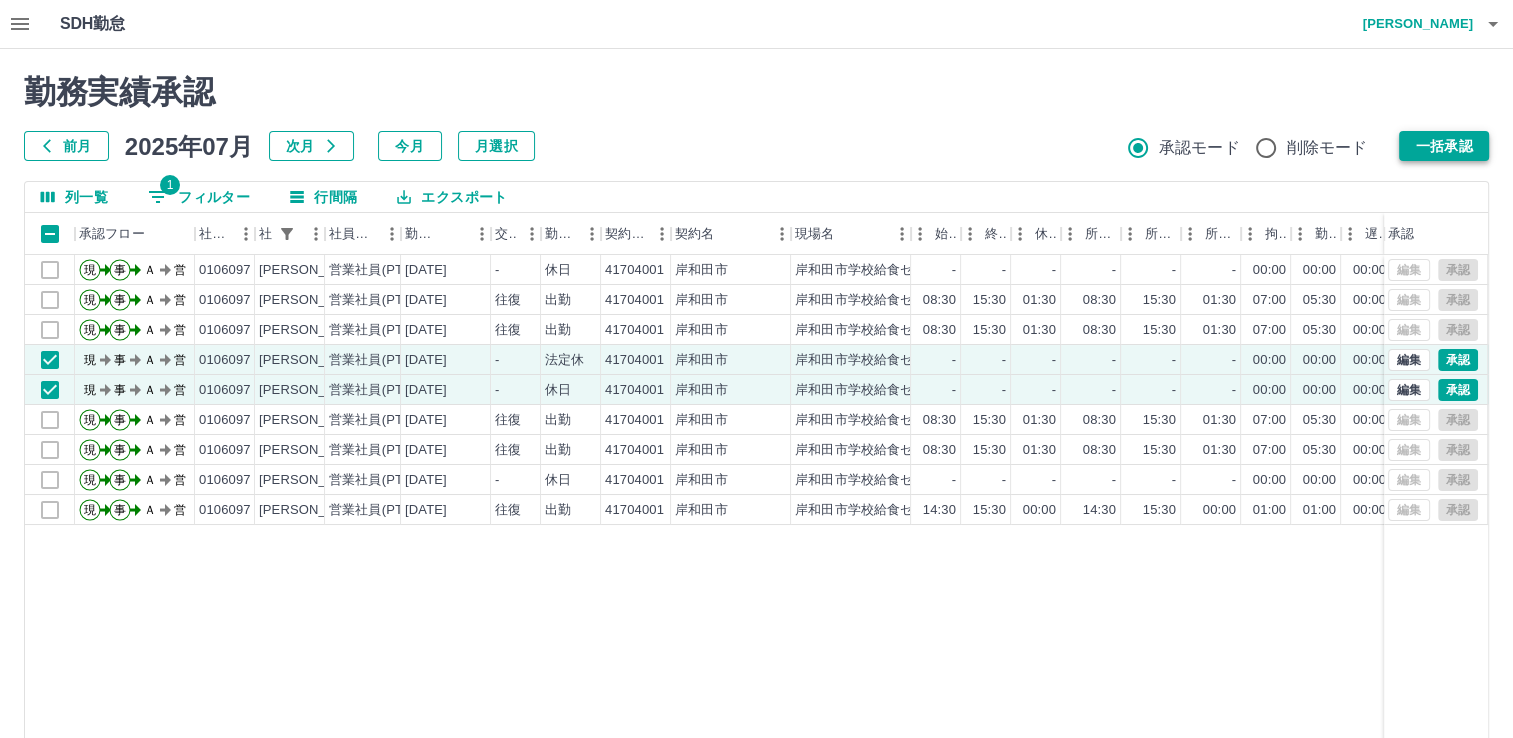 click on "一括承認" at bounding box center (1444, 146) 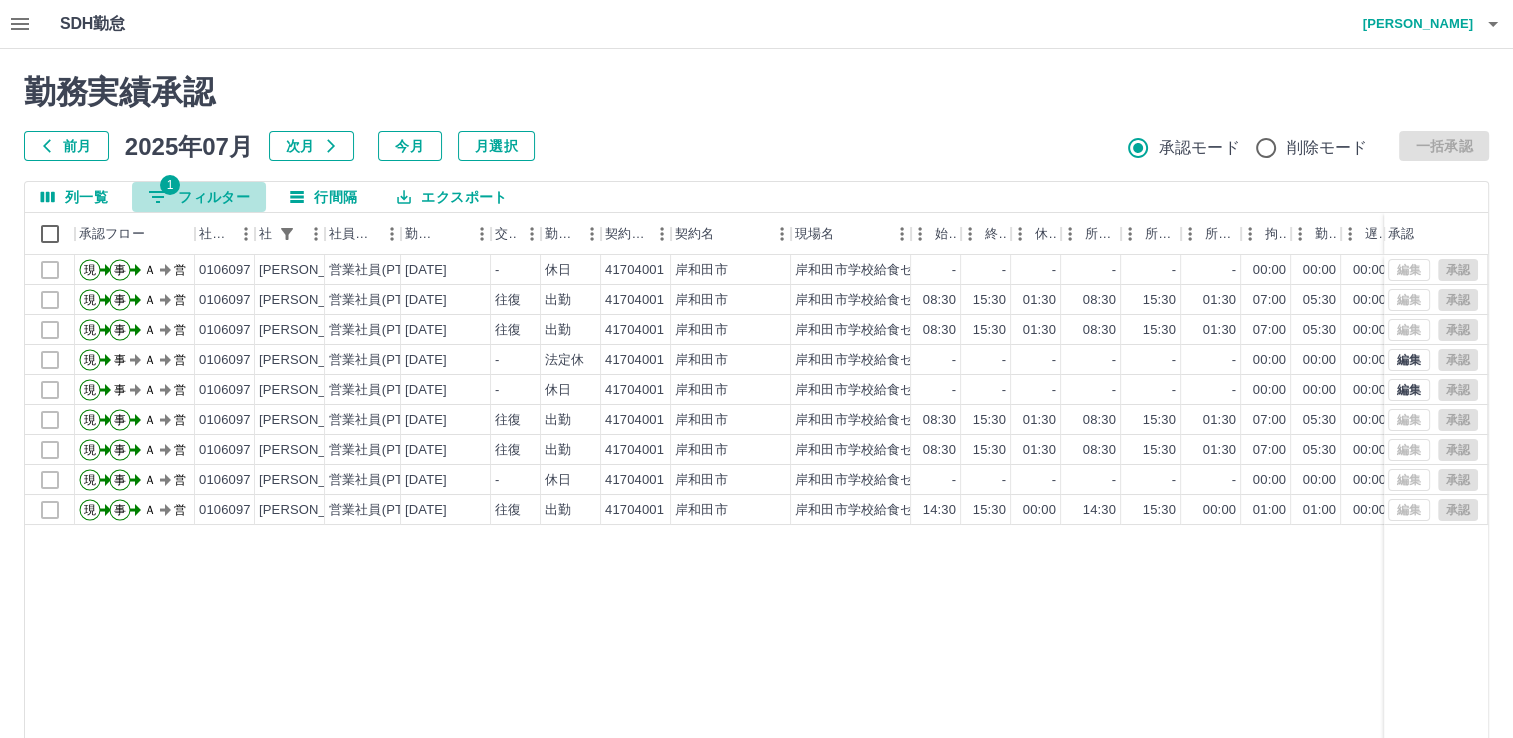 click on "1" at bounding box center (170, 185) 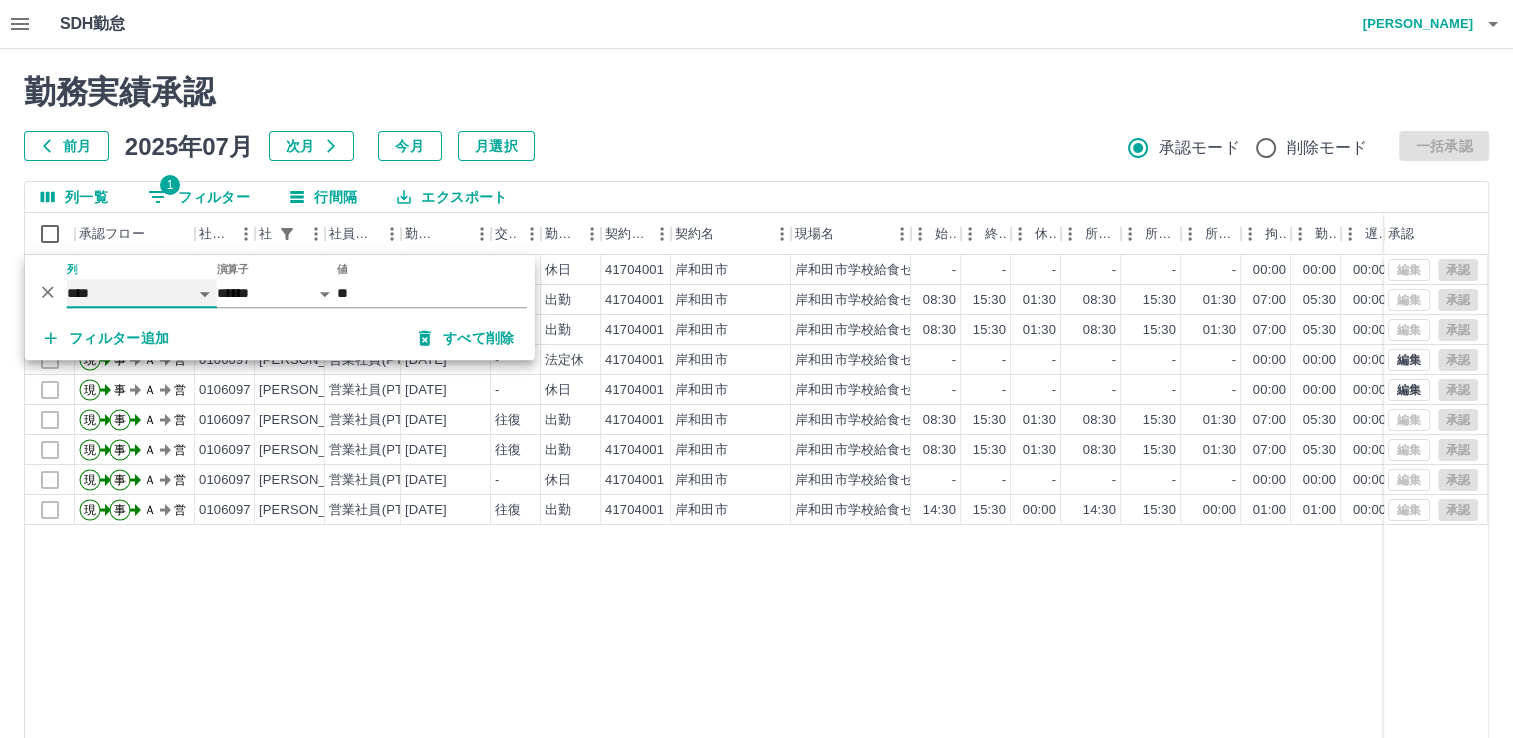 click on "**** *** **** *** *** **** ***** *** *** ** ** ** **** **** **** ** ** *** **** *****" at bounding box center [142, 293] 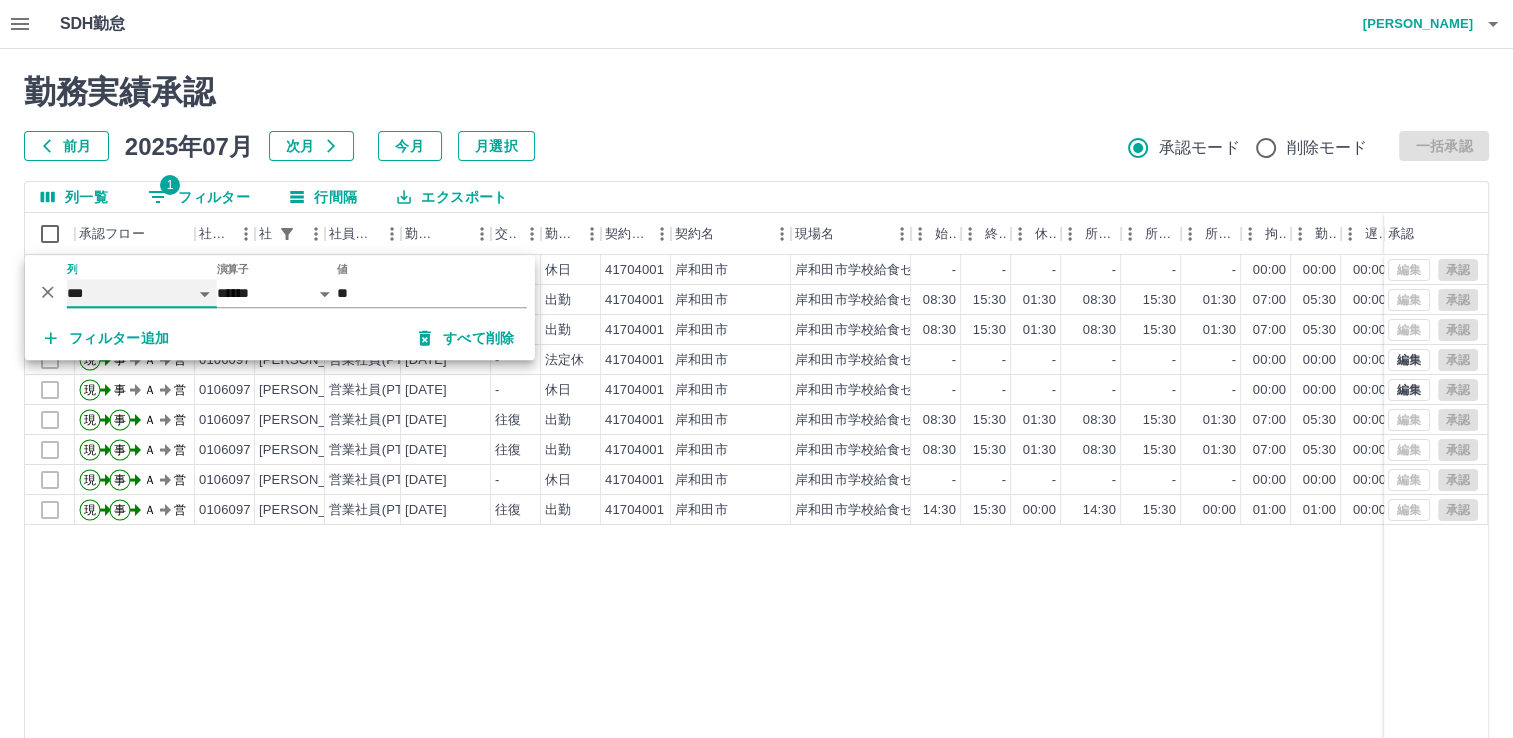click on "**** *** **** *** *** **** ***** *** *** ** ** ** **** **** **** ** ** *** **** *****" at bounding box center (142, 293) 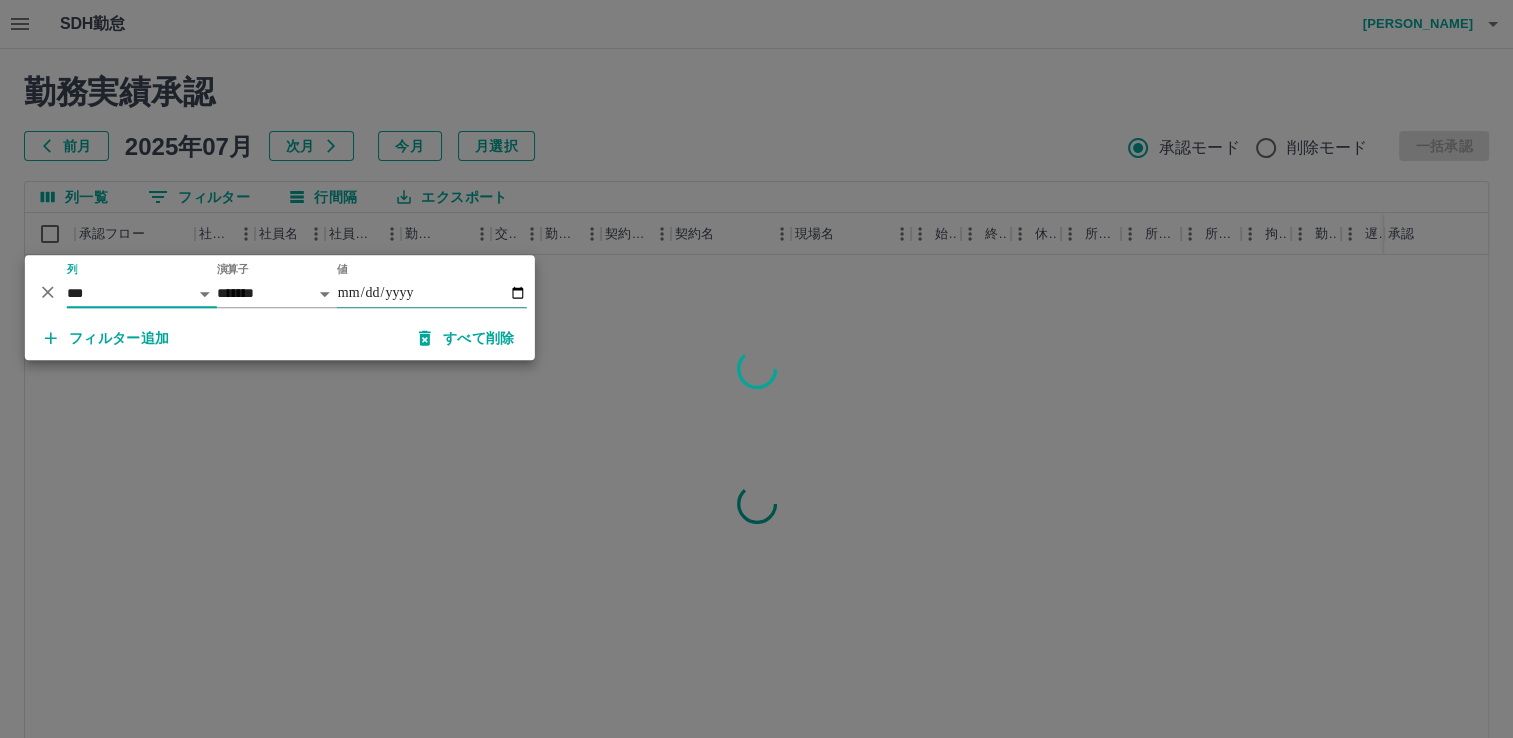 click on "値" at bounding box center [432, 293] 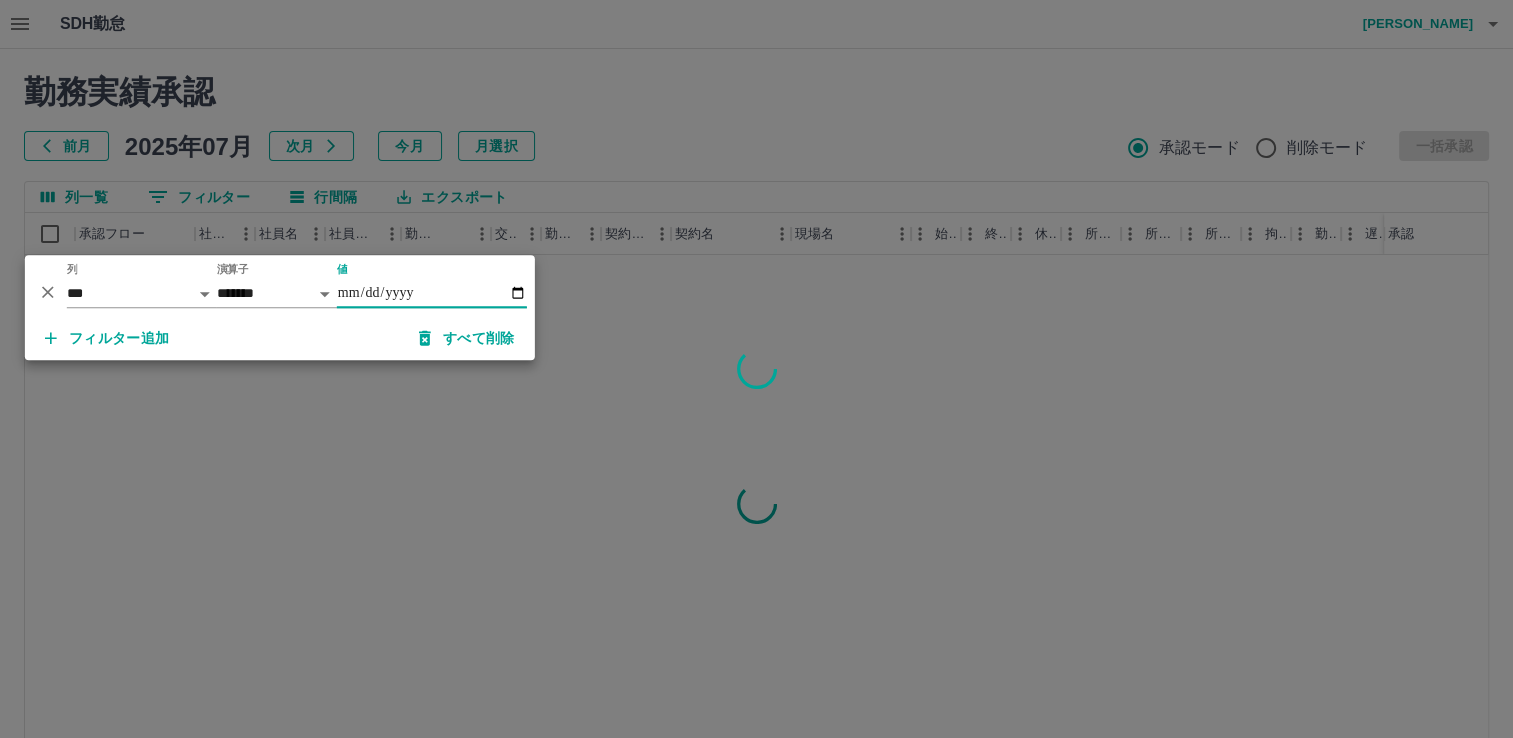 type on "**********" 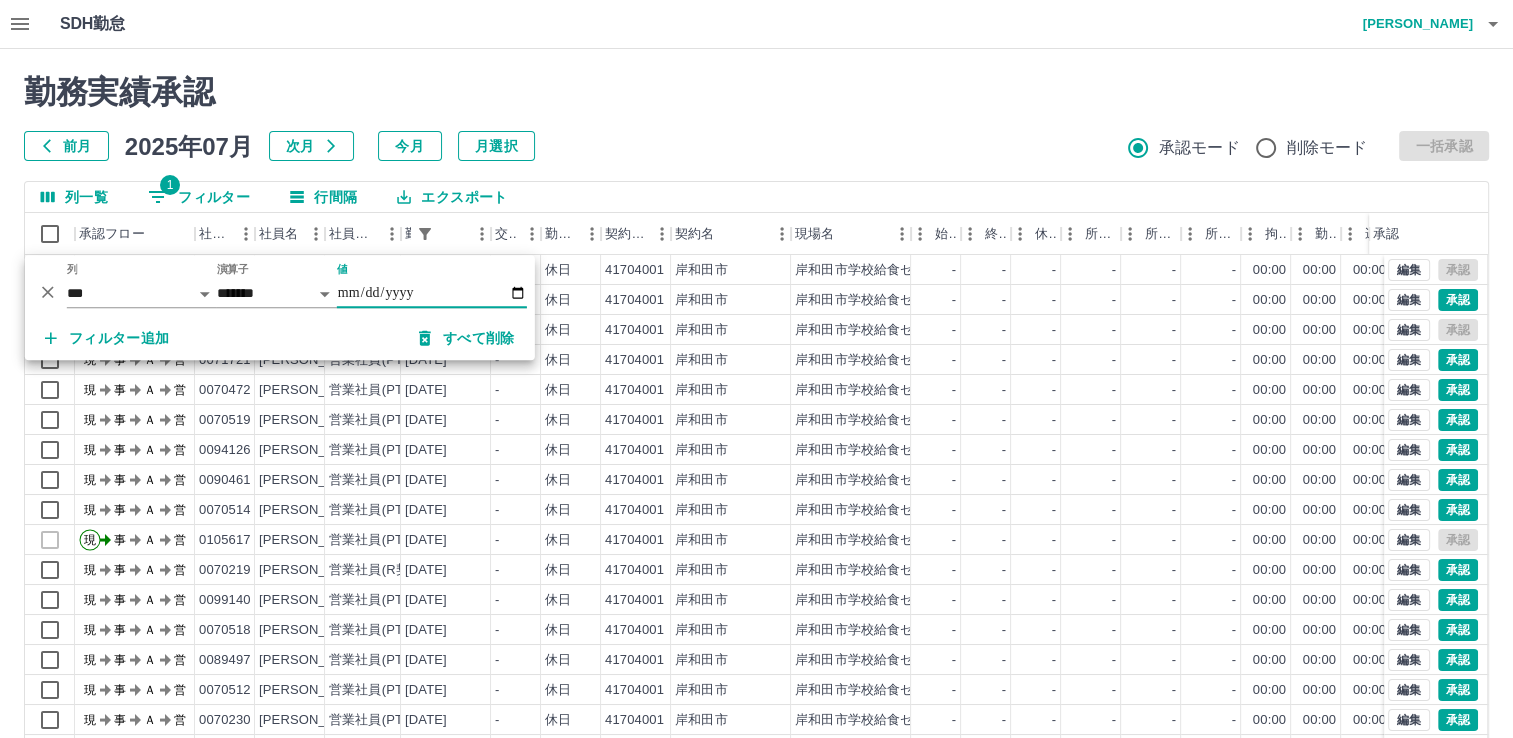 click on "SDH勤怠 [PERSON_NAME]" at bounding box center [756, 24] 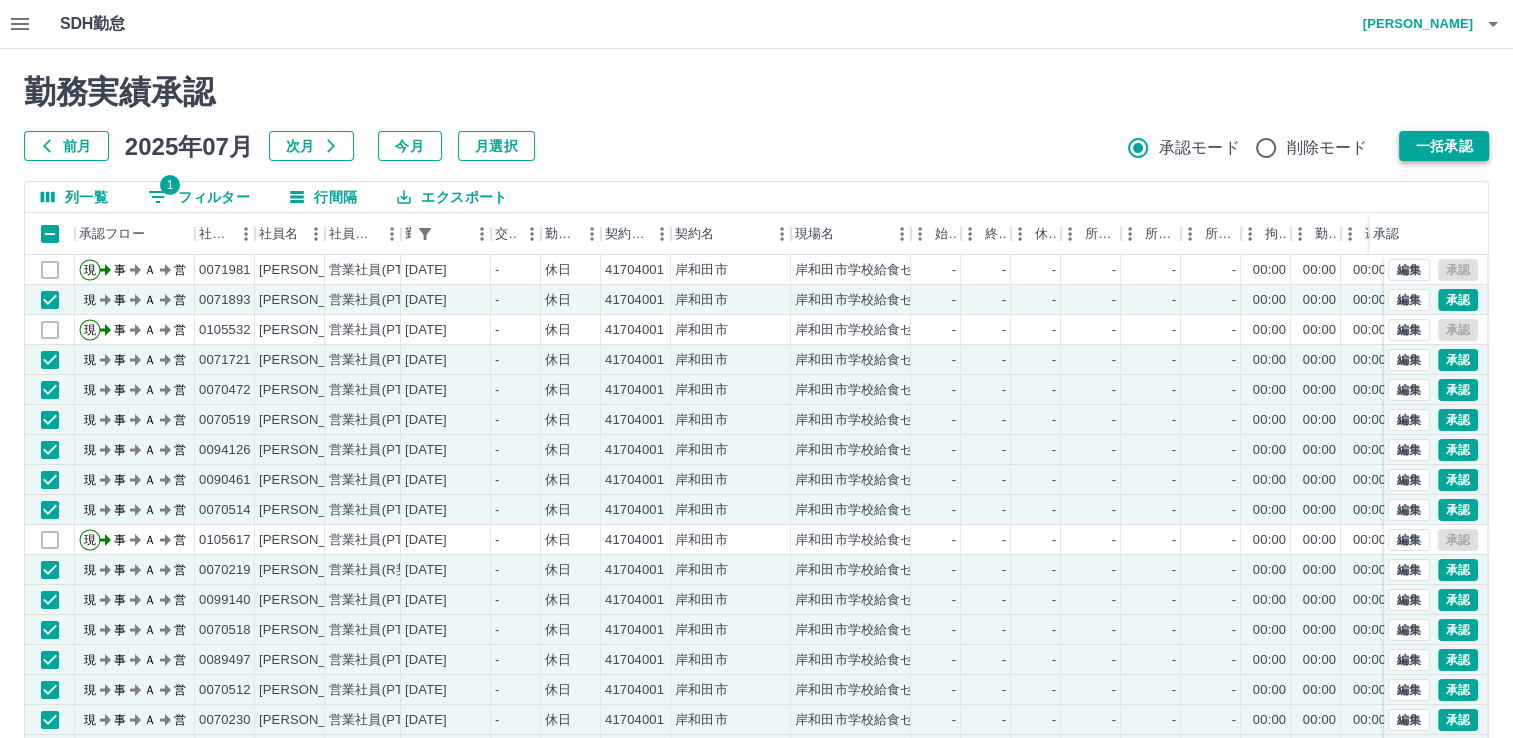click on "一括承認" at bounding box center (1444, 146) 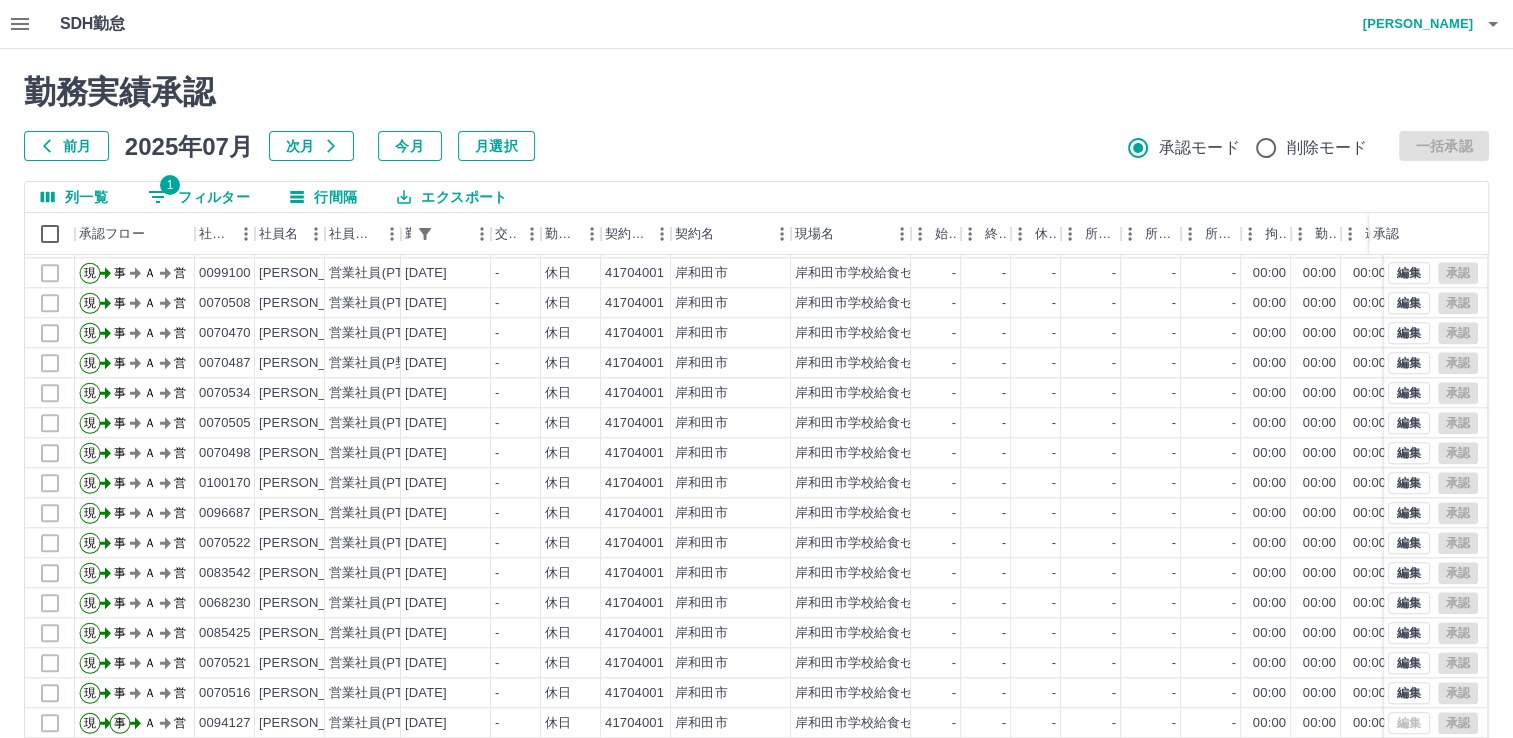 scroll, scrollTop: 2201, scrollLeft: 0, axis: vertical 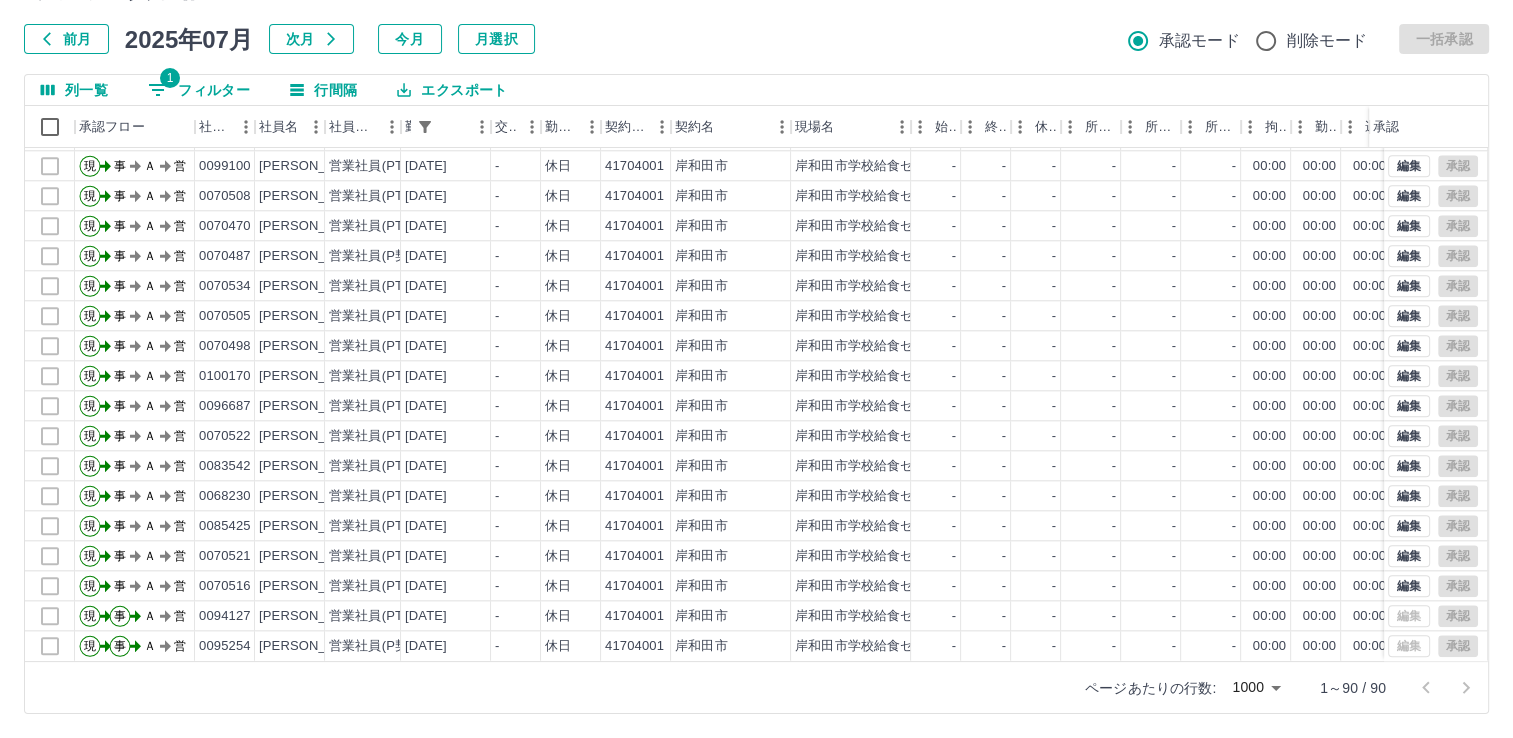click on "1 フィルター" at bounding box center [199, 90] 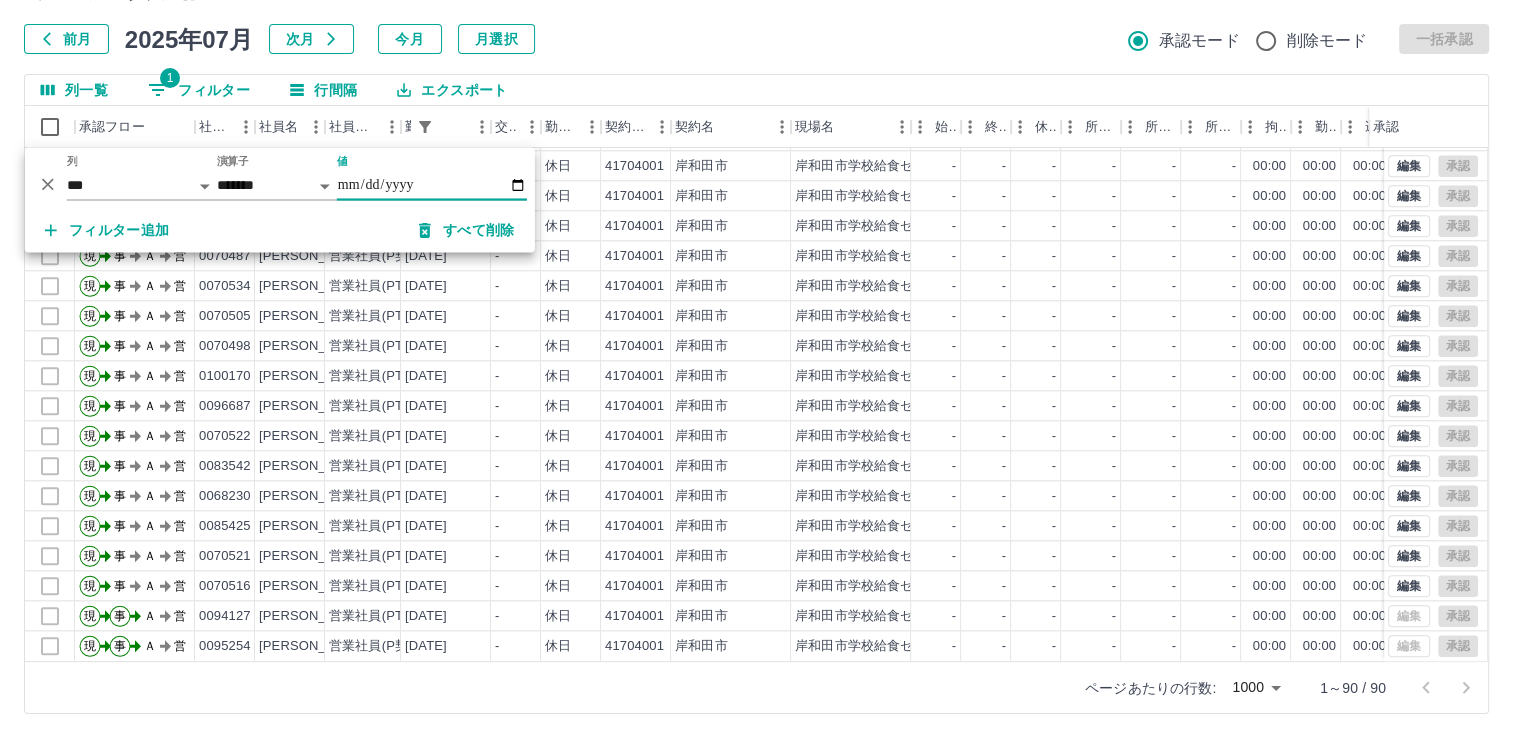 click on "**********" at bounding box center (432, 185) 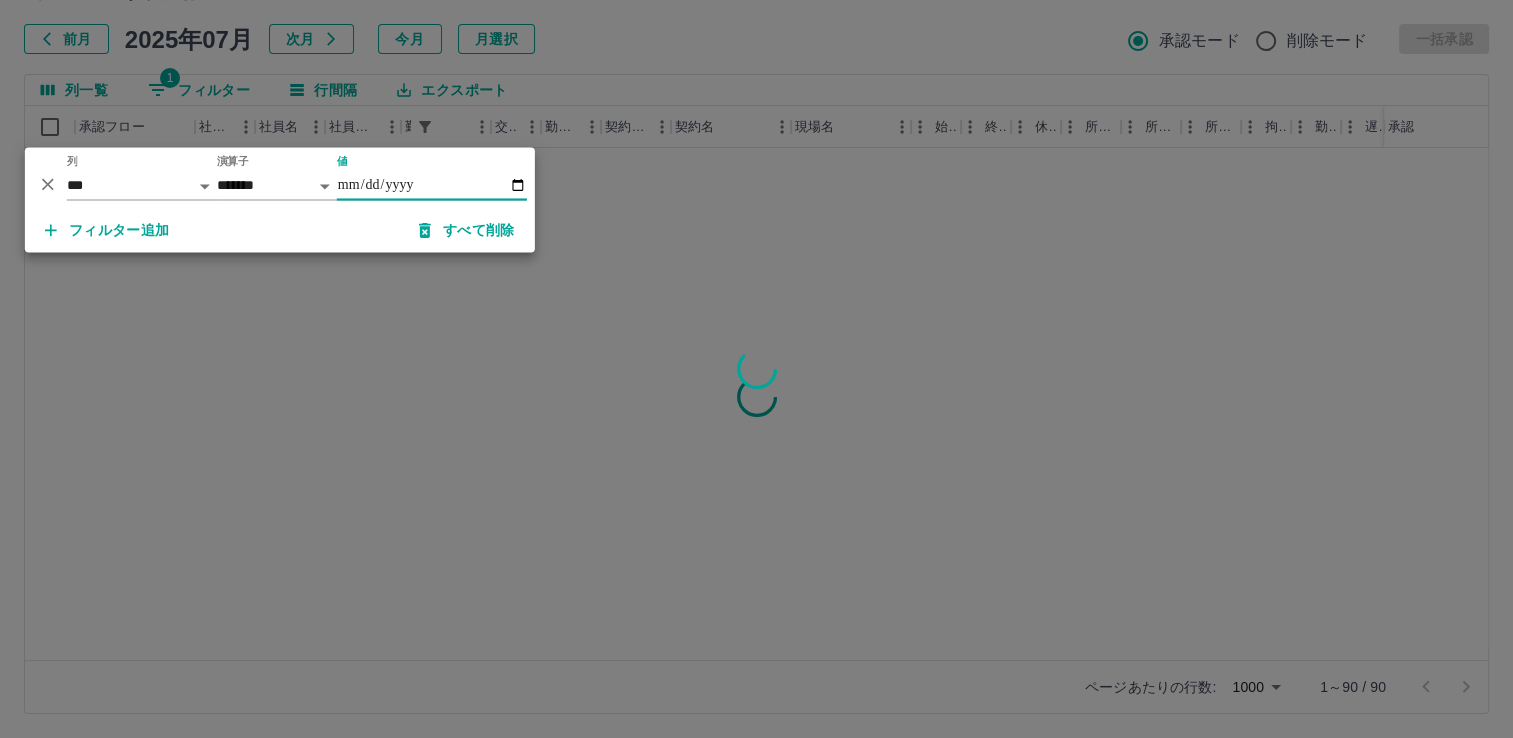 scroll, scrollTop: 0, scrollLeft: 0, axis: both 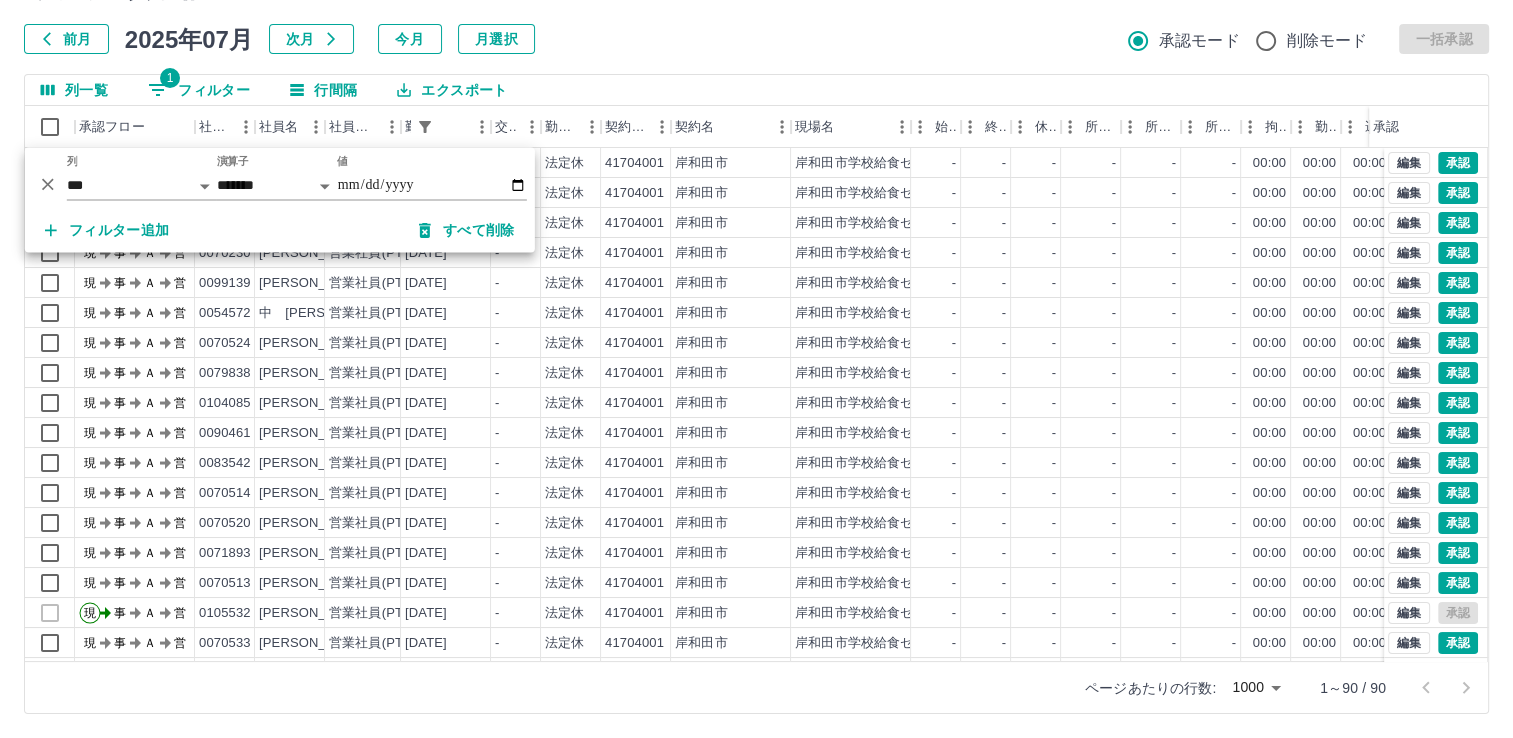 click on "勤務実績承認 前月 [DATE] 次月 今月 月選択 承認モード 削除モード 一括承認 列一覧 1 フィルター 行間隔 エクスポート 承認フロー 社員番号 社員名 社員区分 勤務日 交通費 勤務区分 契約コード 契約名 現場名 始業 終業 休憩 所定開始 所定終業 所定休憩 拘束 勤務 遅刻等 コメント ステータス 承認 現 事 Ａ 営 0070504 [PERSON_NAME] 営業社員(PT契約) [DATE]  -  法定休 41704001 [GEOGRAPHIC_DATA] [GEOGRAPHIC_DATA]学校給食センター - - - - - - 00:00 00:00 00:00 現場責任者承認待 現 事 Ａ 営 0070219 [PERSON_NAME] 営業社員(R契約) [DATE]  -  法定休 41704001 [GEOGRAPHIC_DATA] [GEOGRAPHIC_DATA]学校給食センター - - - - - - 00:00 00:00 00:00 現場責任者承認待 現 事 Ａ 営 0070488 [PERSON_NAME] 営業社員(PT契約) [DATE]  -  法定休 41704001 [GEOGRAPHIC_DATA] [GEOGRAPHIC_DATA]学校給食センター - - - - - - 00:00 00:00 00:00 現場責任者承認待 現 事" at bounding box center (756, 340) 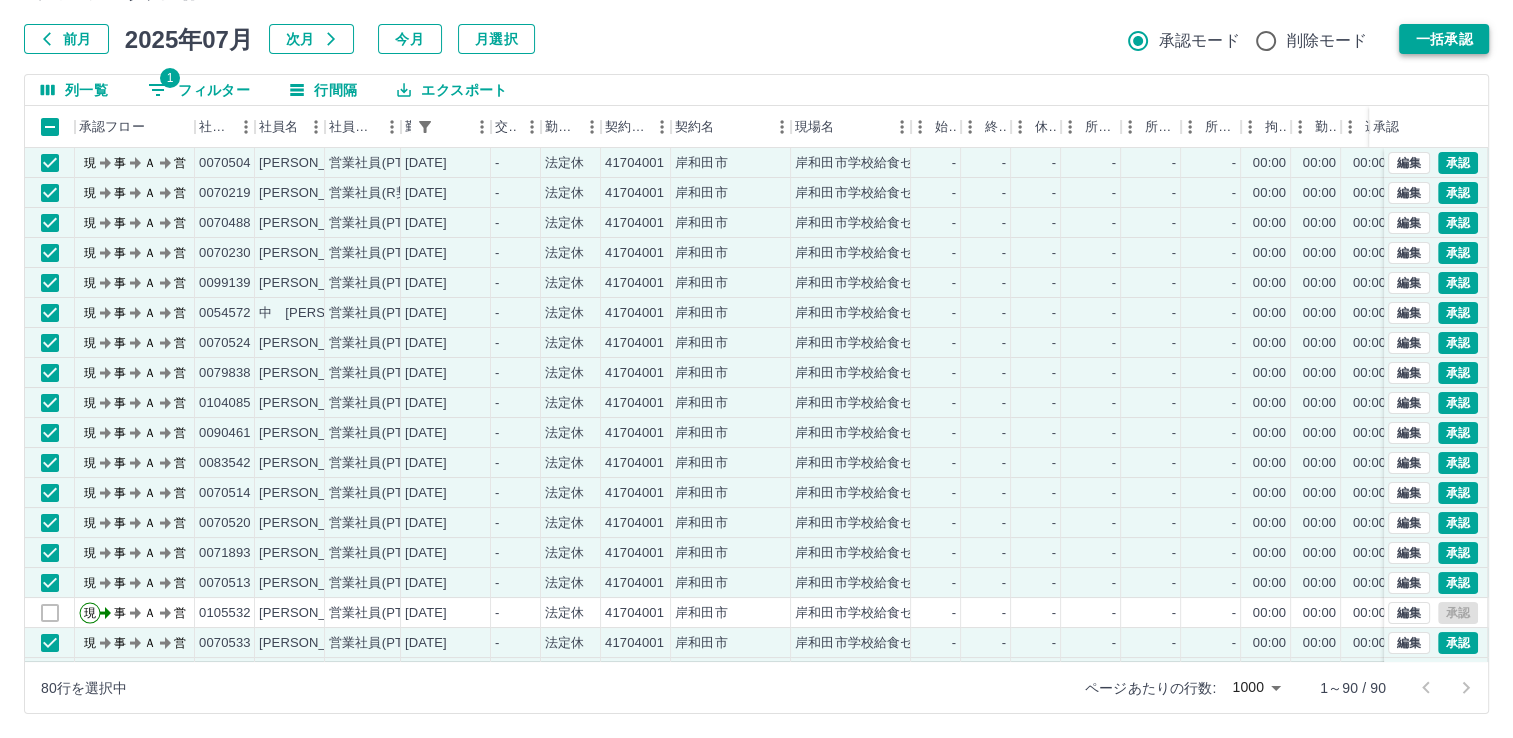 click on "一括承認" at bounding box center (1444, 39) 